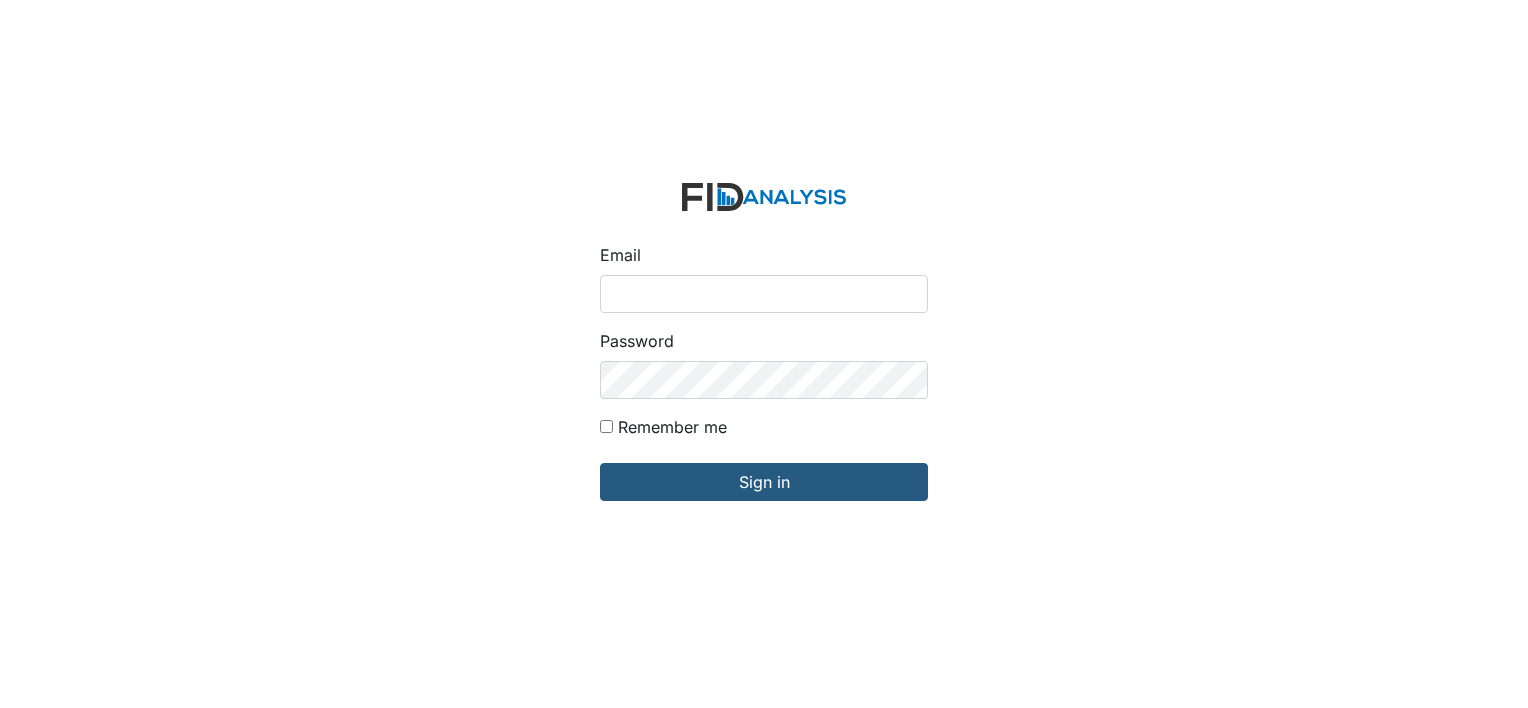 scroll, scrollTop: 0, scrollLeft: 0, axis: both 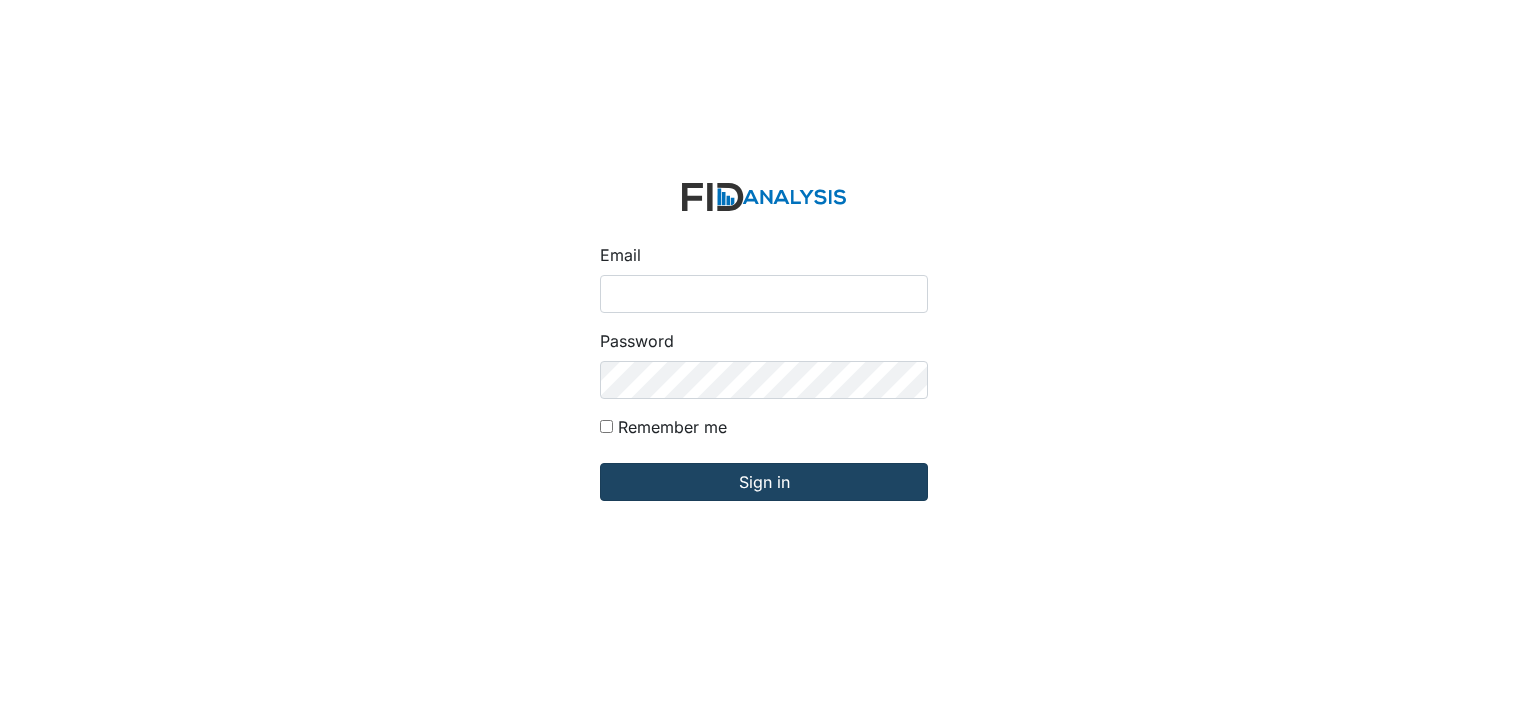 type on "[EMAIL_ADDRESS][DOMAIN_NAME]" 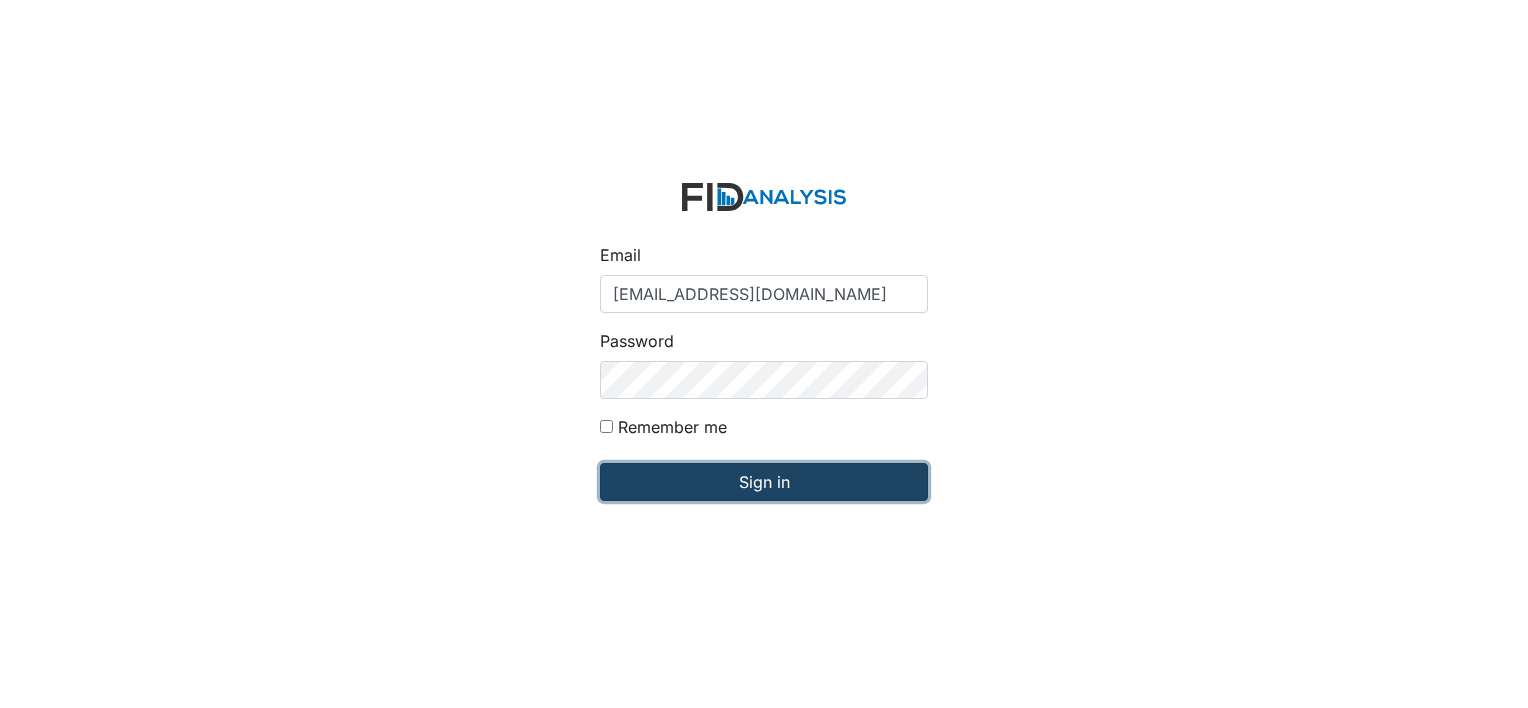 click on "Sign in" at bounding box center [764, 482] 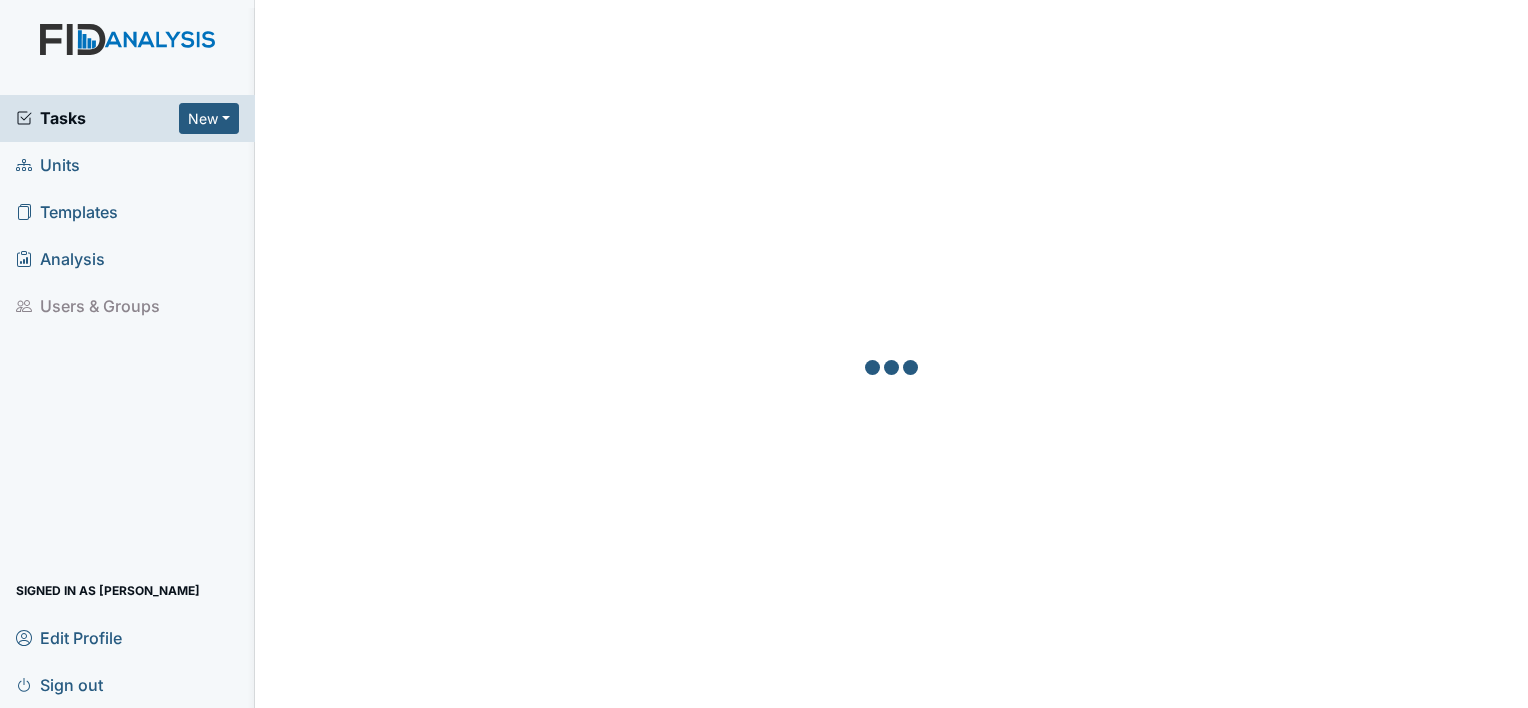 scroll, scrollTop: 0, scrollLeft: 0, axis: both 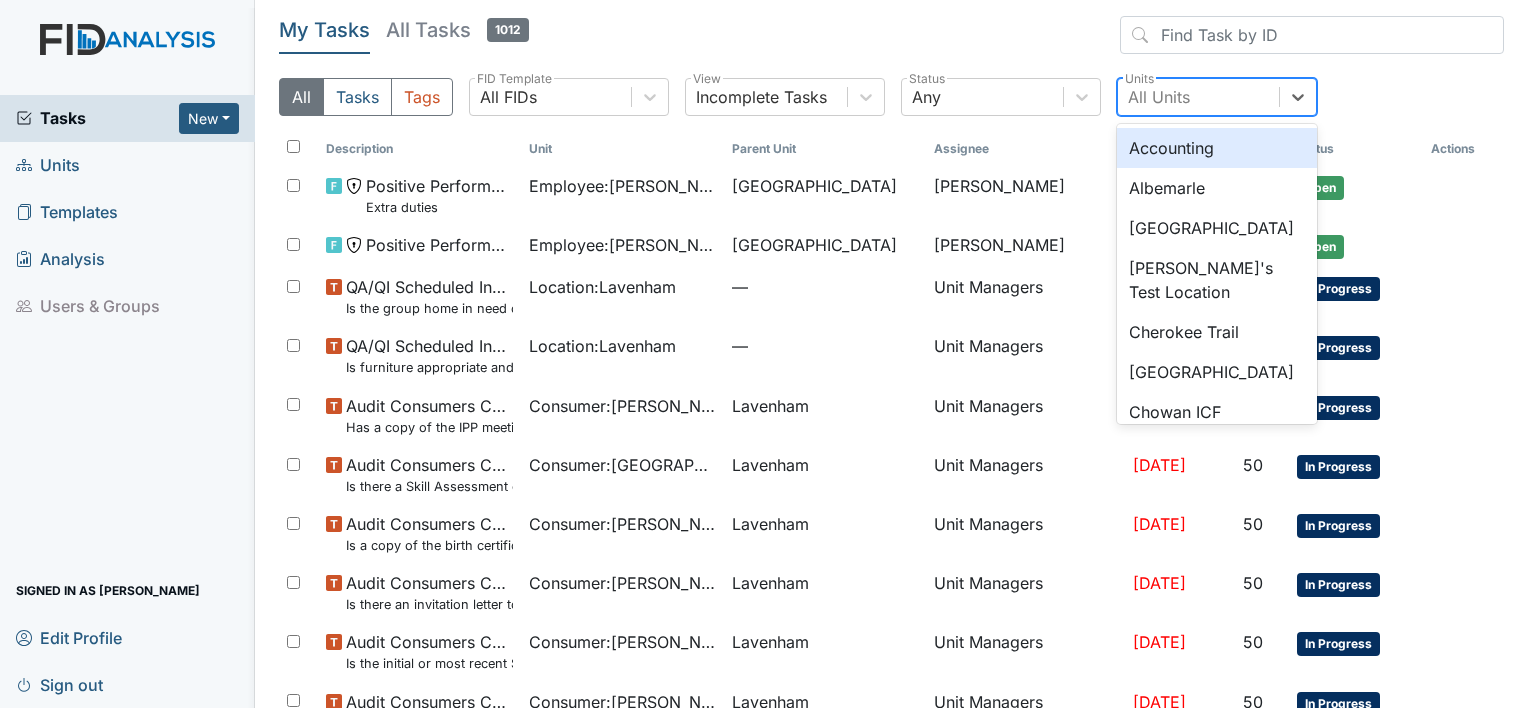 click on "All Units" at bounding box center (1198, 97) 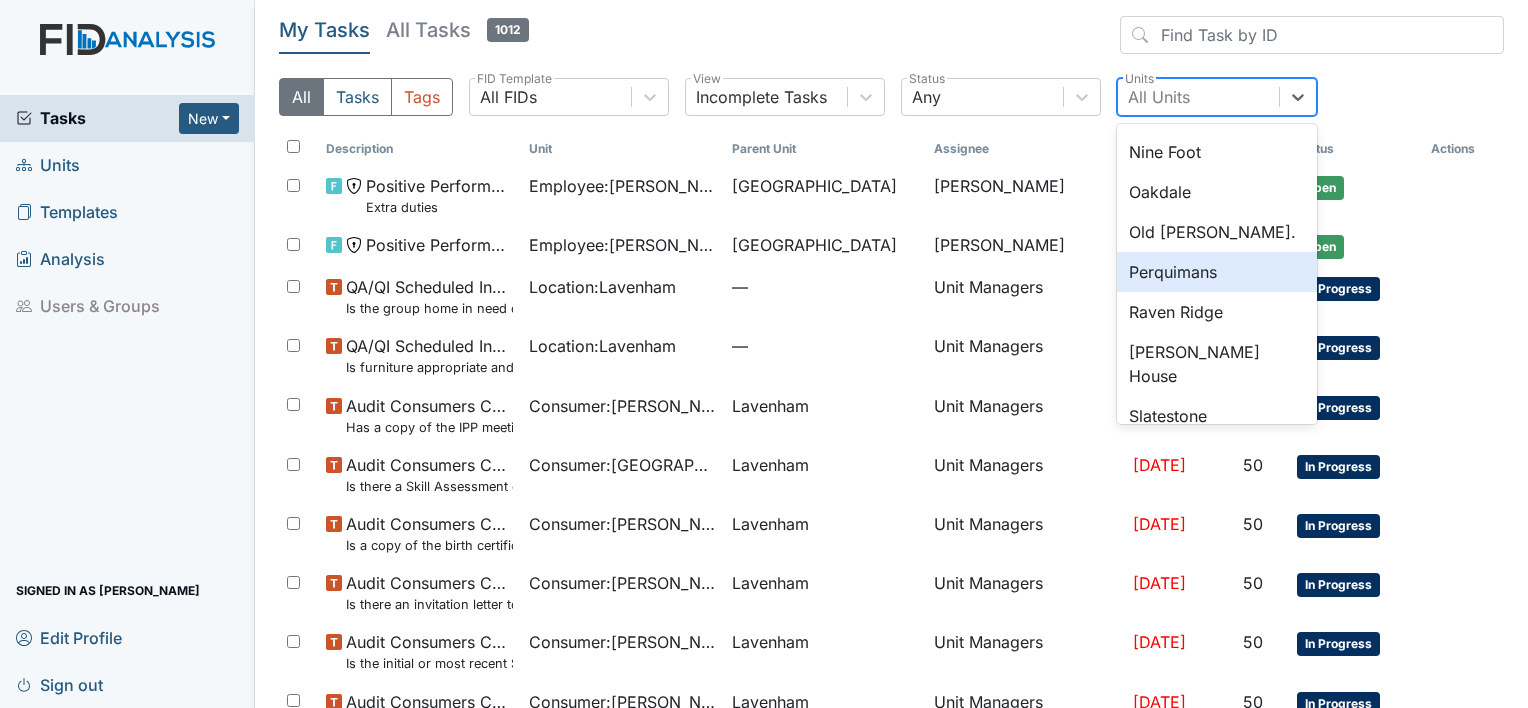 scroll, scrollTop: 1458, scrollLeft: 0, axis: vertical 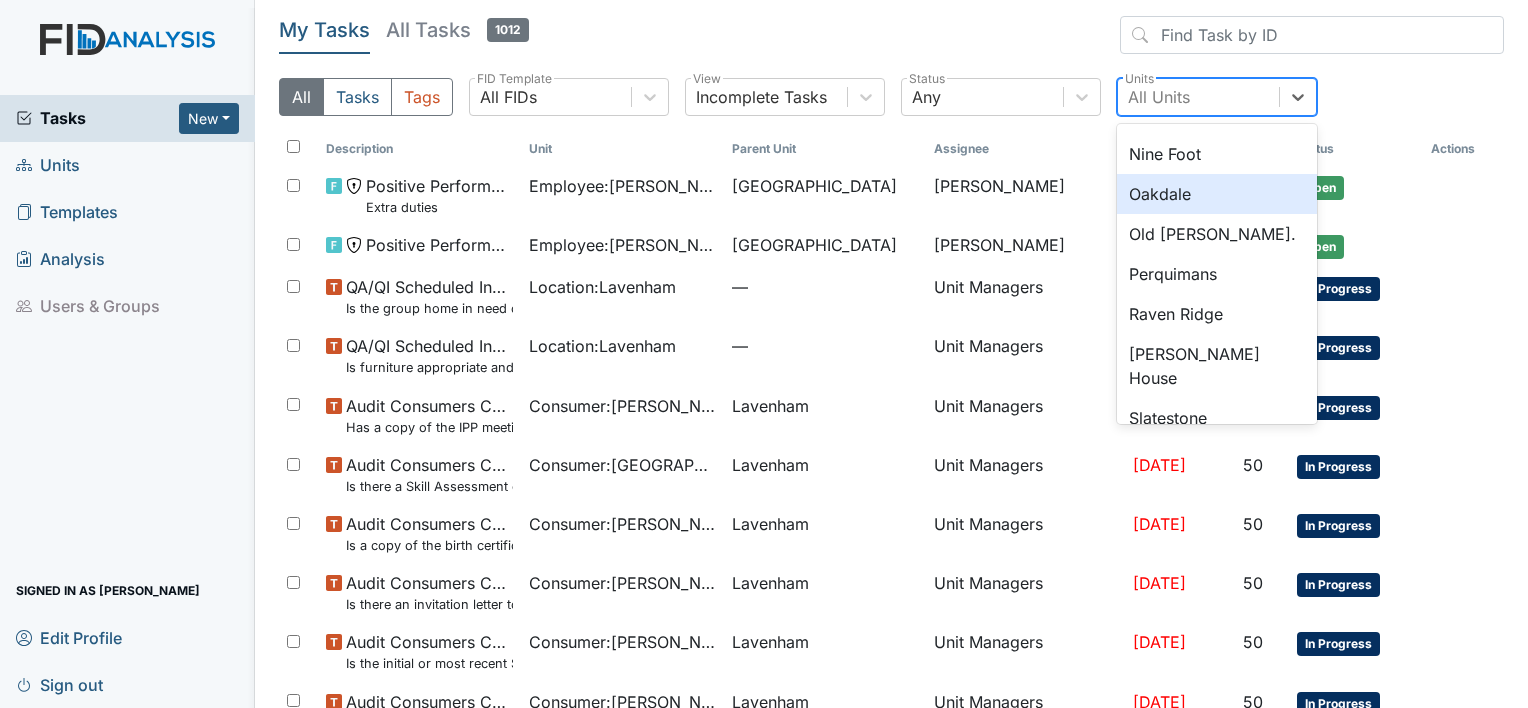 click on "Oakdale" at bounding box center (1217, 194) 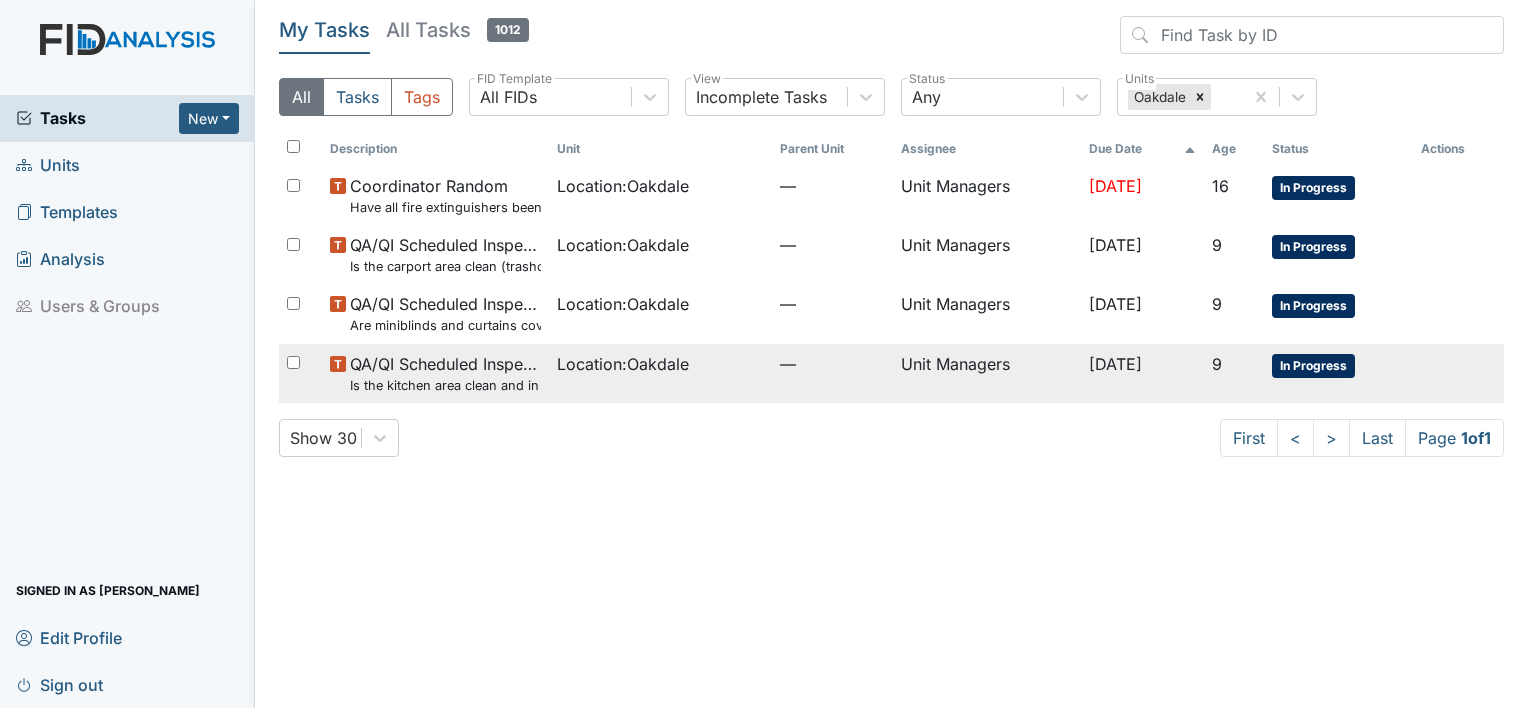 click on "Location :  Oakdale" at bounding box center [623, 364] 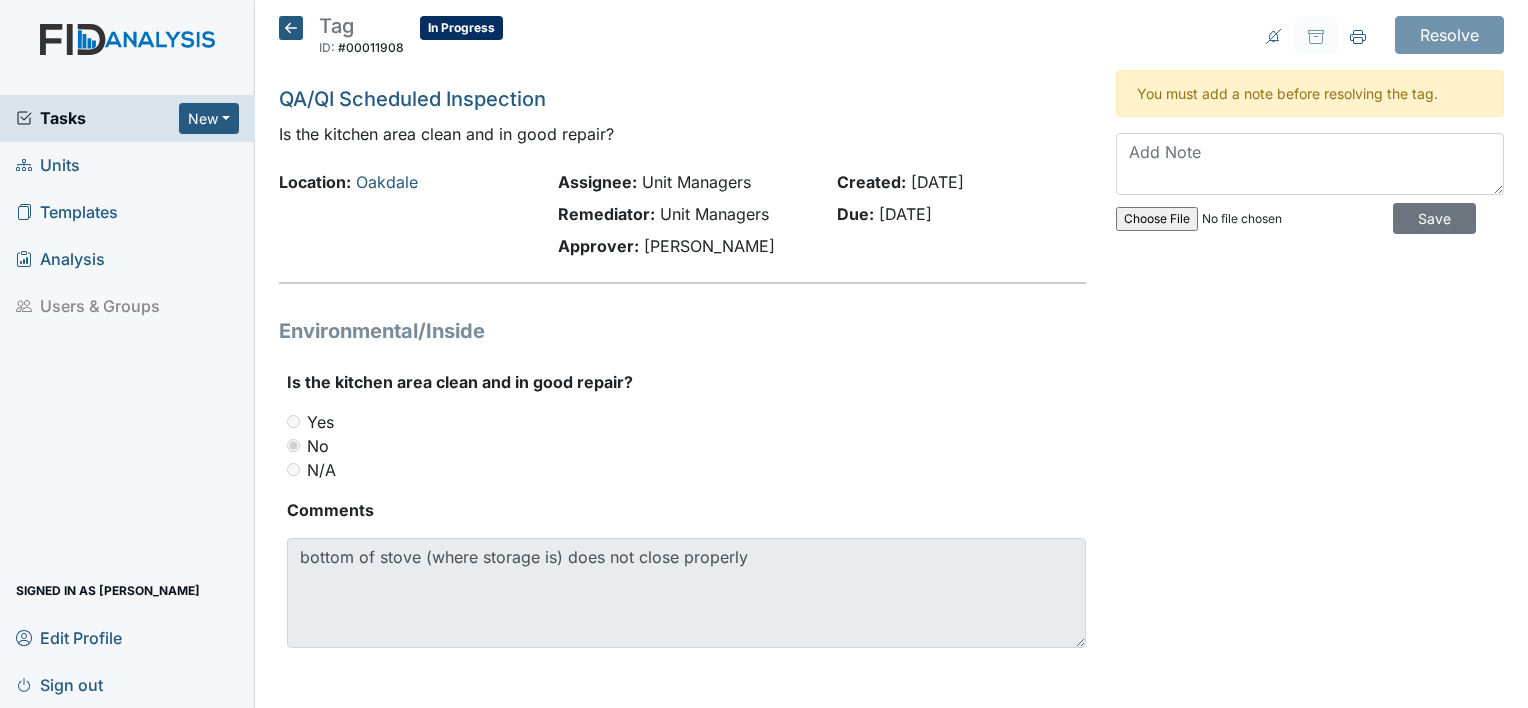 scroll, scrollTop: 0, scrollLeft: 0, axis: both 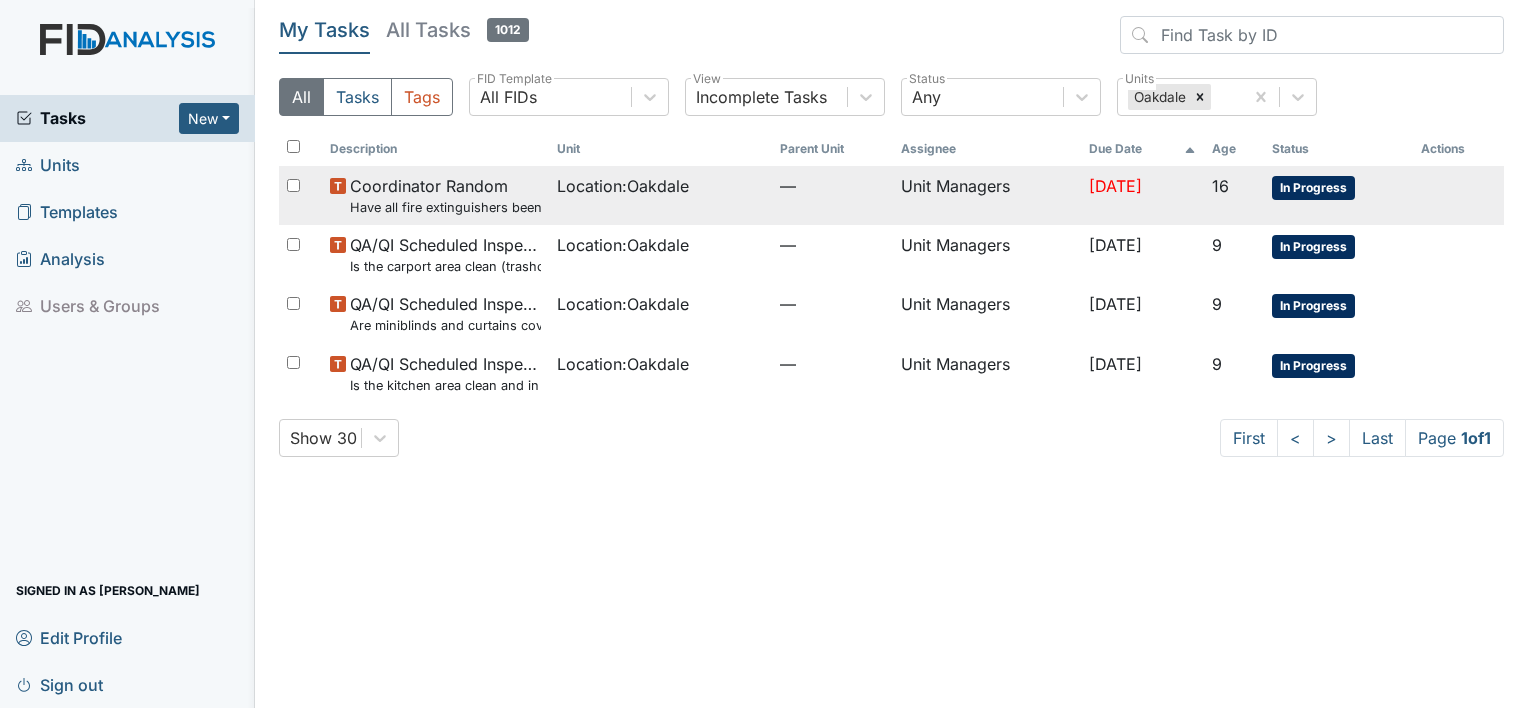 click on "Location :  Oakdale" at bounding box center (660, 195) 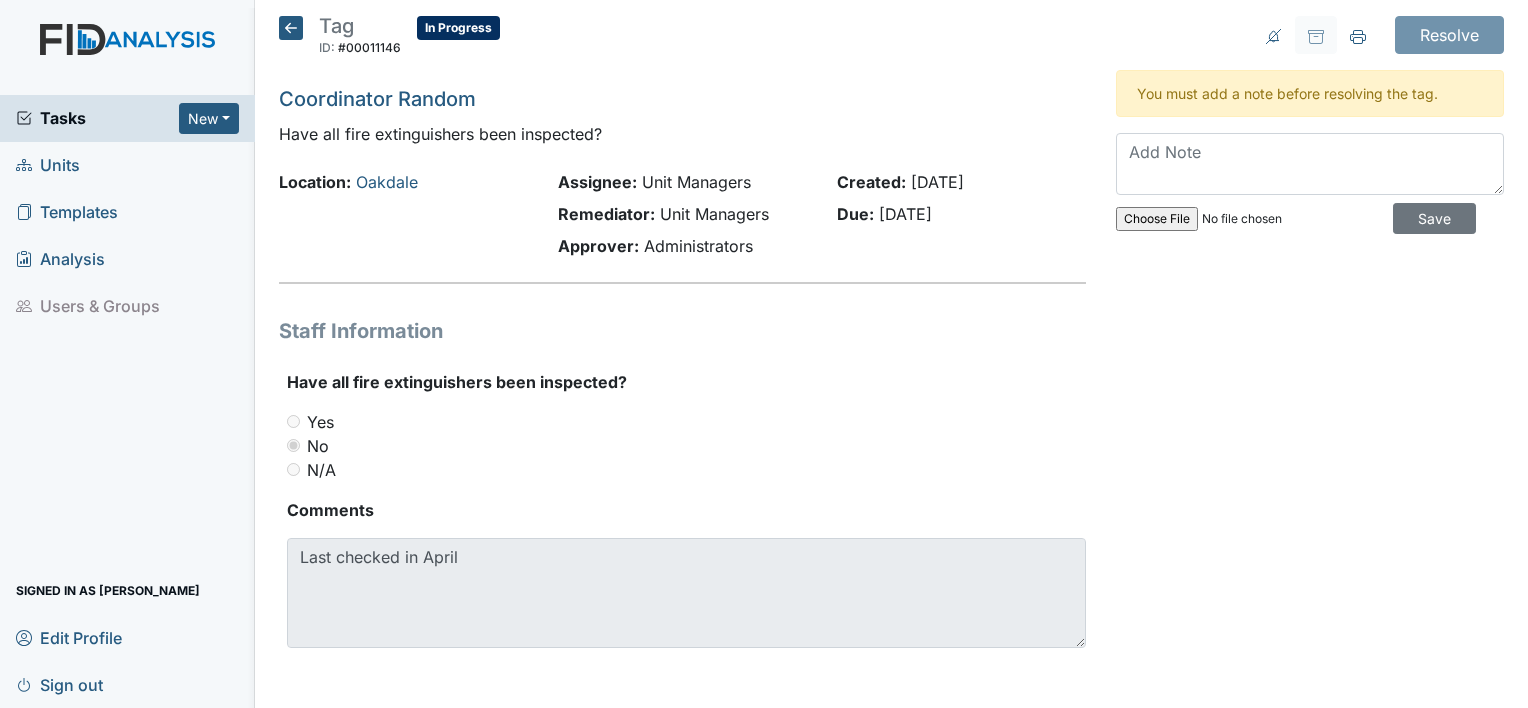 scroll, scrollTop: 0, scrollLeft: 0, axis: both 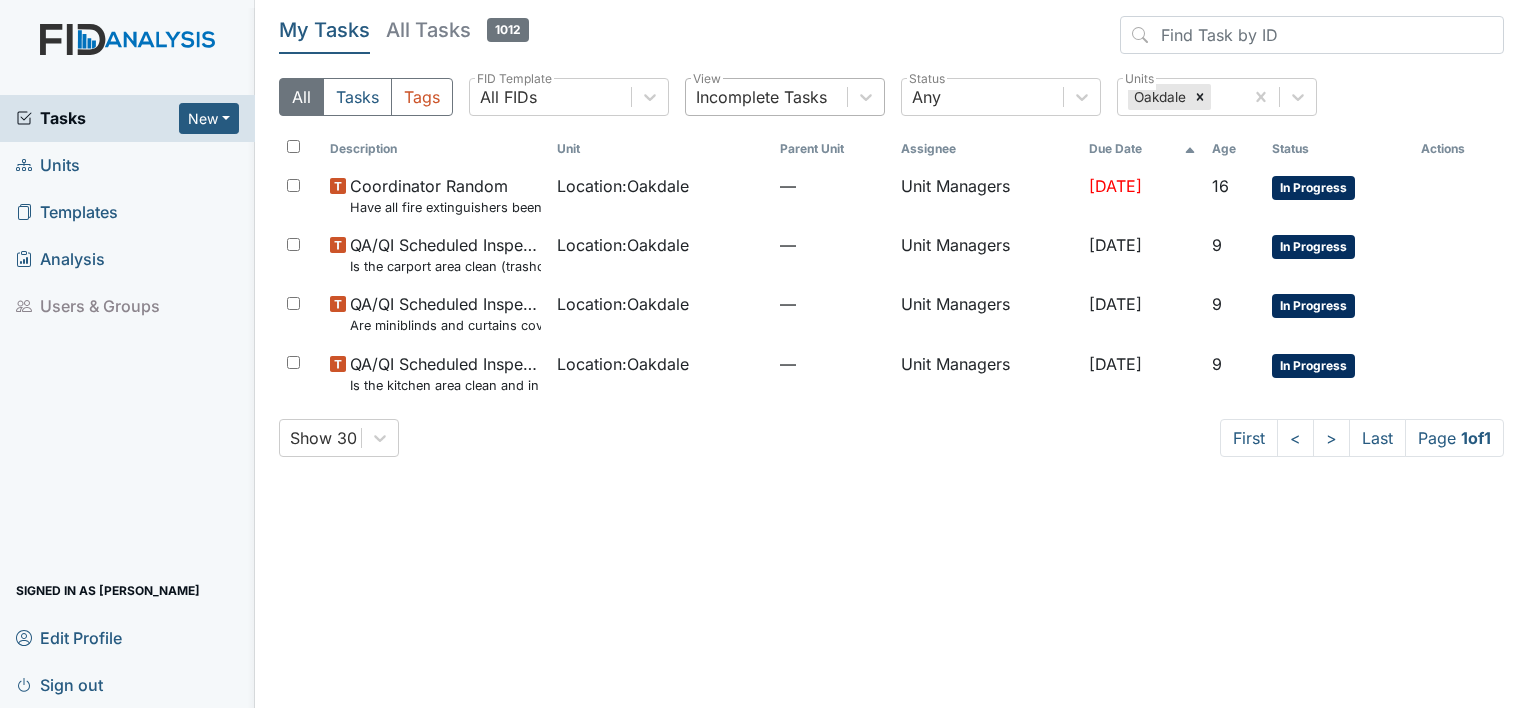 click on "Incomplete Tasks" at bounding box center [761, 97] 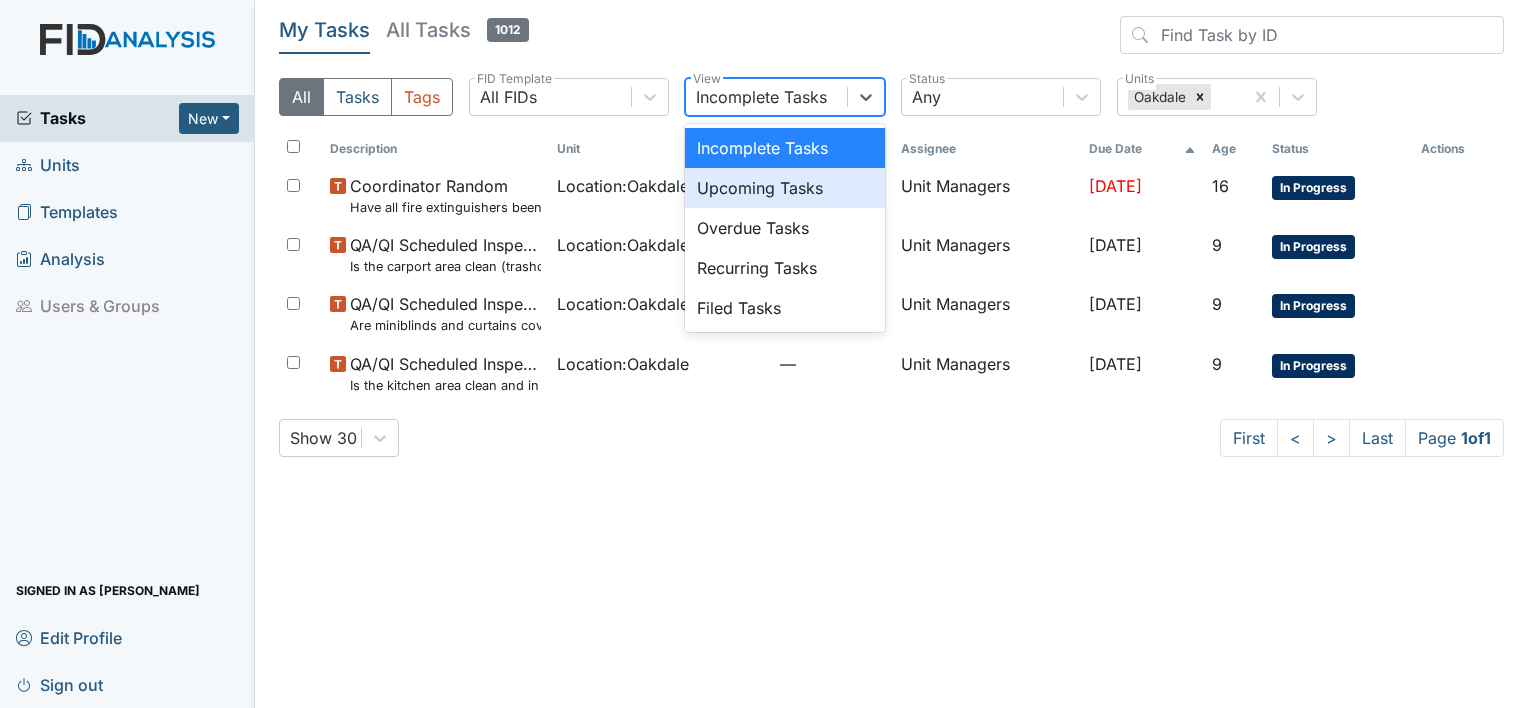 click on "Upcoming Tasks" at bounding box center [785, 188] 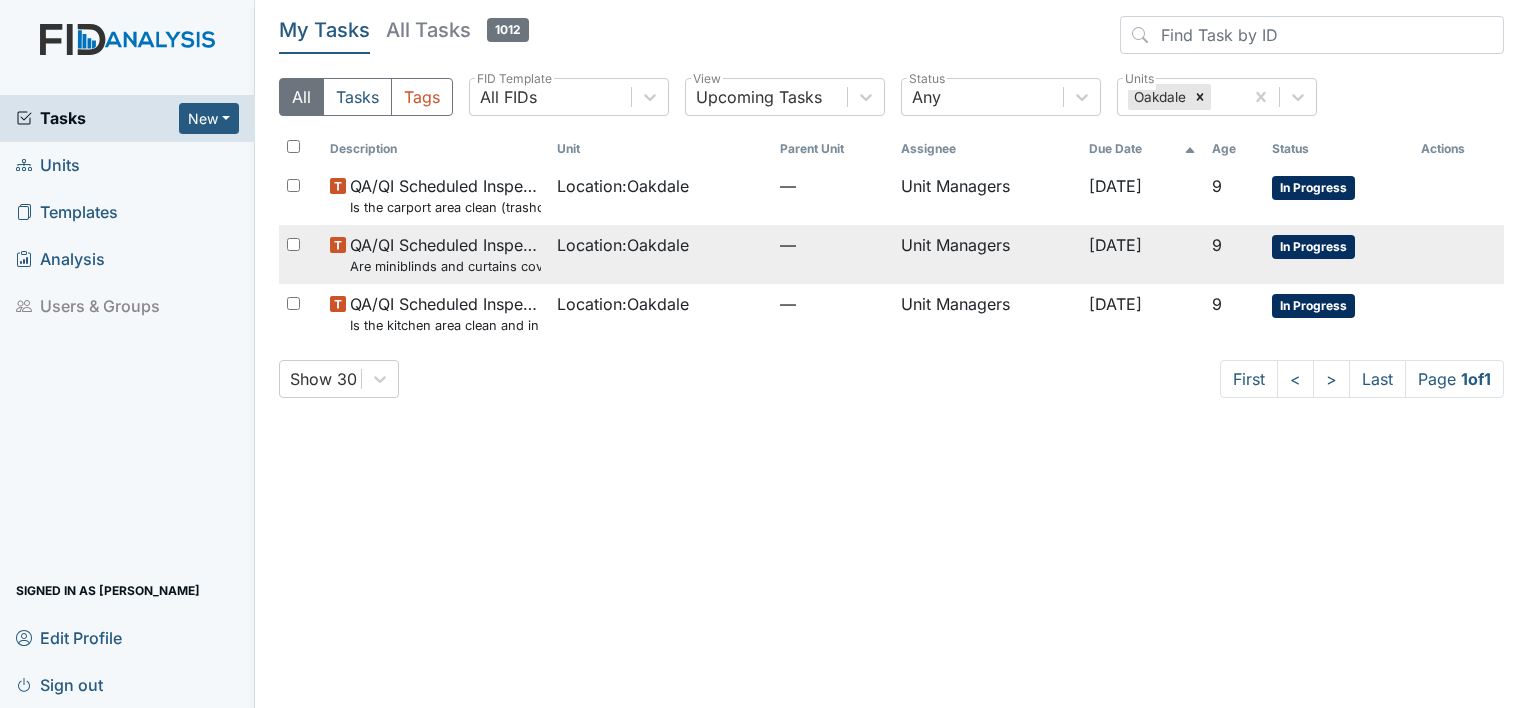 click on "Location :  Oakdale" at bounding box center (623, 245) 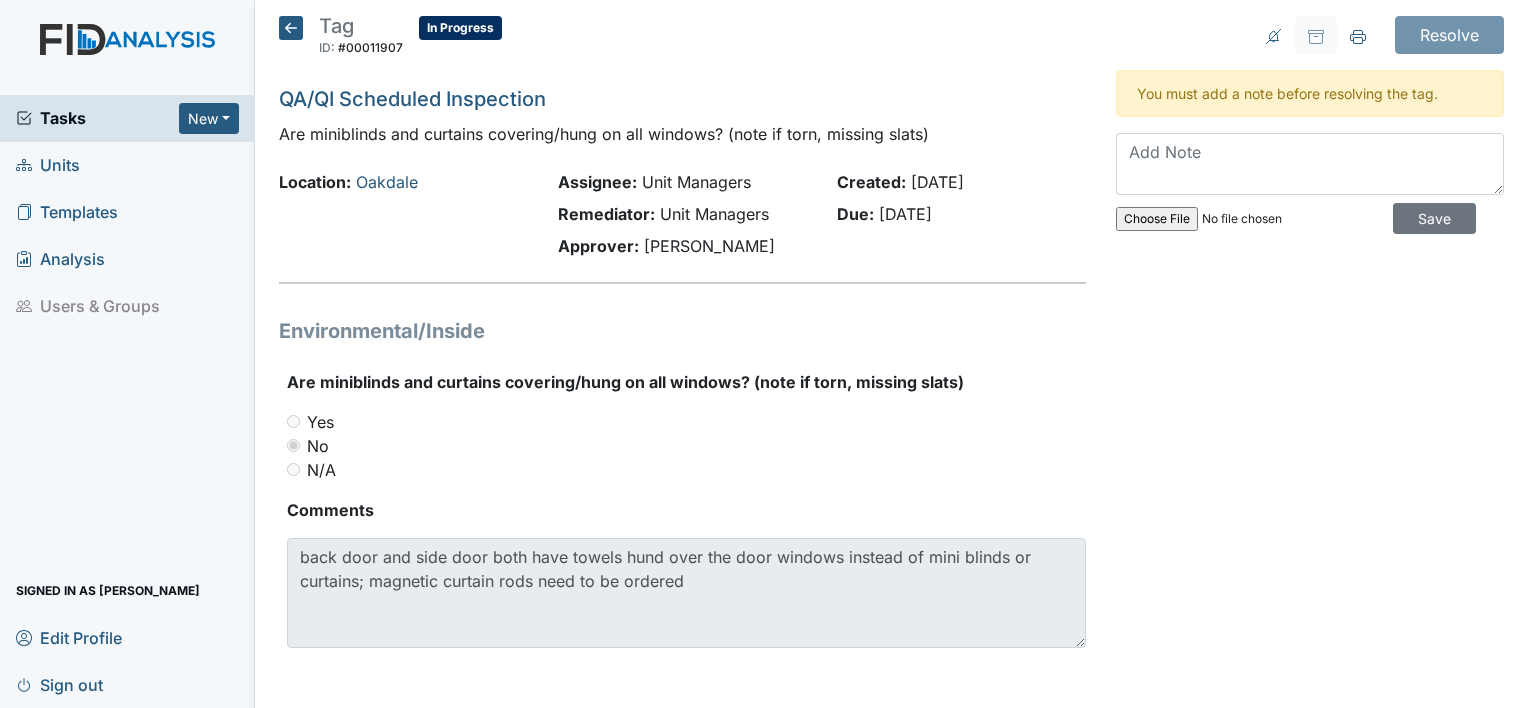 scroll, scrollTop: 0, scrollLeft: 0, axis: both 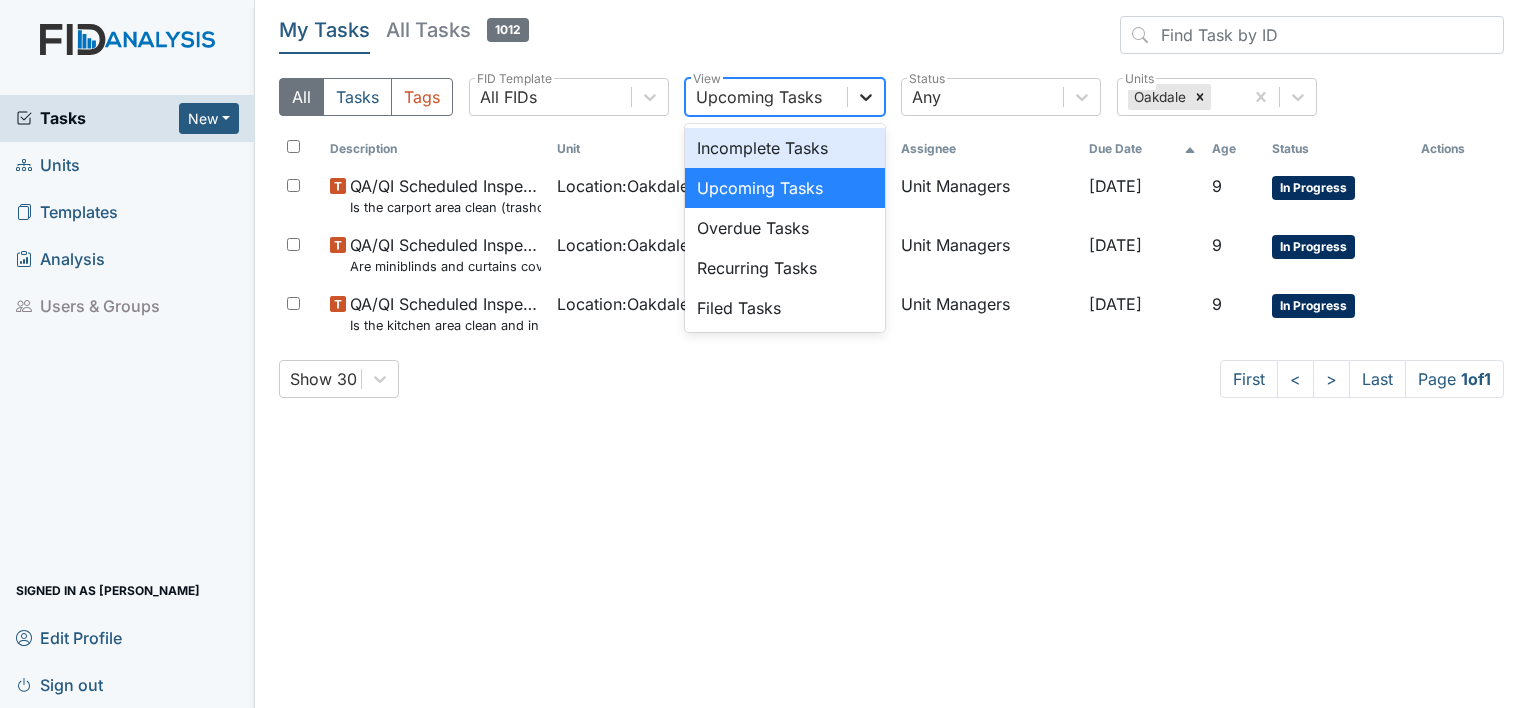 click 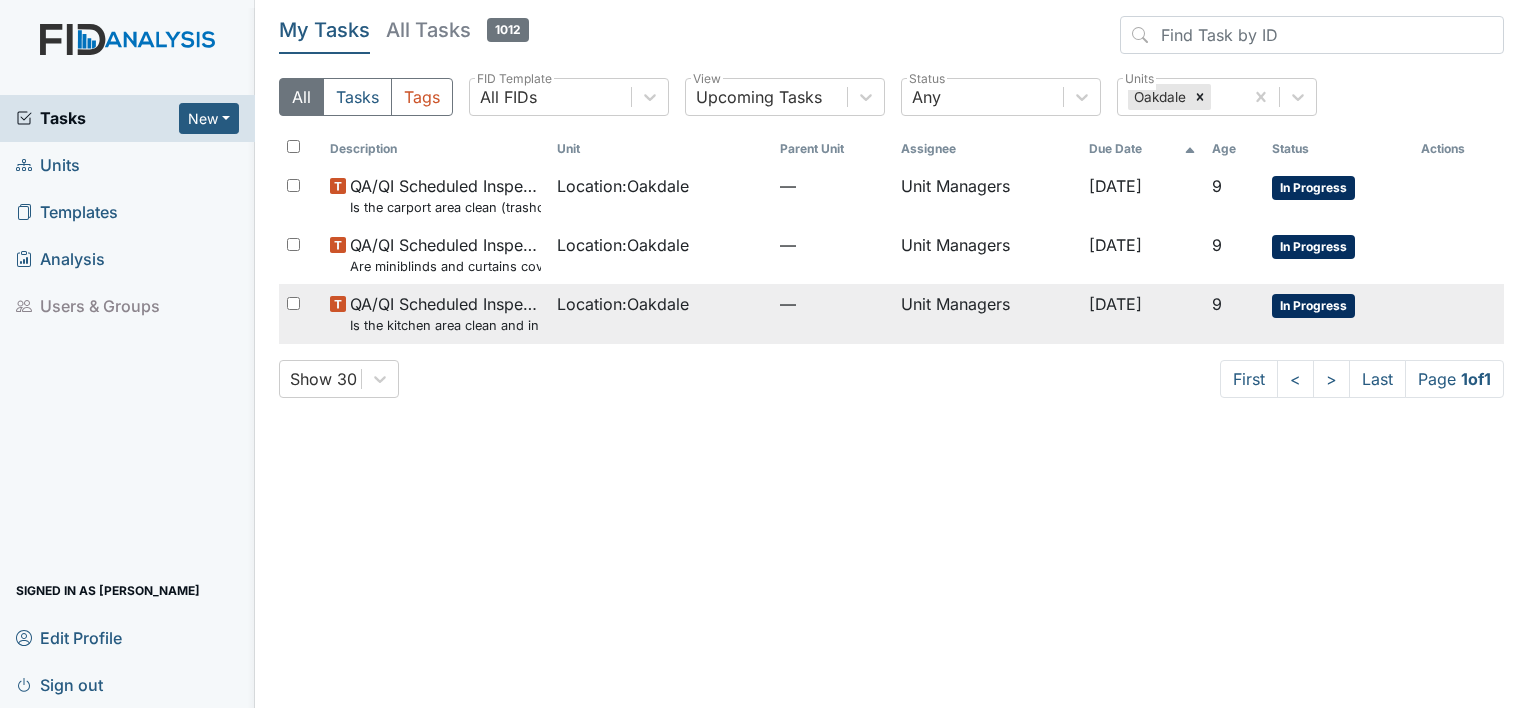 click on "Unit Managers" at bounding box center [987, 313] 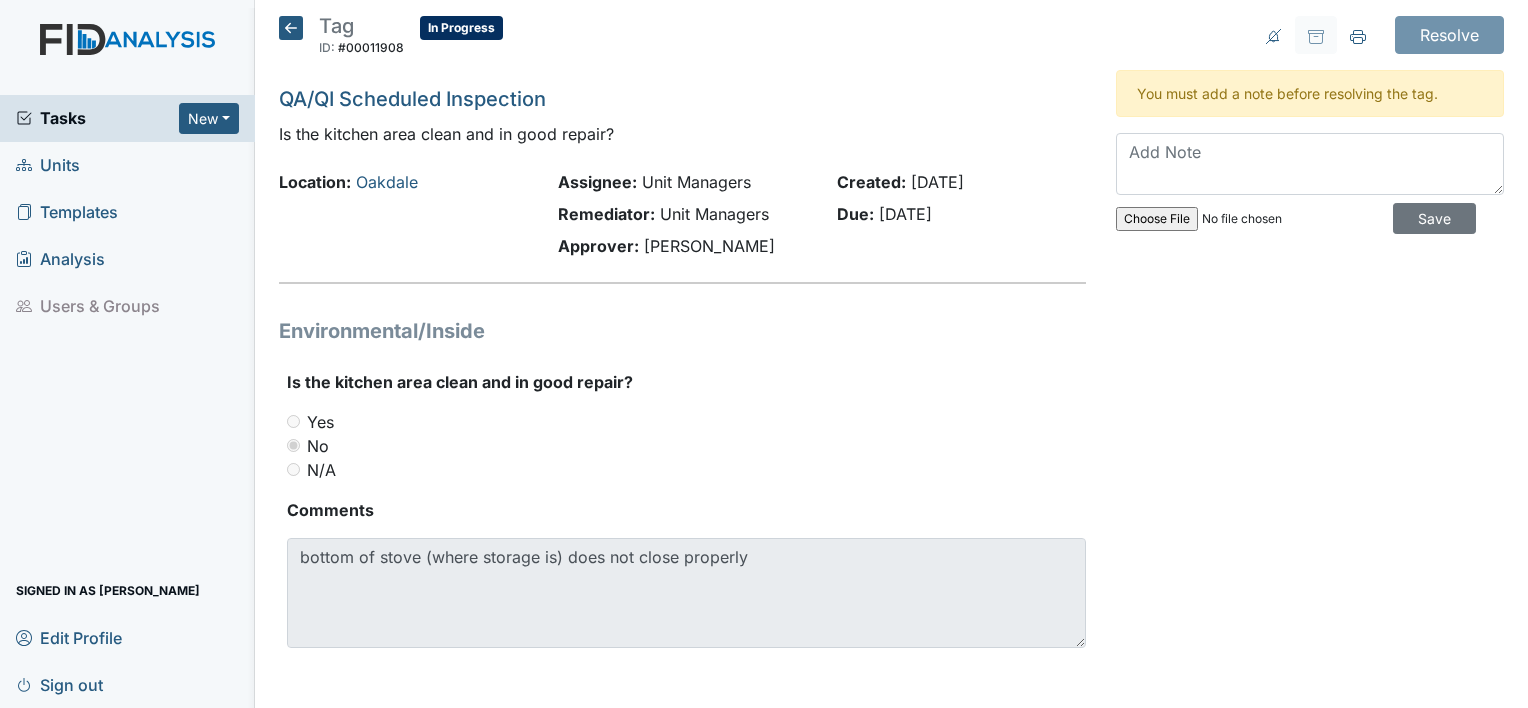 scroll, scrollTop: 0, scrollLeft: 0, axis: both 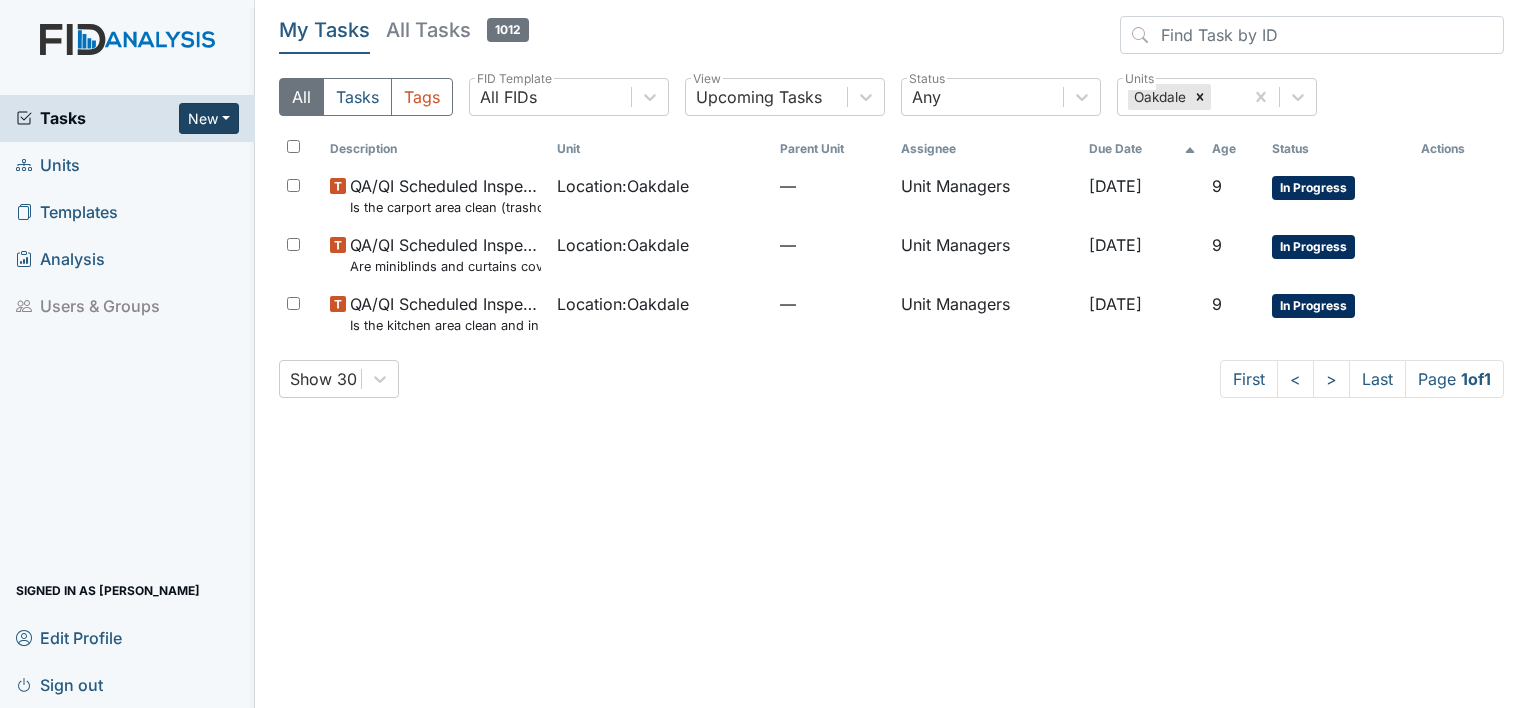 click on "New" at bounding box center [209, 118] 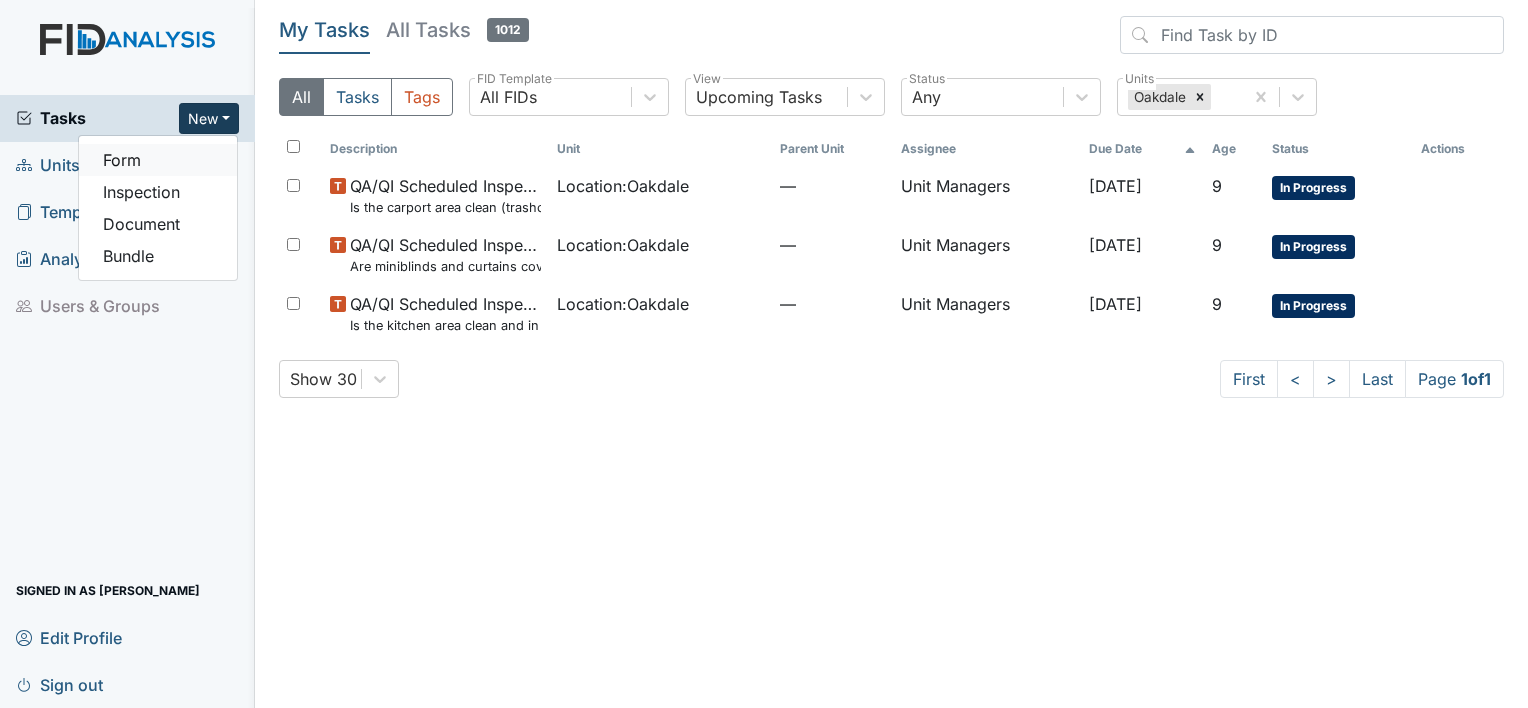 click on "Form" at bounding box center (158, 160) 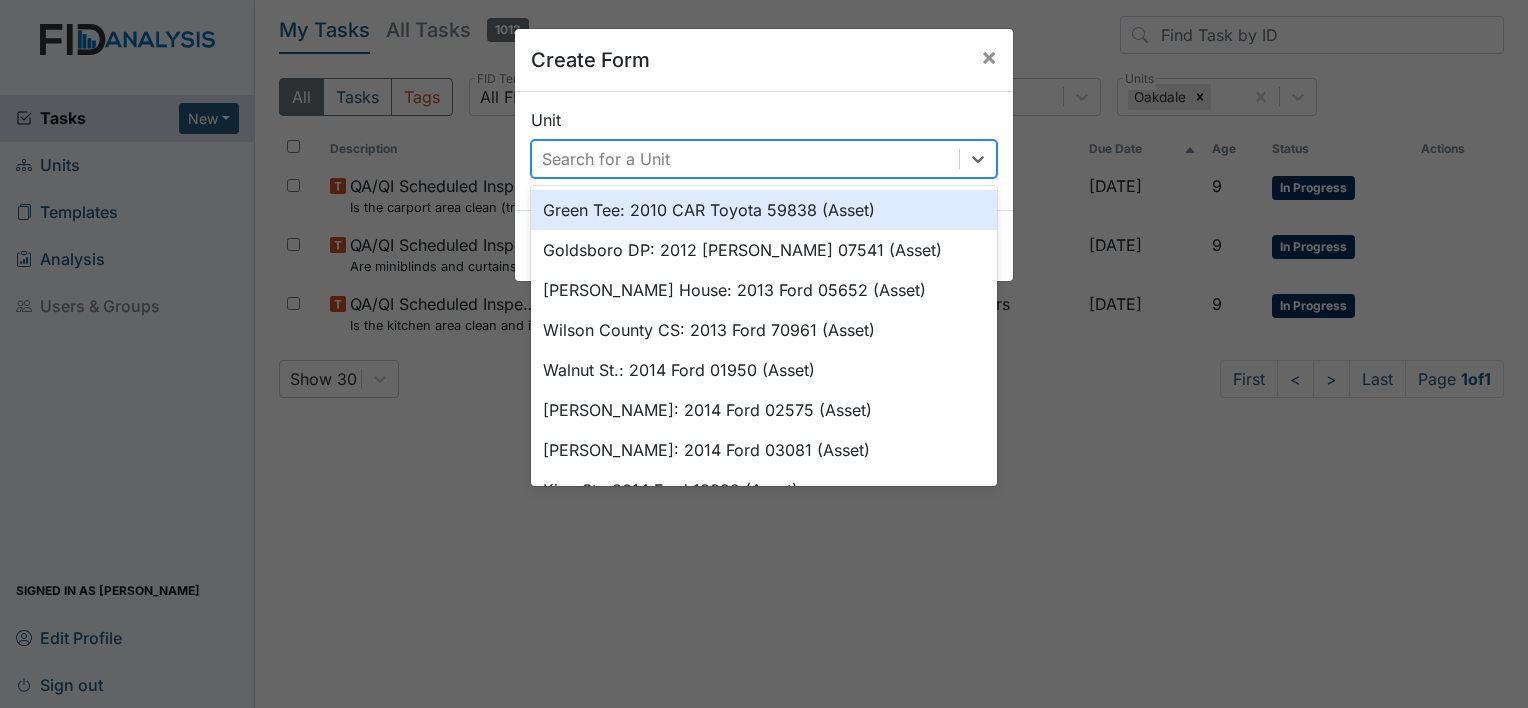 click on "Search for a Unit" at bounding box center [745, 159] 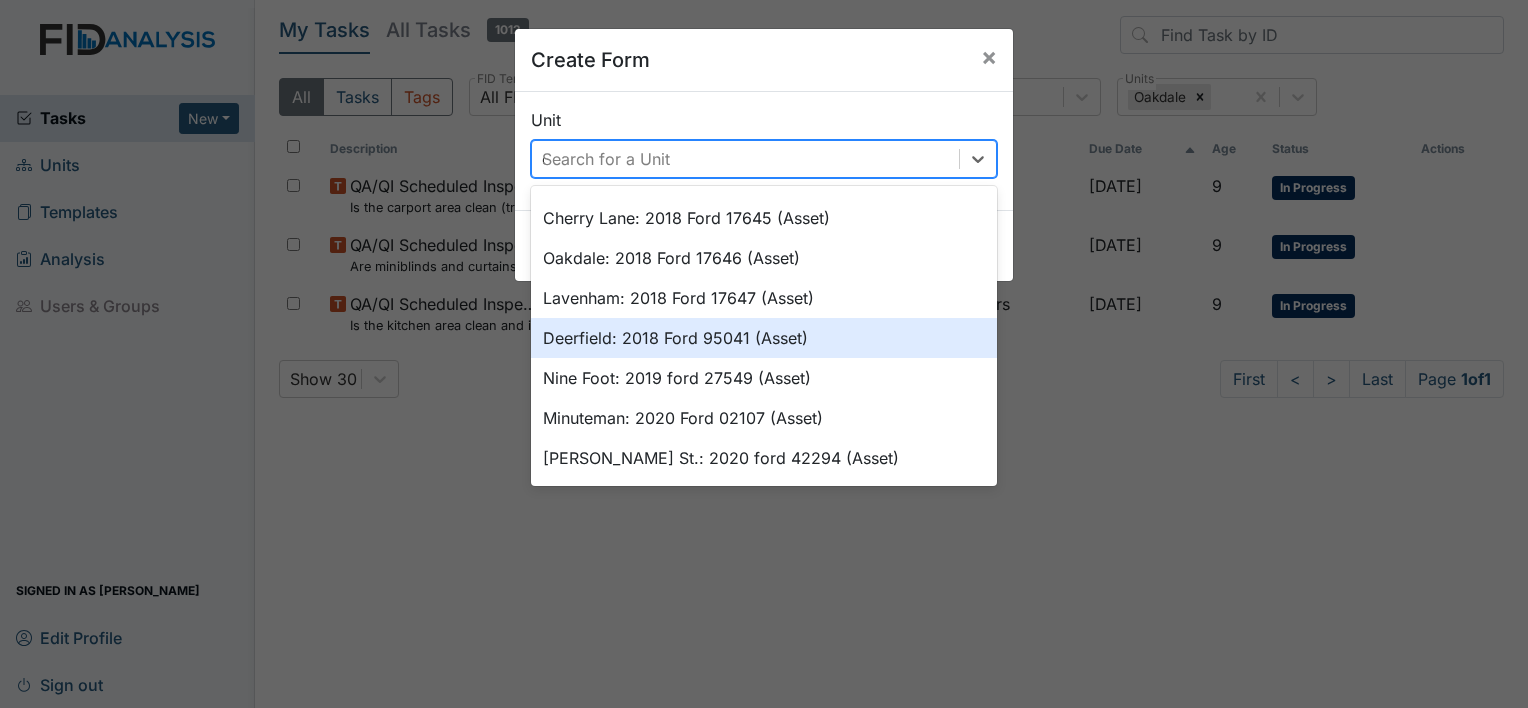 scroll, scrollTop: 0, scrollLeft: 0, axis: both 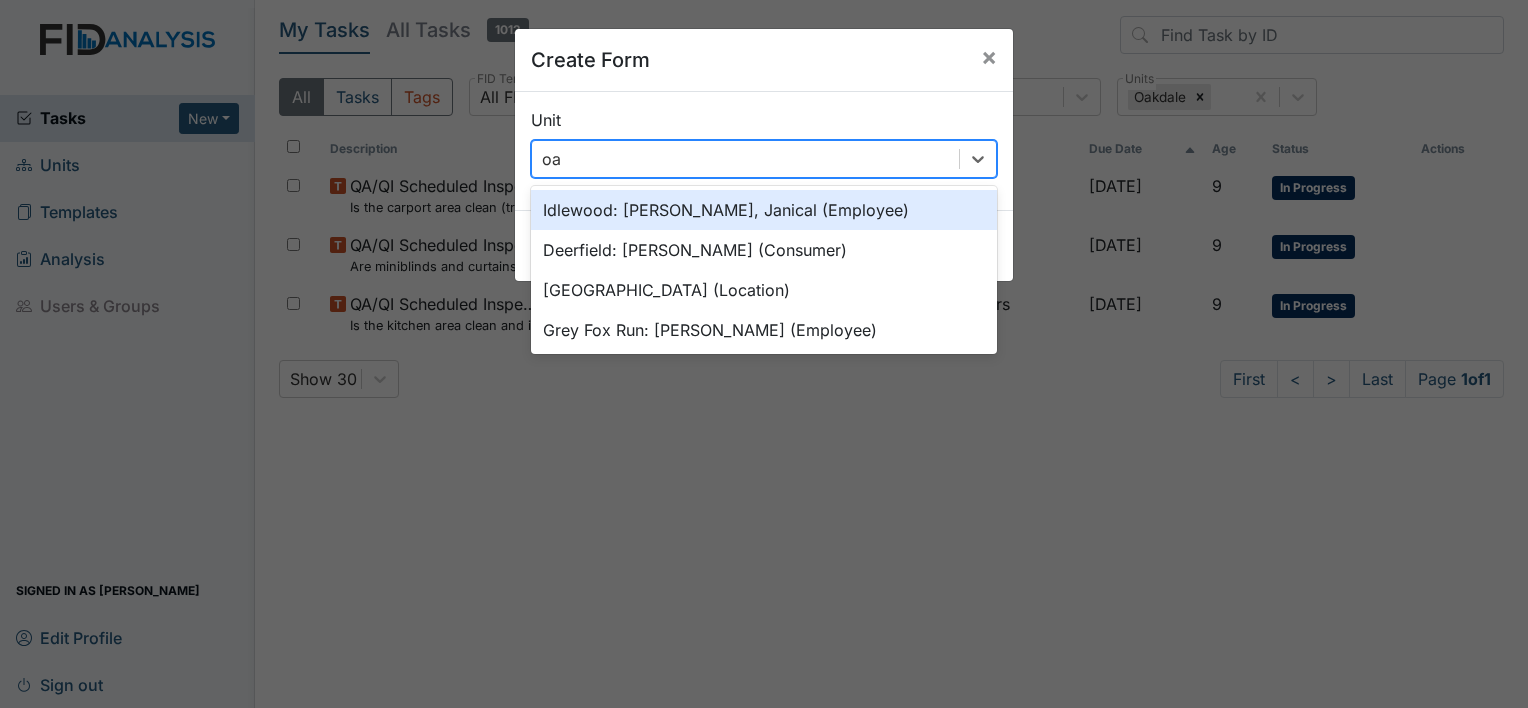 type on "oak" 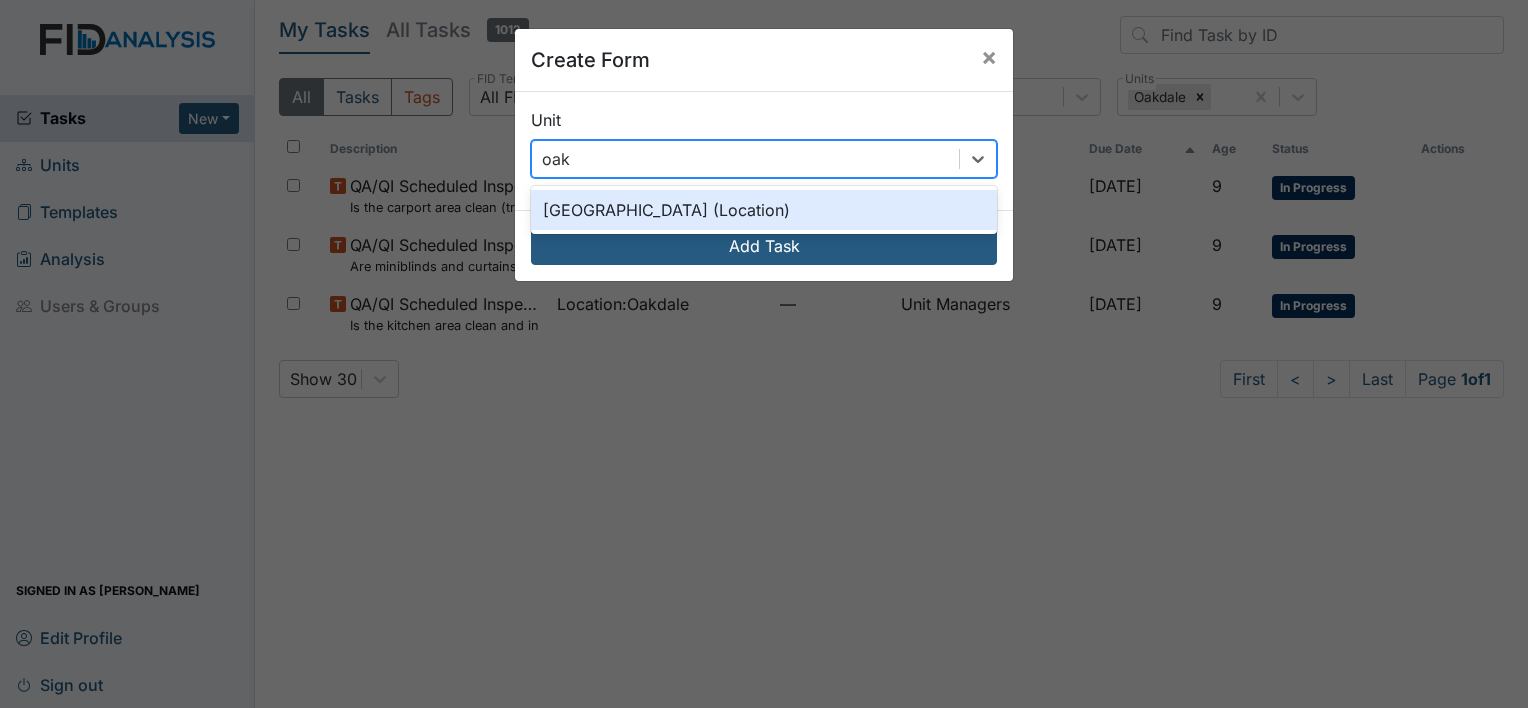 click on "[GEOGRAPHIC_DATA] (Location)" at bounding box center [764, 210] 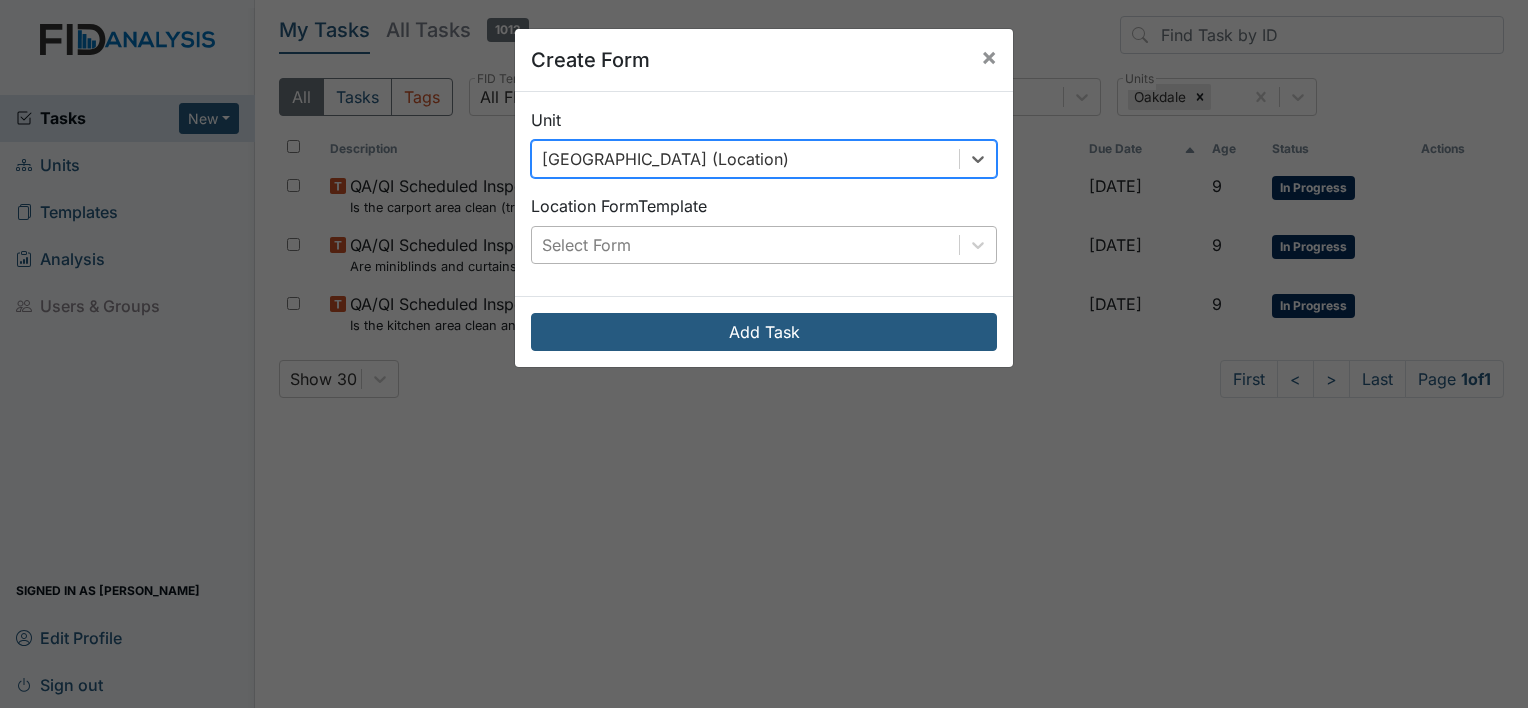 click on "Select Form" at bounding box center [745, 245] 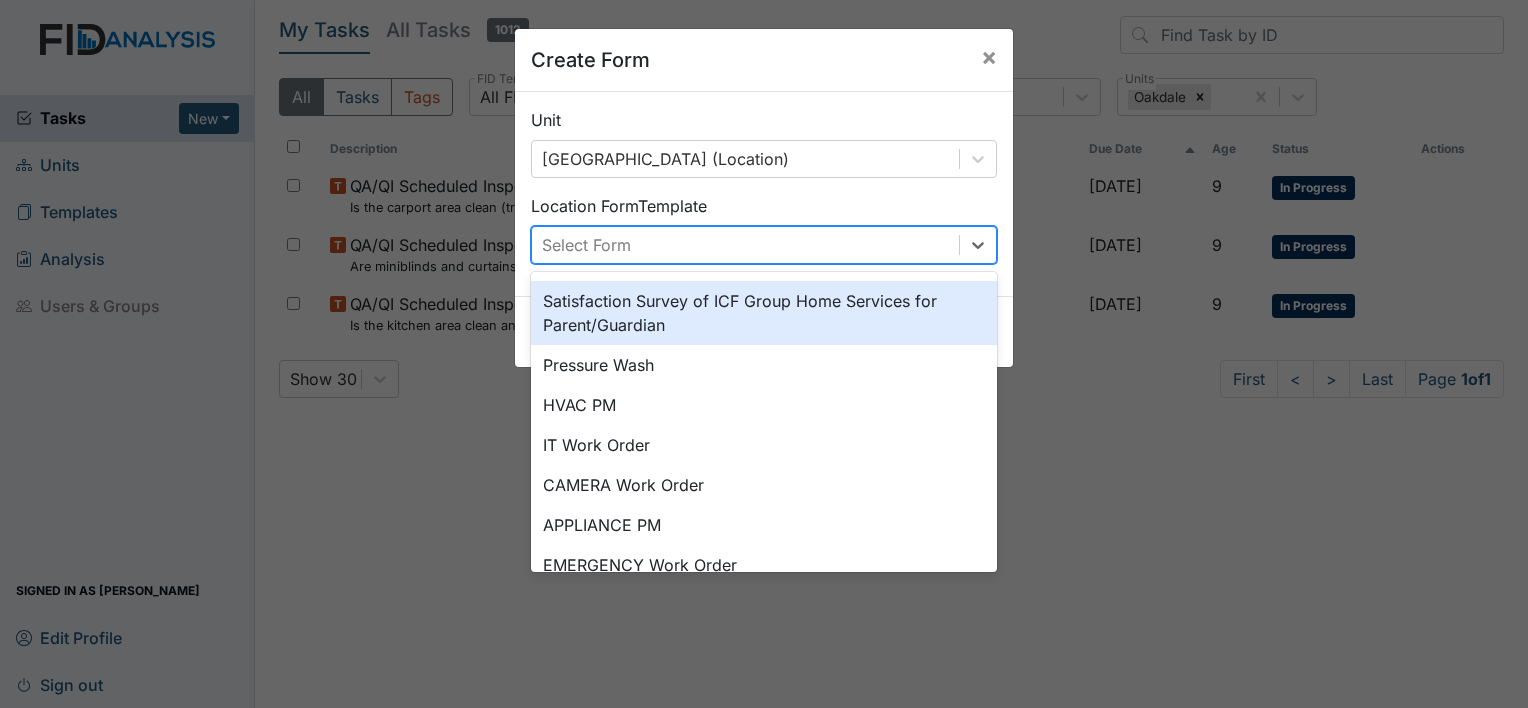 scroll, scrollTop: 208, scrollLeft: 0, axis: vertical 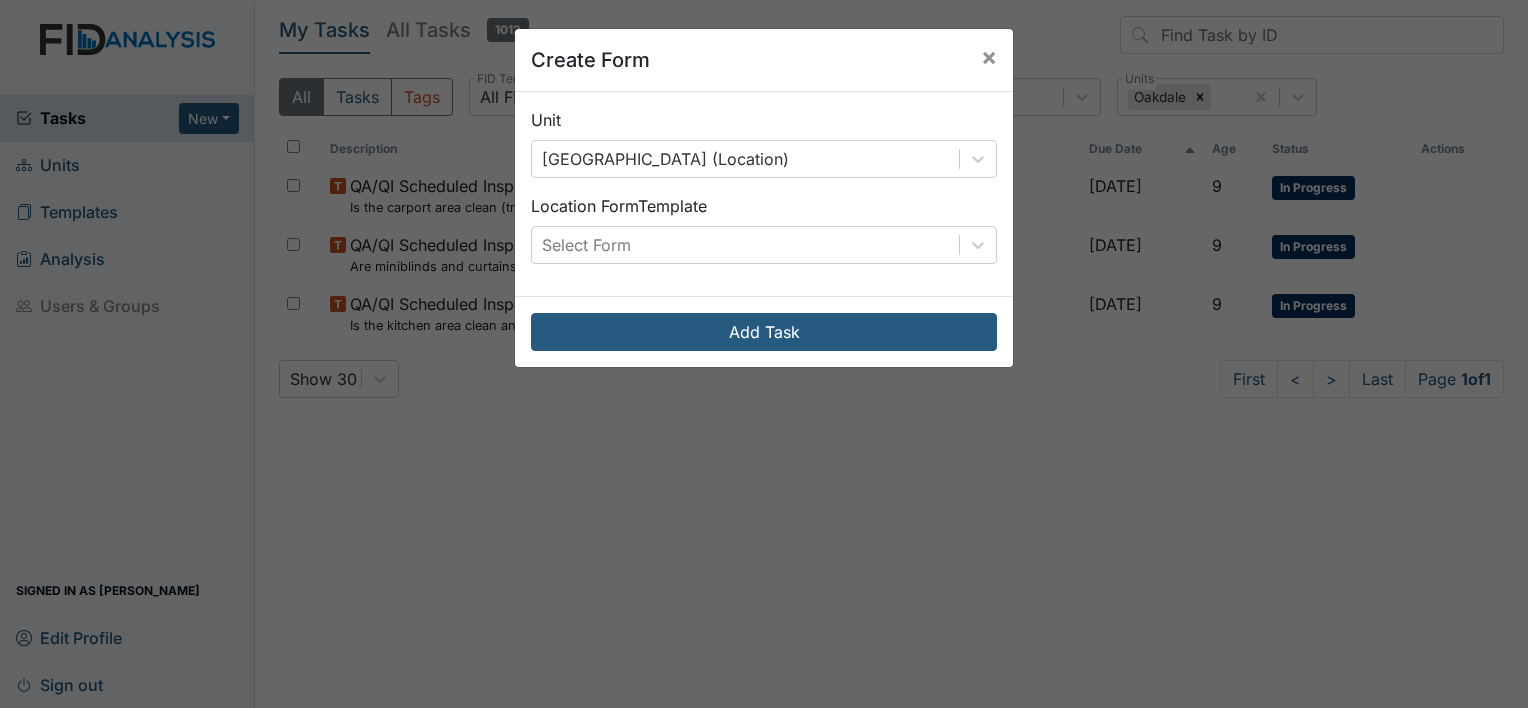 click on "Create Form   × Unit Oakdale (Location)   Location   Form  Template Select Form Add Task" at bounding box center [764, 354] 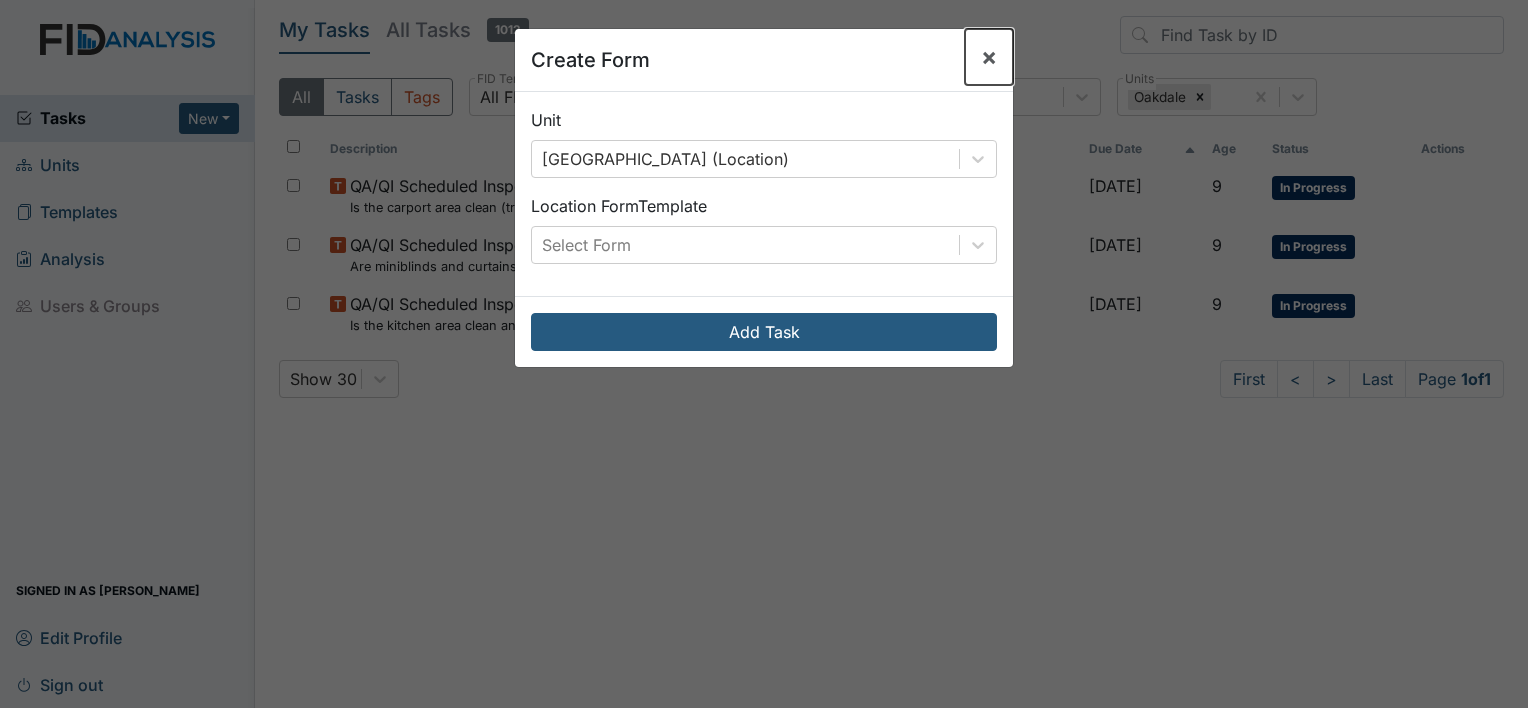 click on "×" at bounding box center (989, 56) 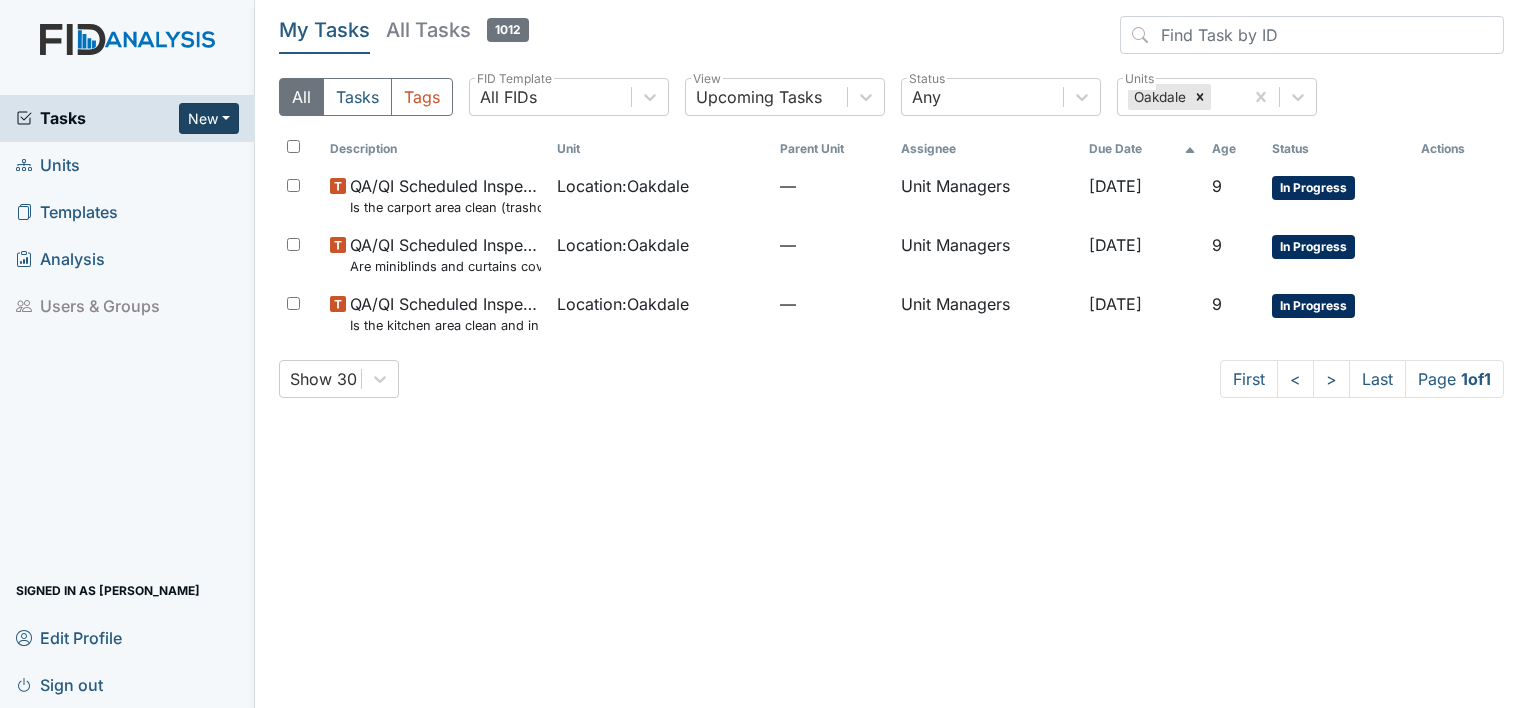 click on "New" at bounding box center [209, 118] 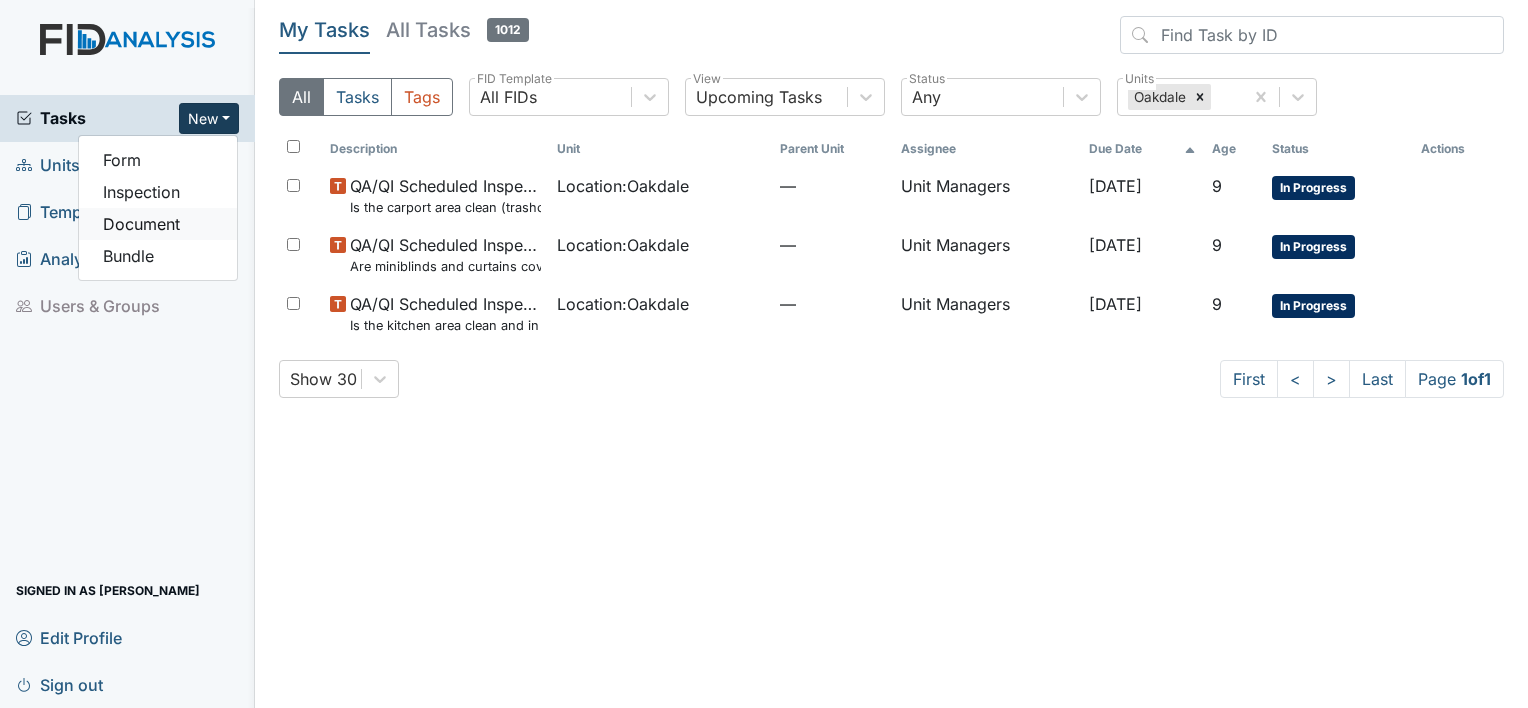 click on "Document" at bounding box center [158, 224] 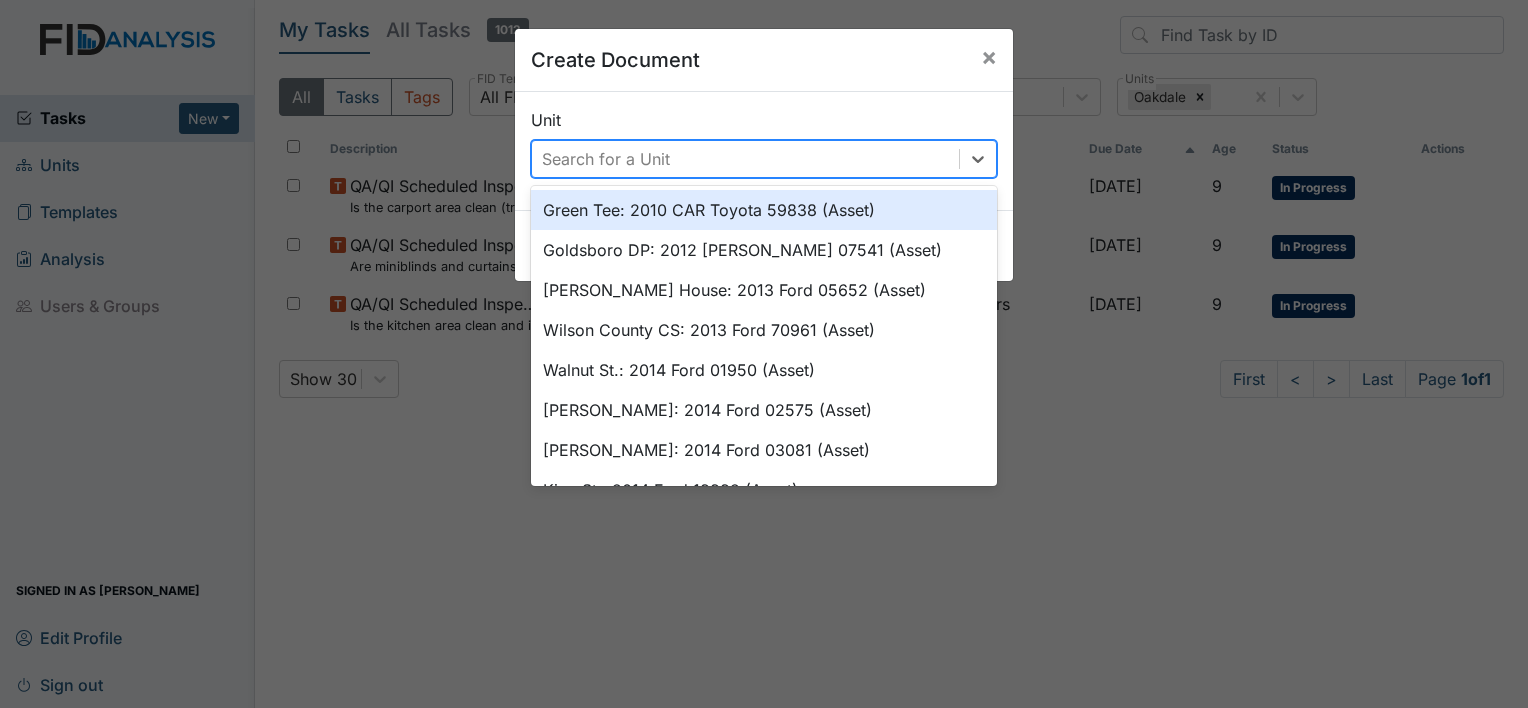 click on "Search for a Unit" at bounding box center [745, 159] 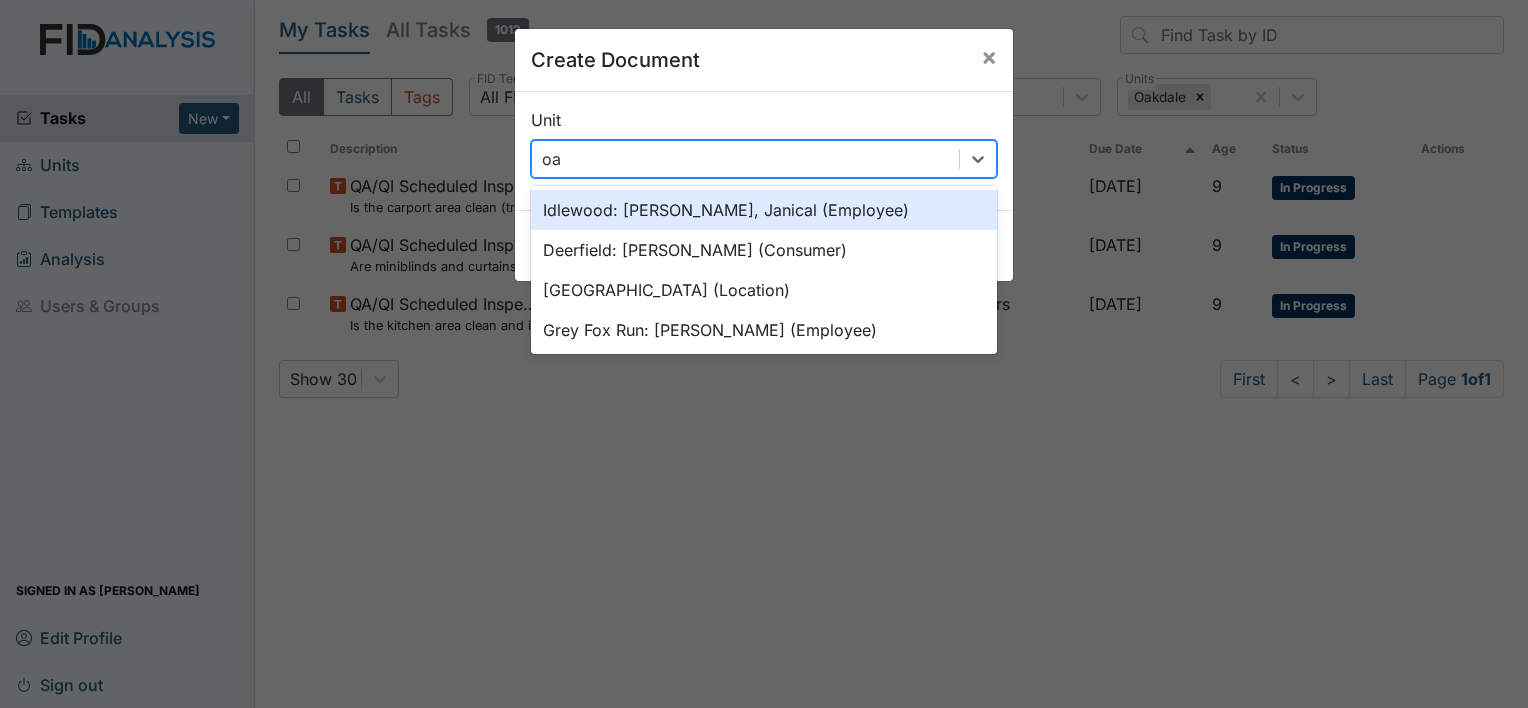 type on "oak" 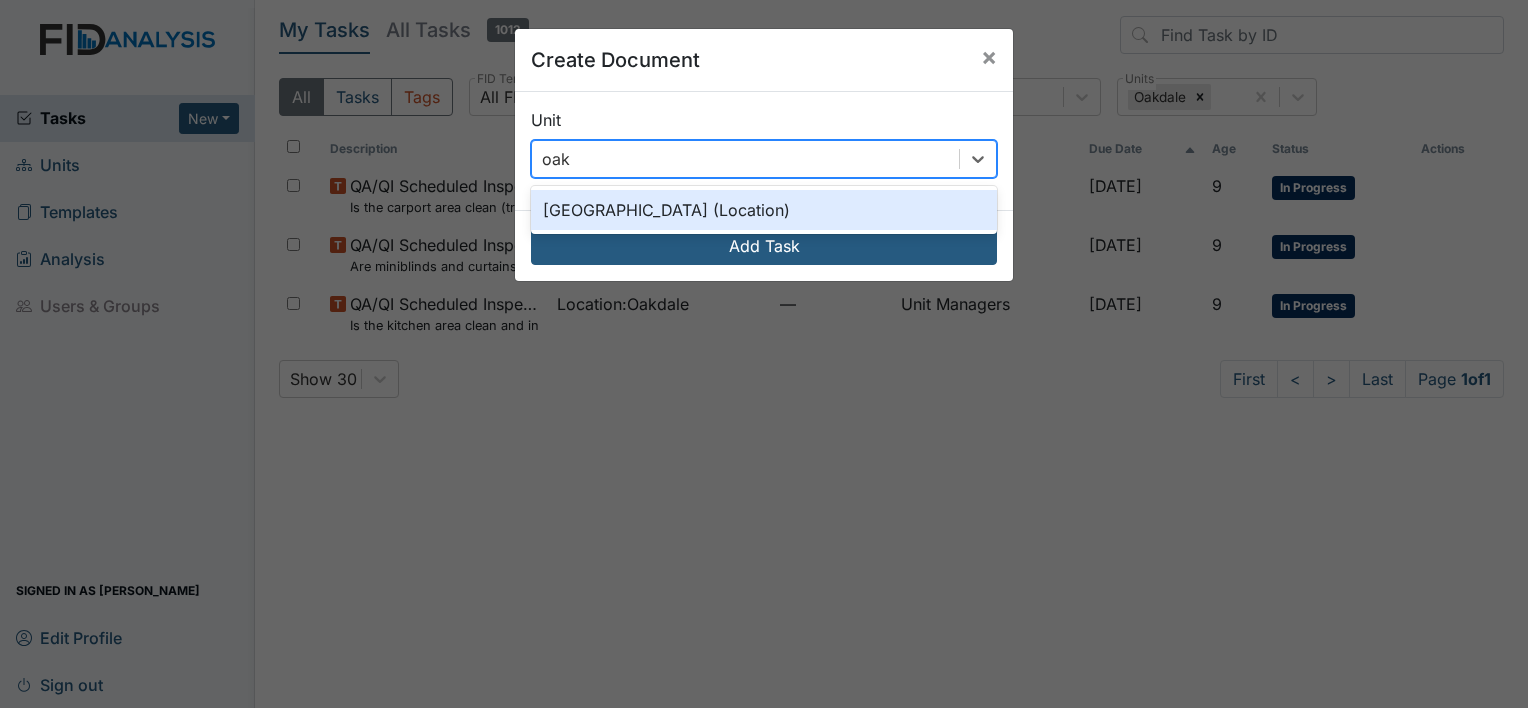 click on "Oakdale (Location)" at bounding box center (764, 210) 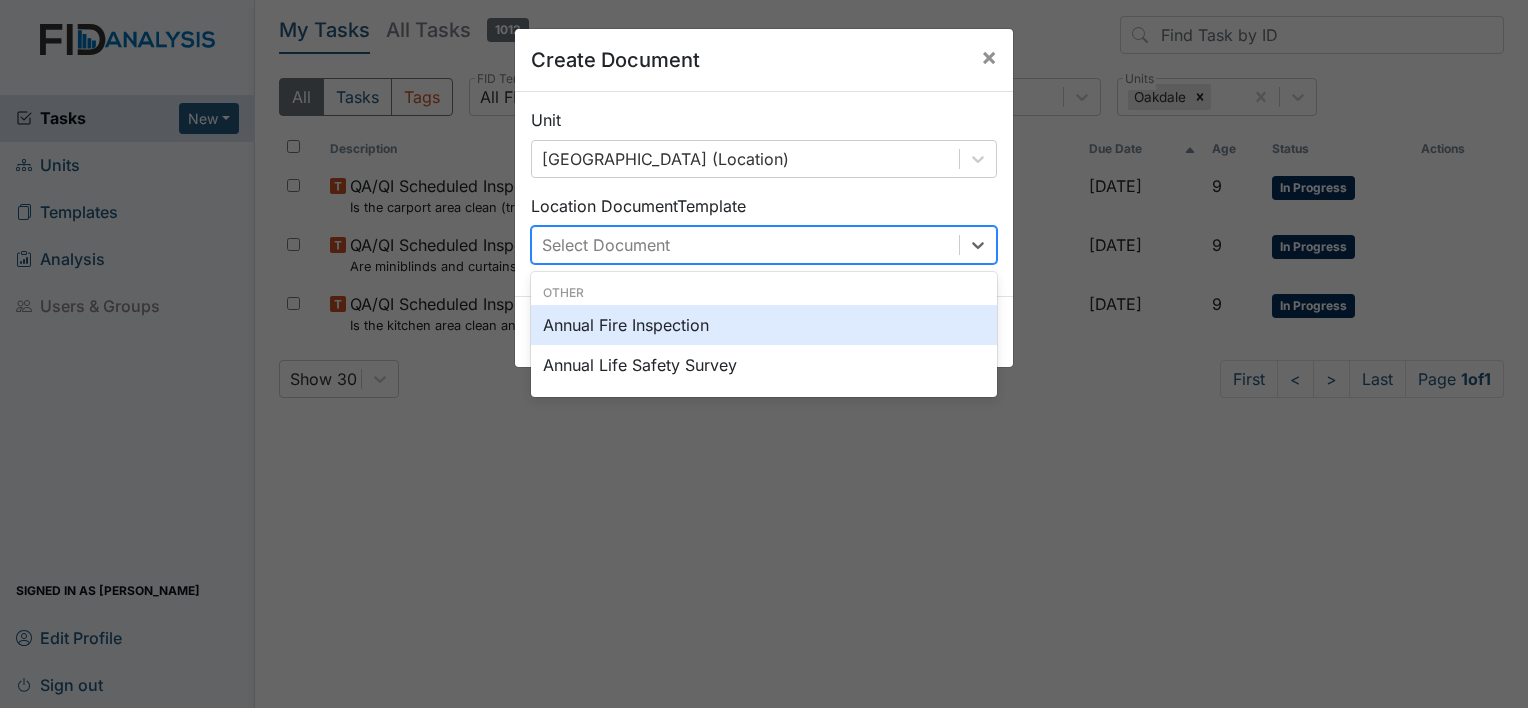 click on "Select Document" at bounding box center [745, 245] 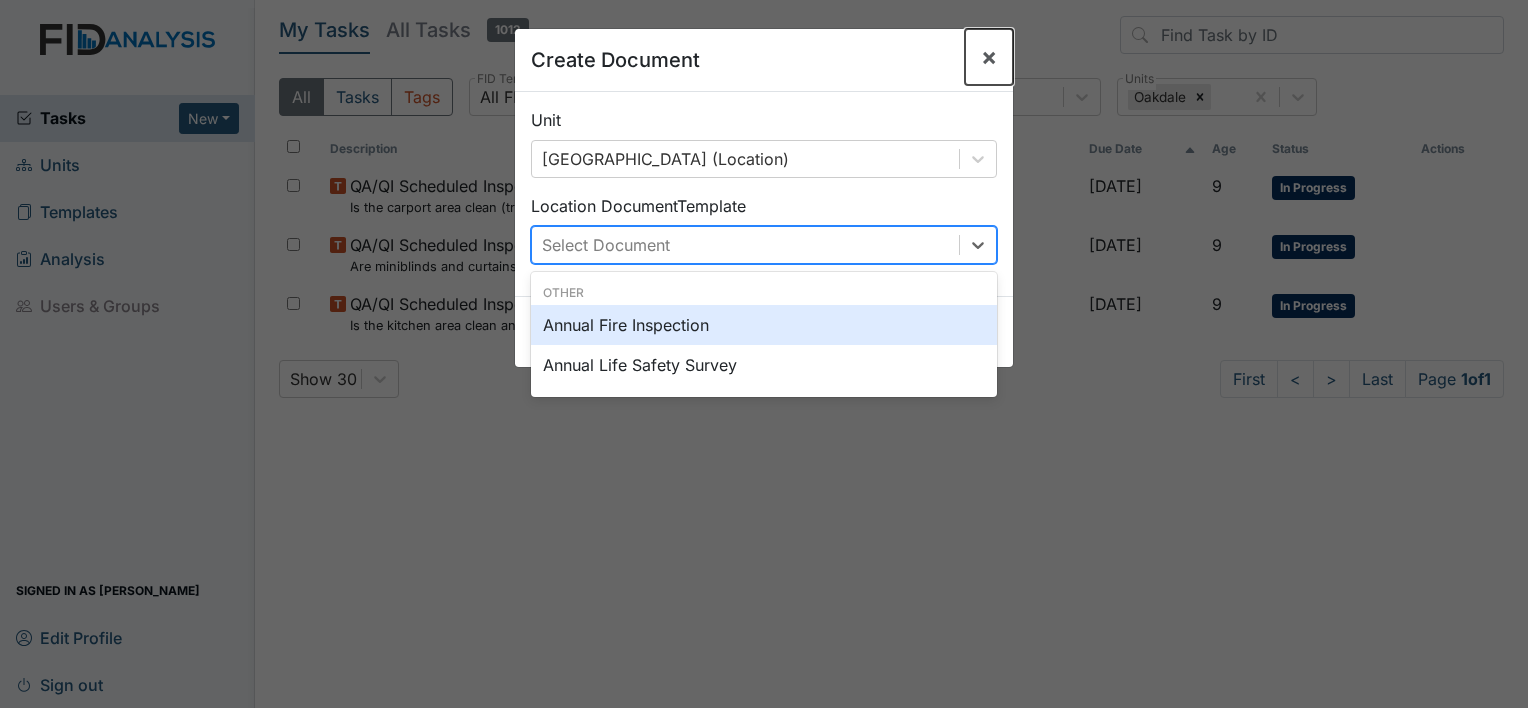 click on "×" at bounding box center (989, 56) 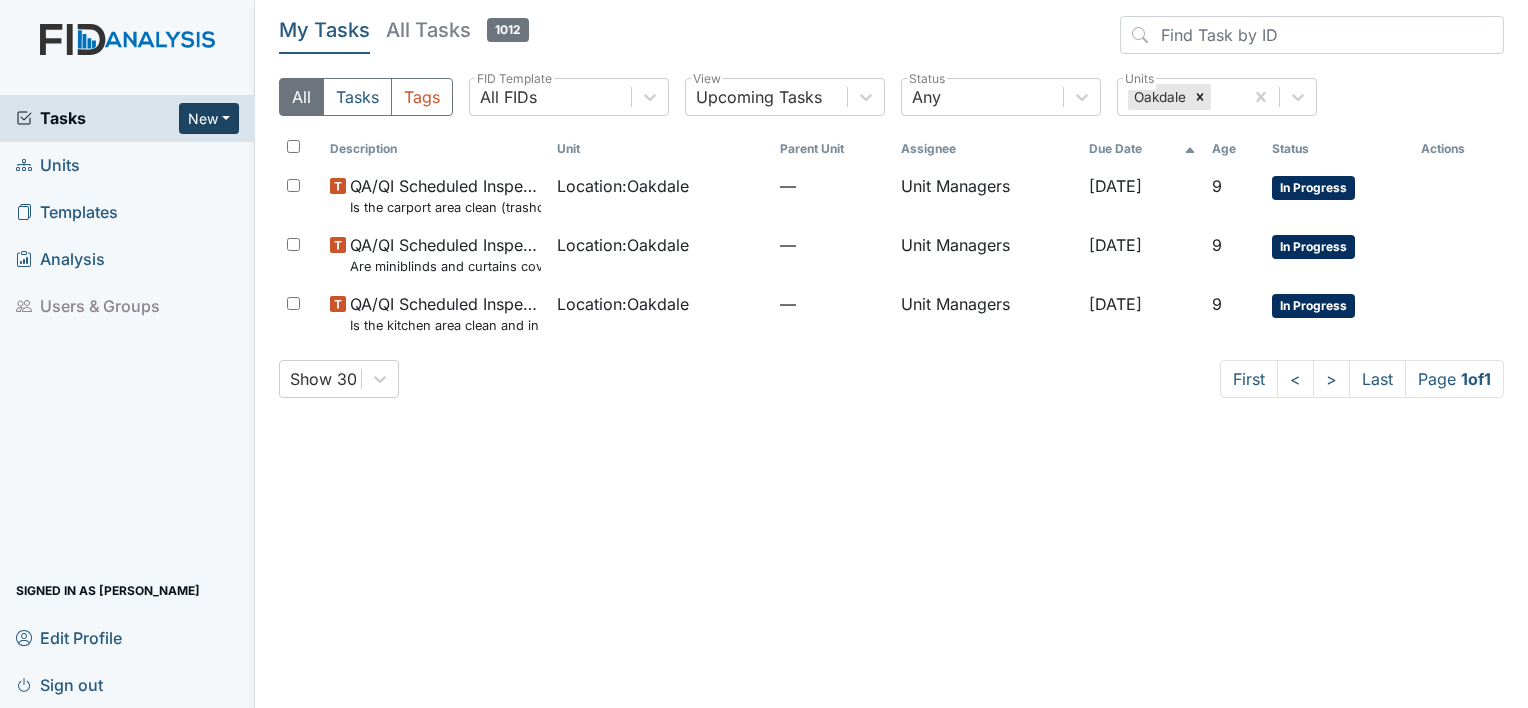 click on "New" at bounding box center (209, 118) 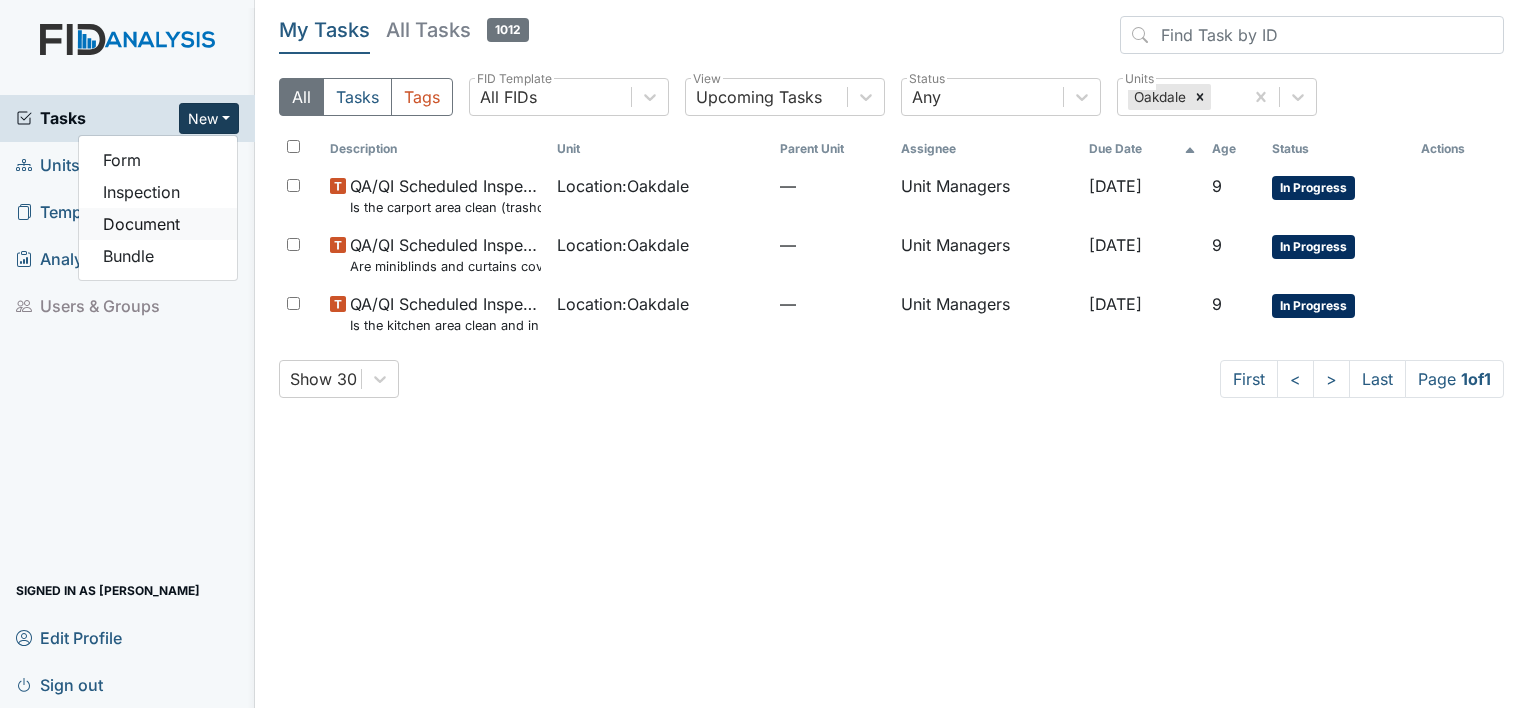 click on "Document" at bounding box center [158, 224] 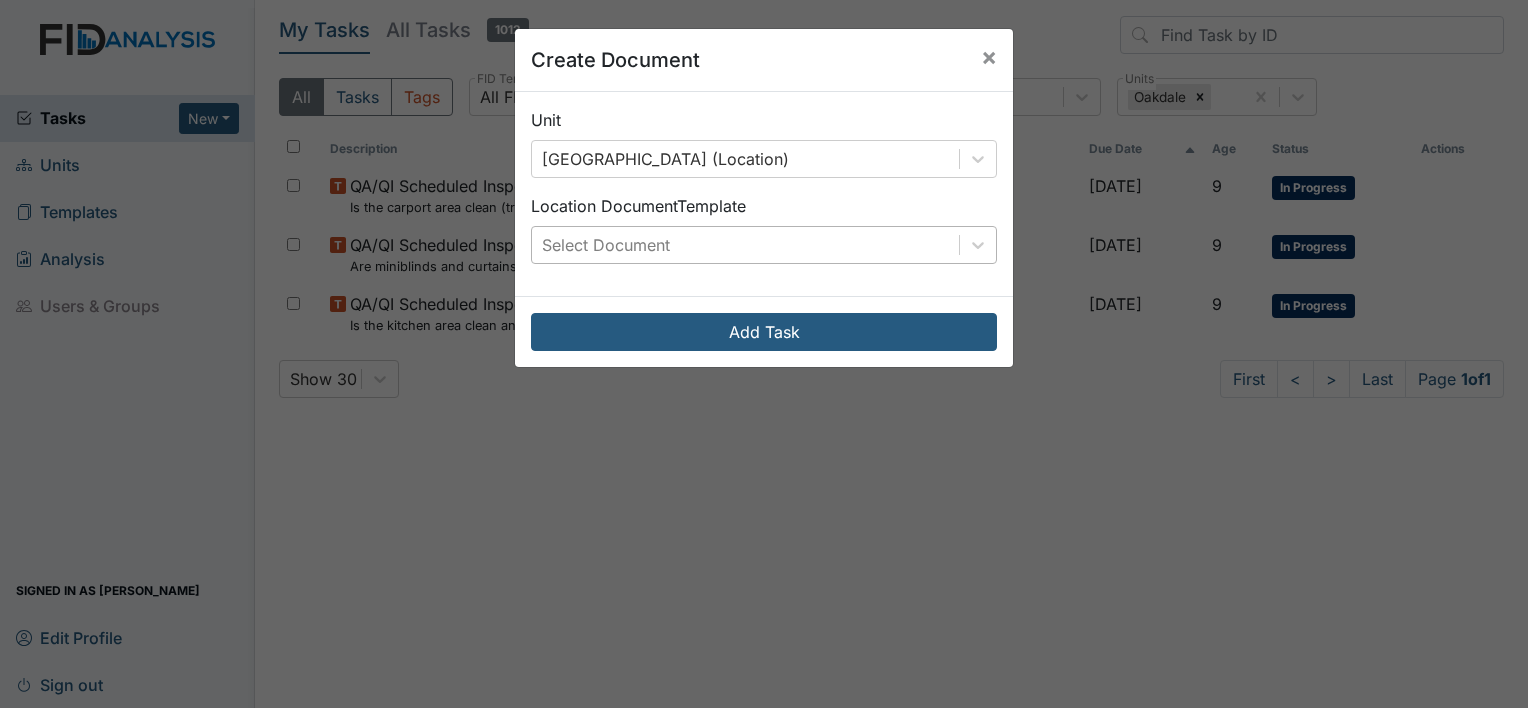 click on "Select Document" at bounding box center [606, 245] 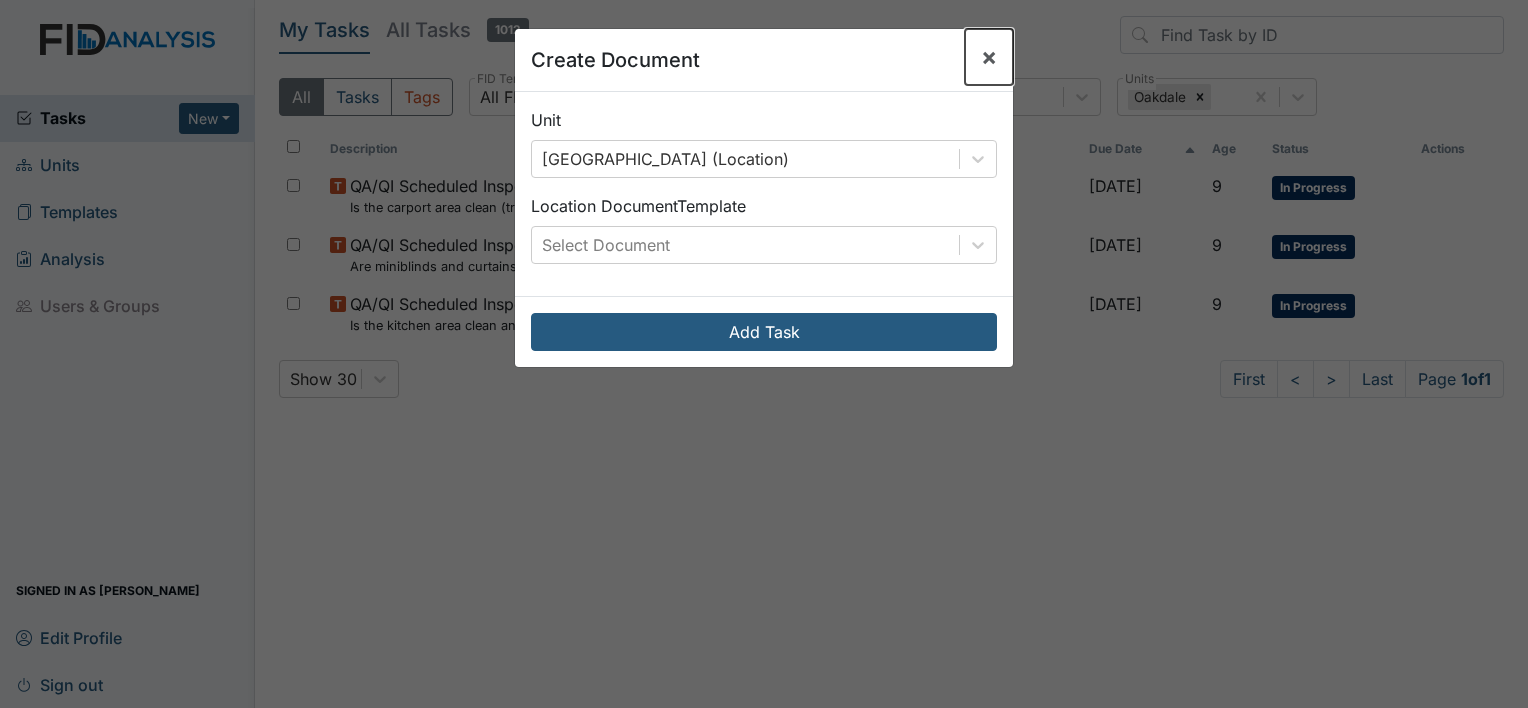 click on "×" at bounding box center (989, 56) 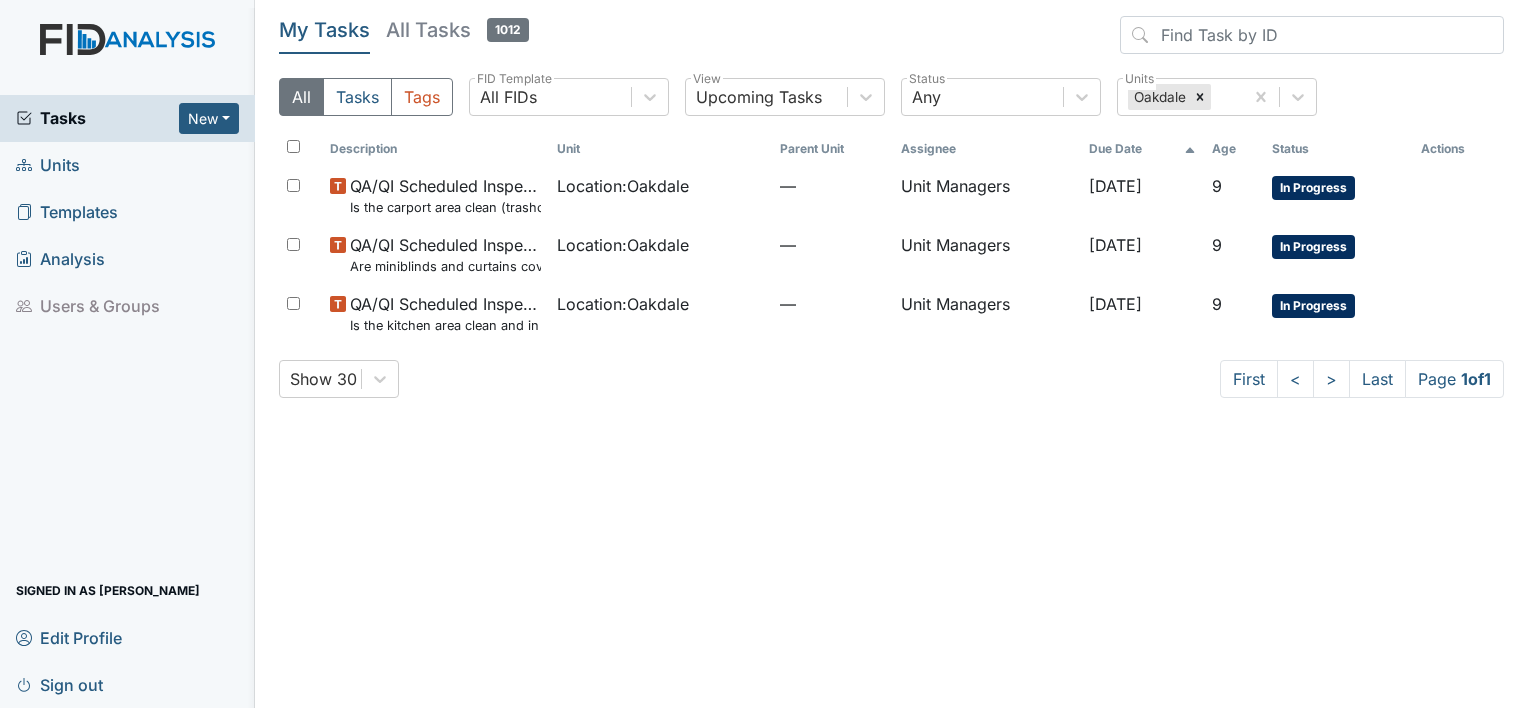 click on "Units" at bounding box center [48, 165] 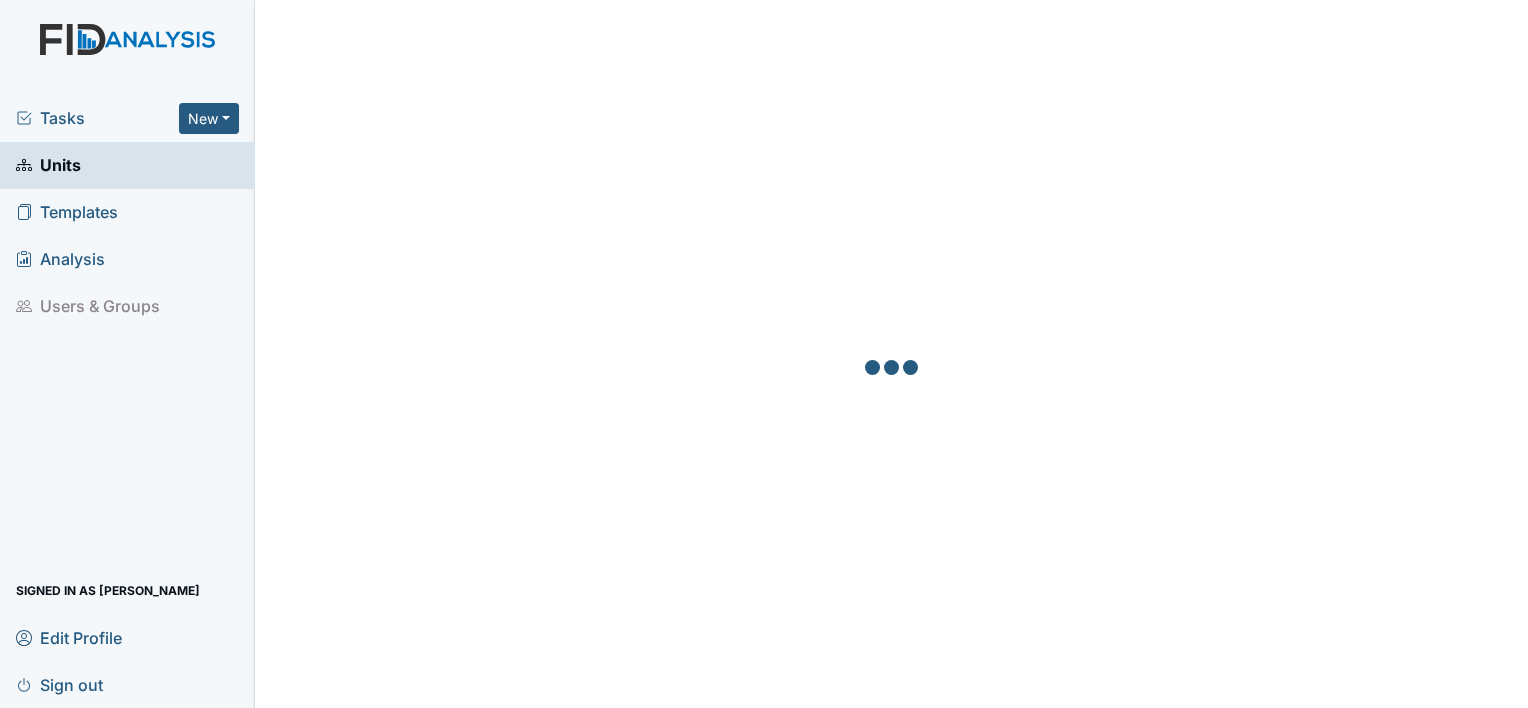 scroll, scrollTop: 0, scrollLeft: 0, axis: both 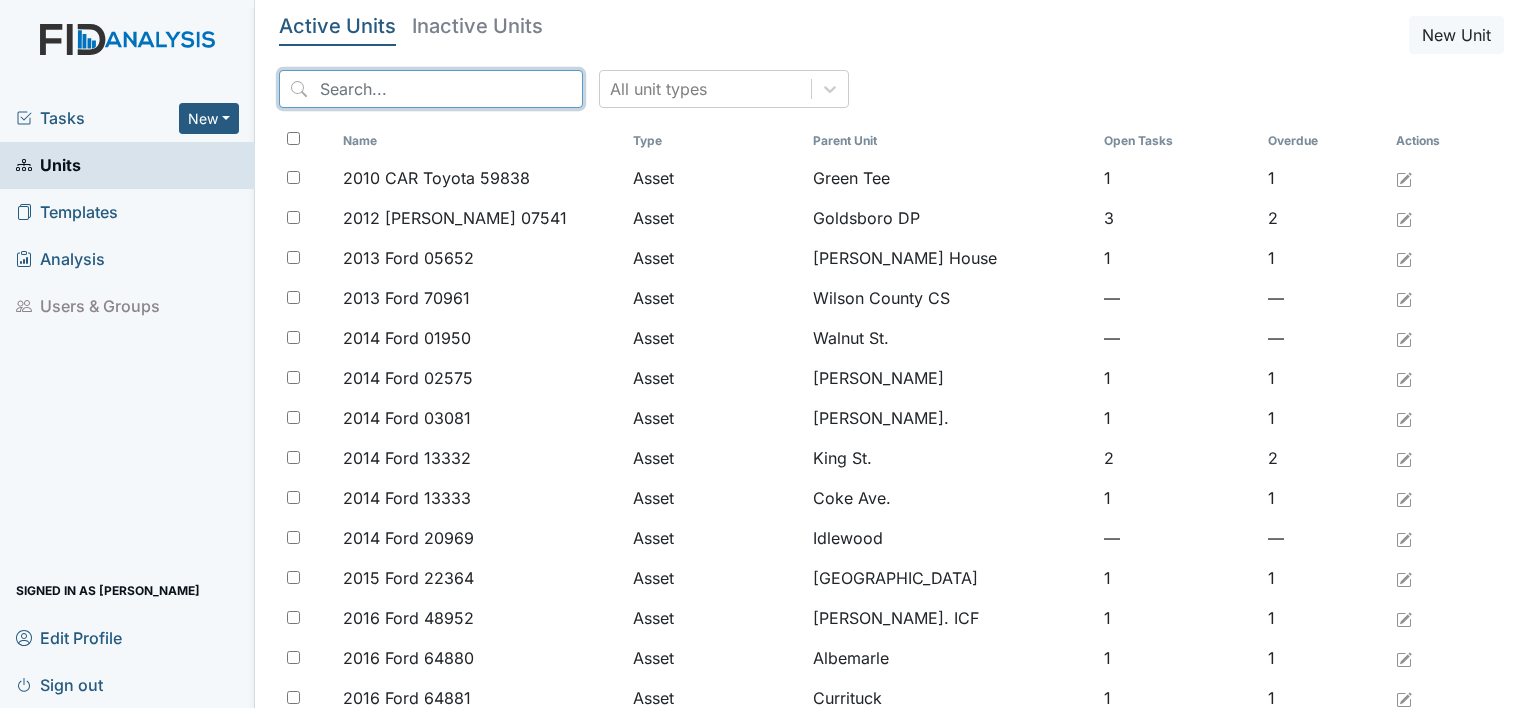 click at bounding box center [431, 89] 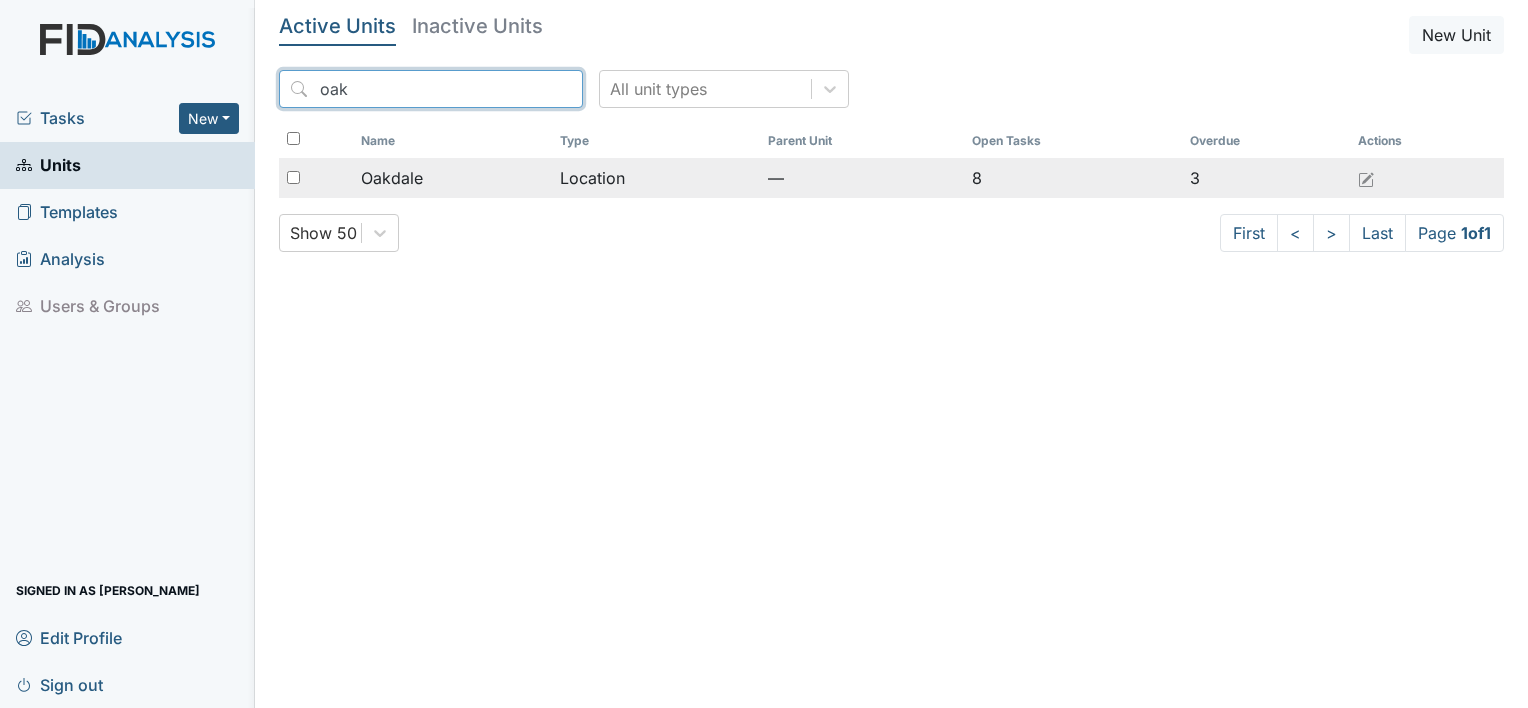 type on "oak" 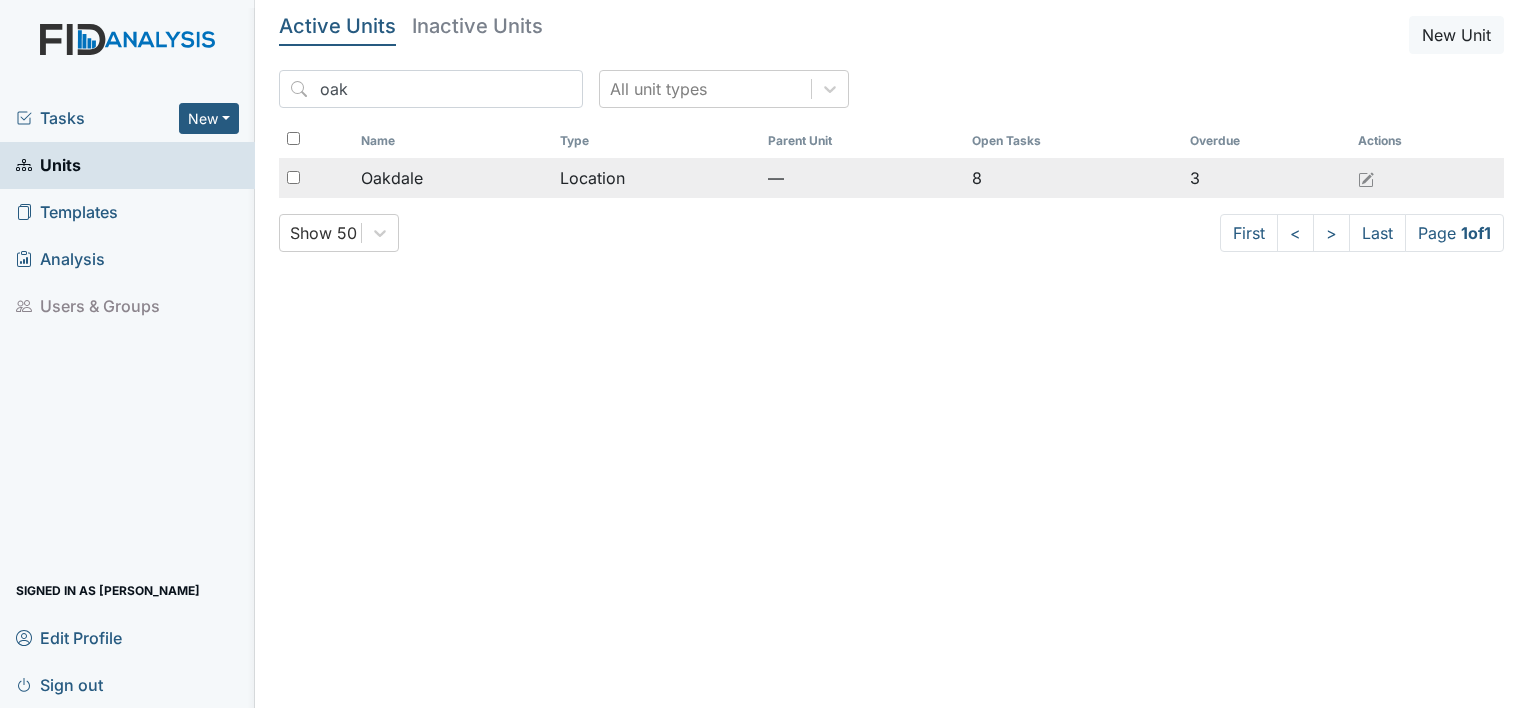 click on "Oakdale" at bounding box center (453, 178) 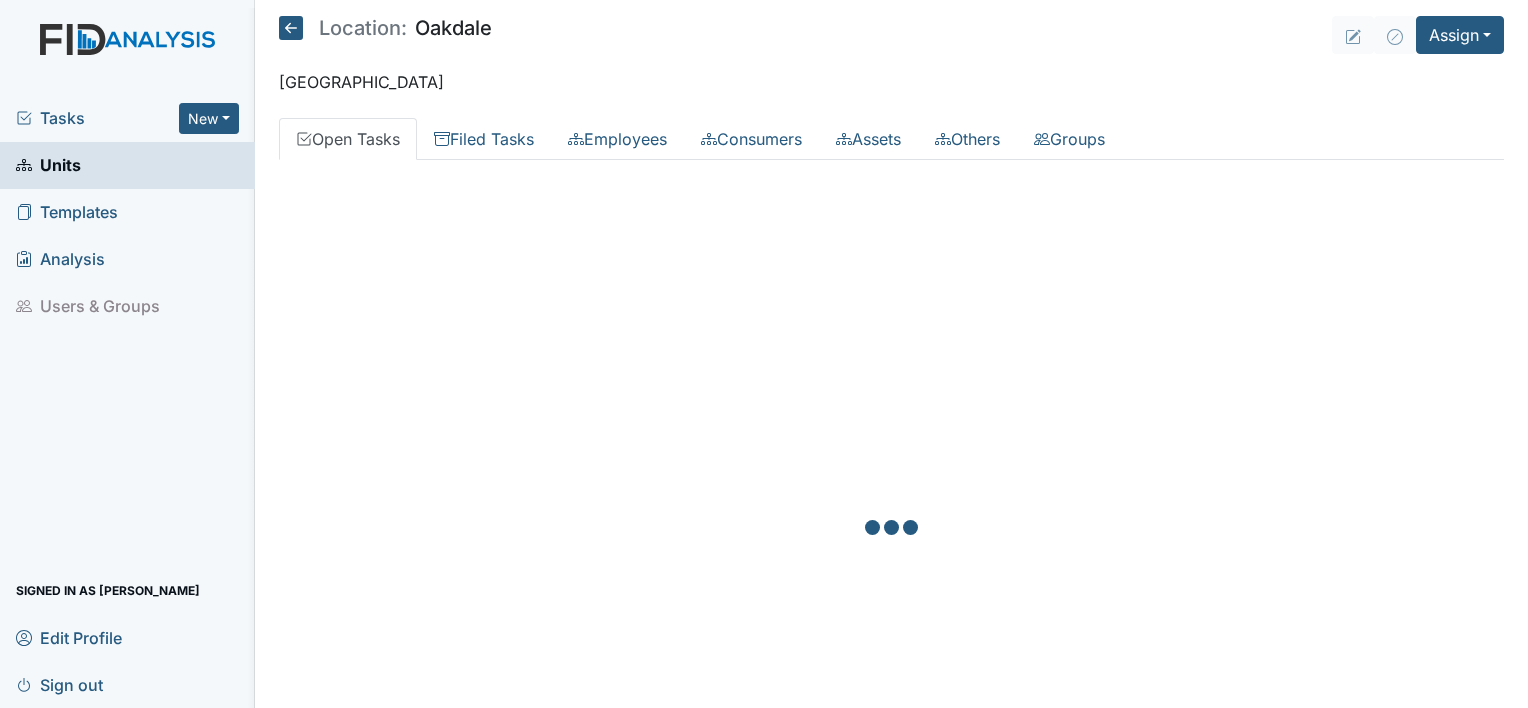 scroll, scrollTop: 0, scrollLeft: 0, axis: both 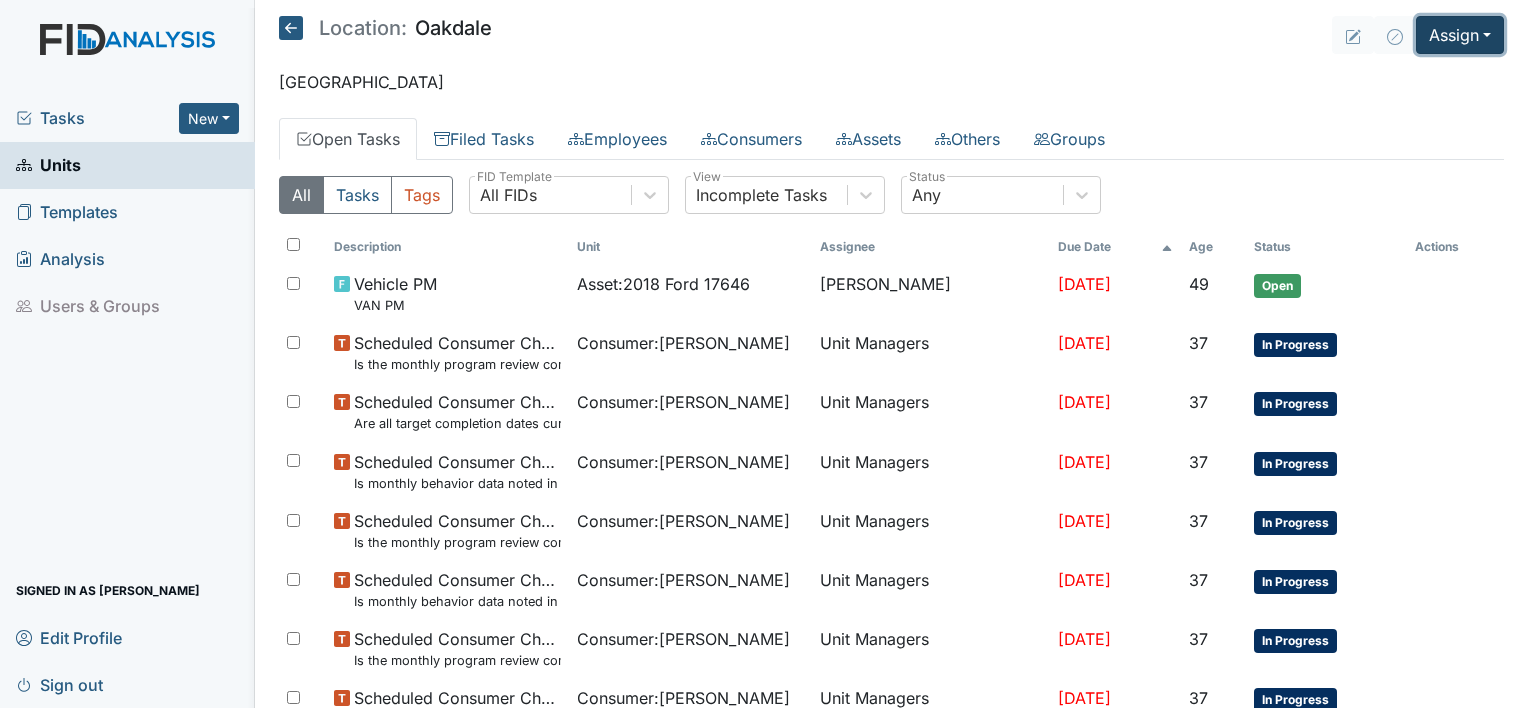 click on "Assign" at bounding box center (1460, 35) 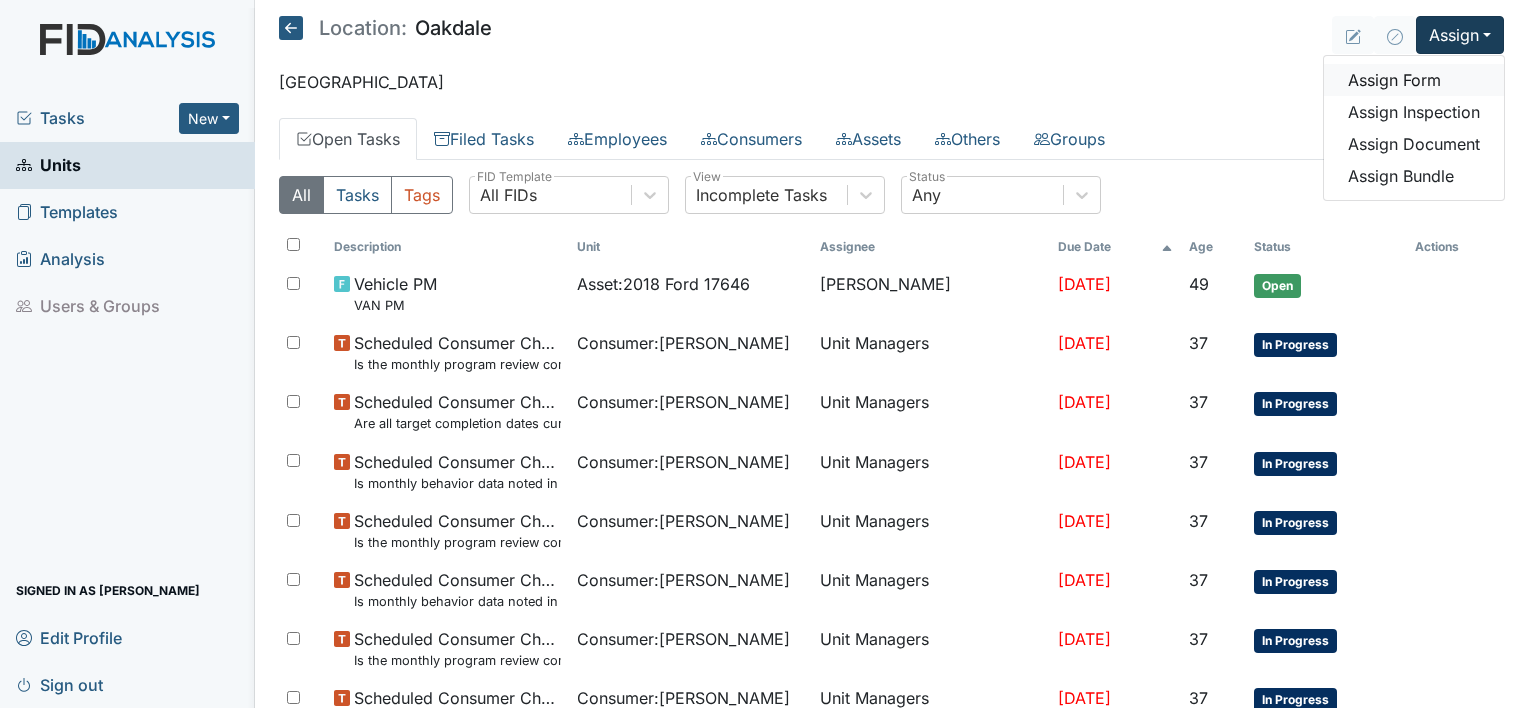 click on "Assign Form" at bounding box center (1414, 80) 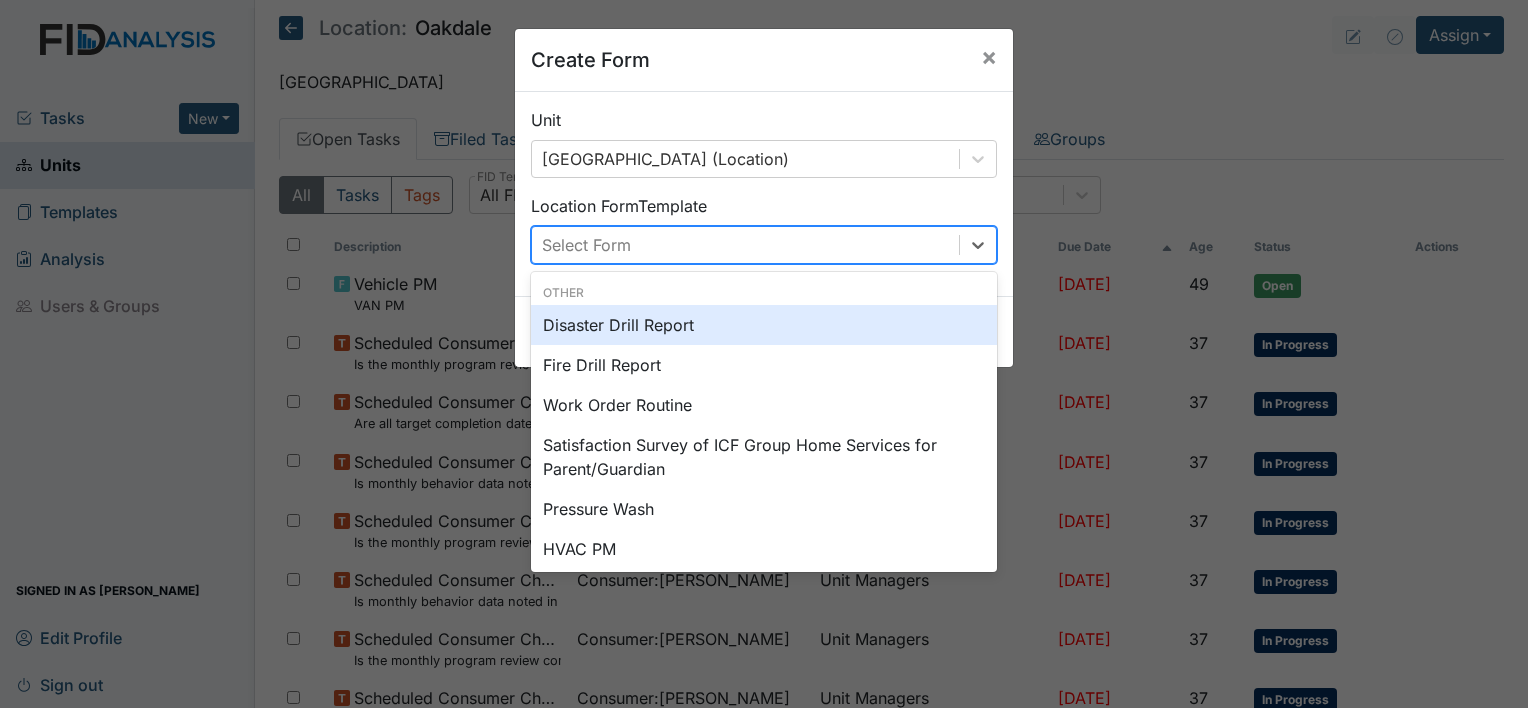click on "Select Form" at bounding box center (745, 245) 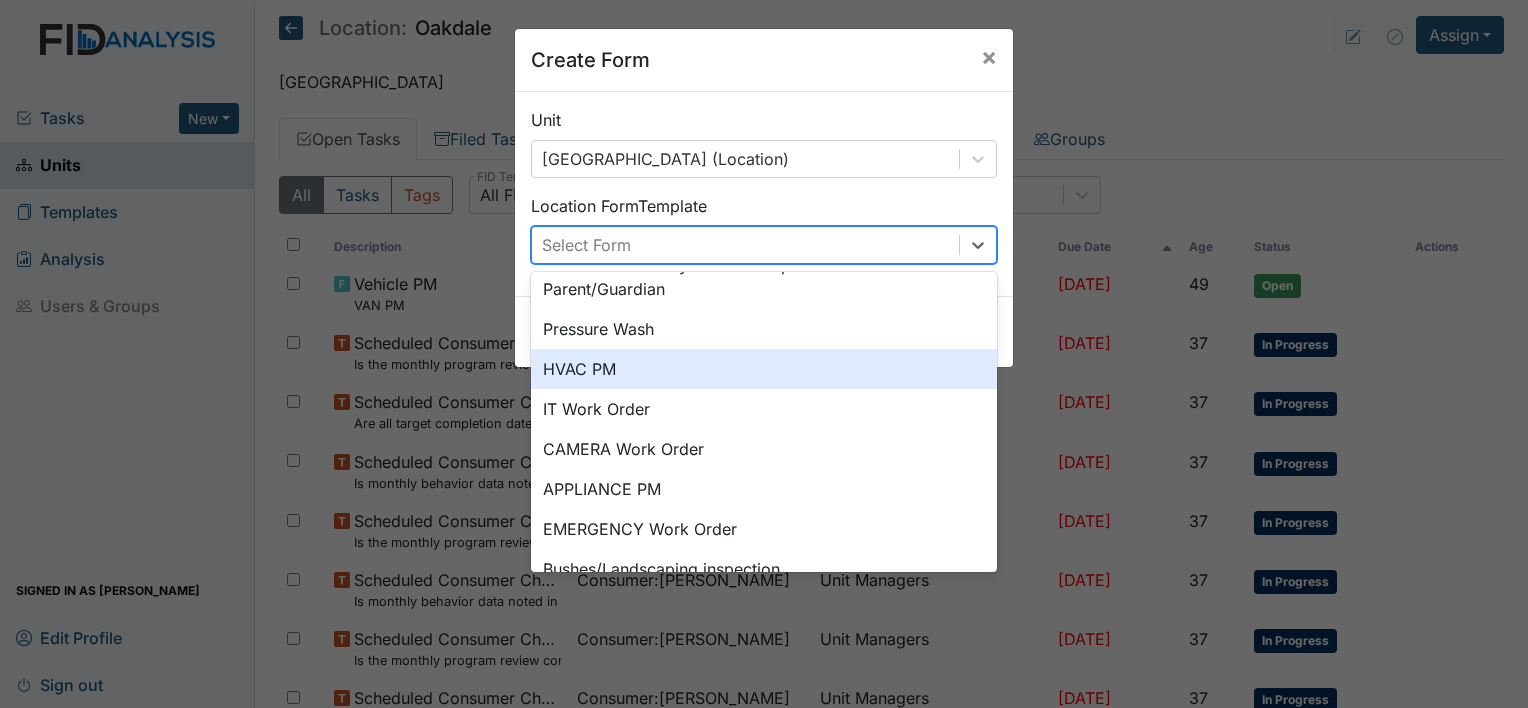 scroll, scrollTop: 208, scrollLeft: 0, axis: vertical 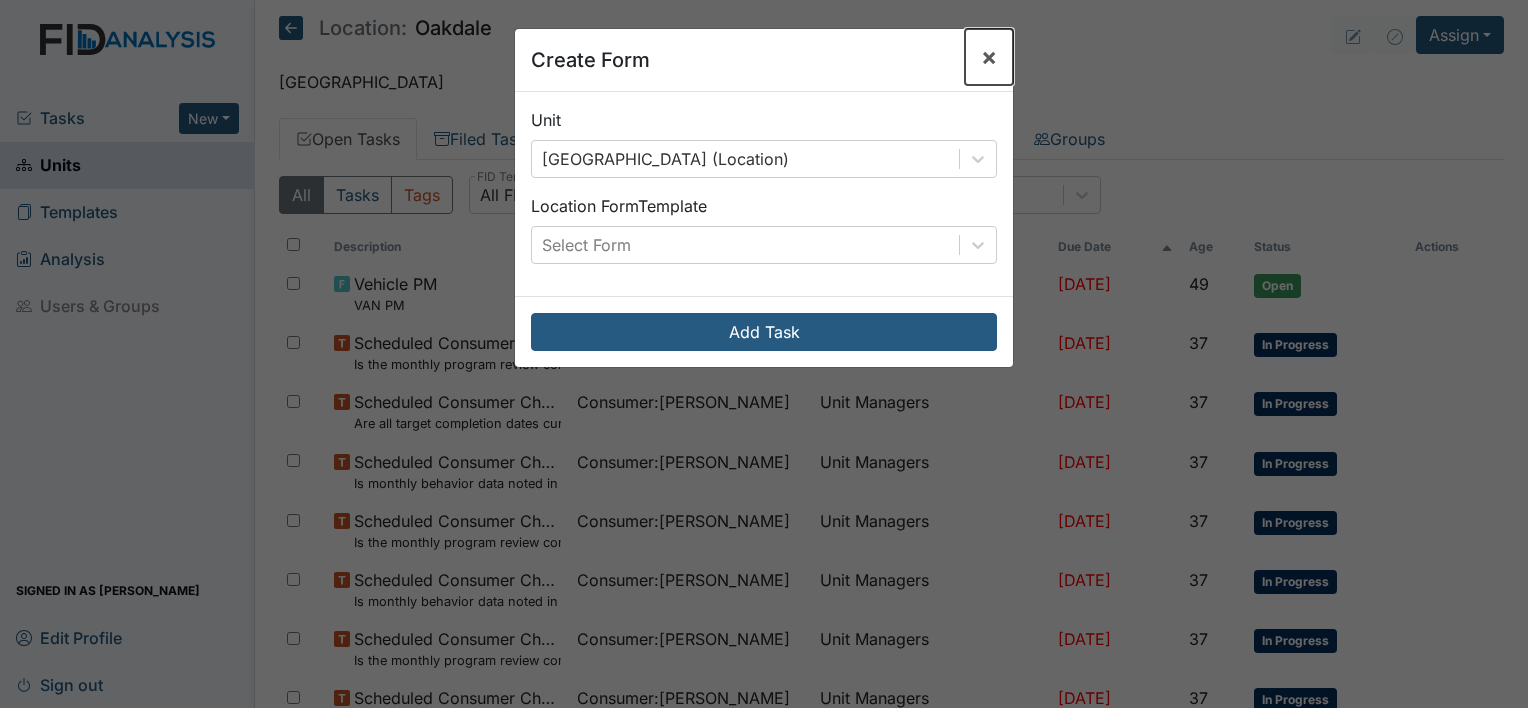 click on "×" at bounding box center (989, 56) 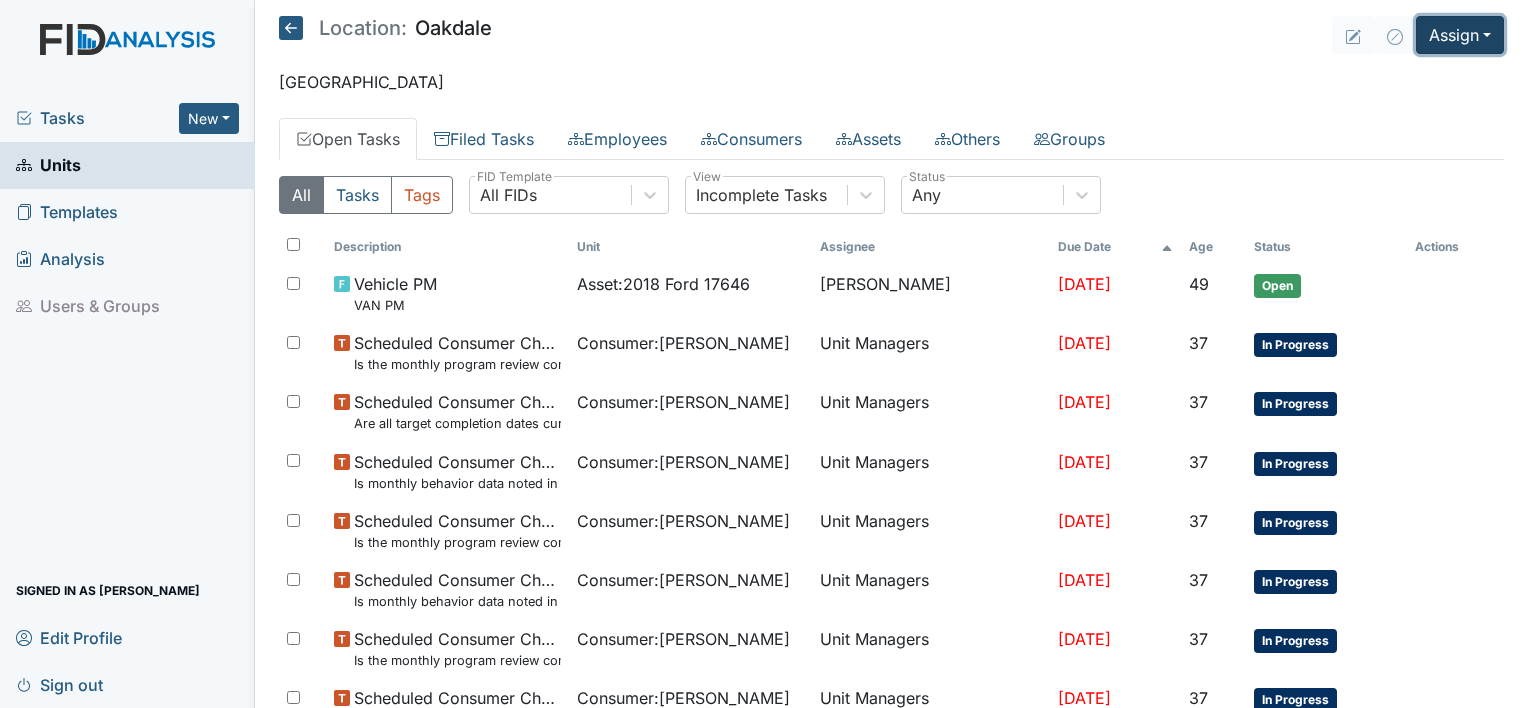 click on "Assign" at bounding box center [1460, 35] 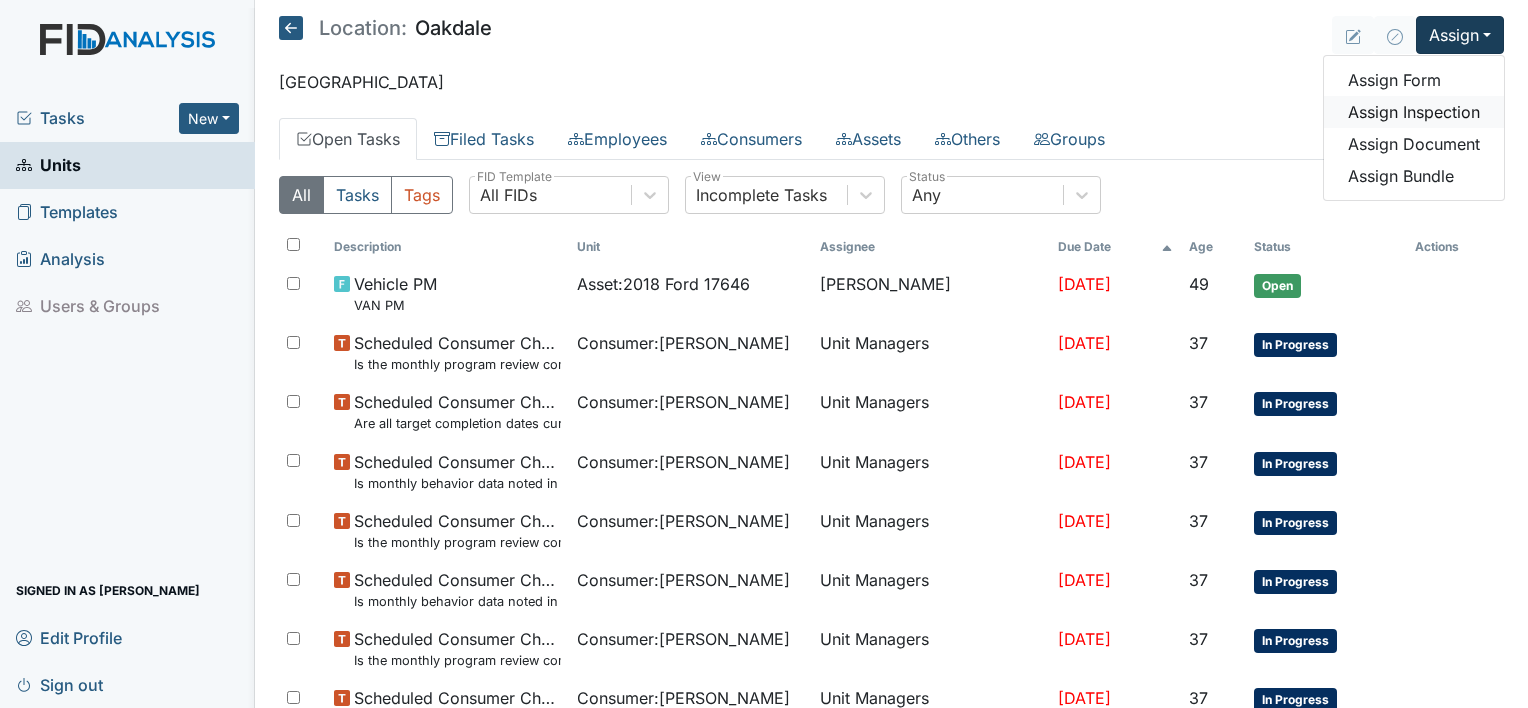 click on "Assign Inspection" at bounding box center [1414, 112] 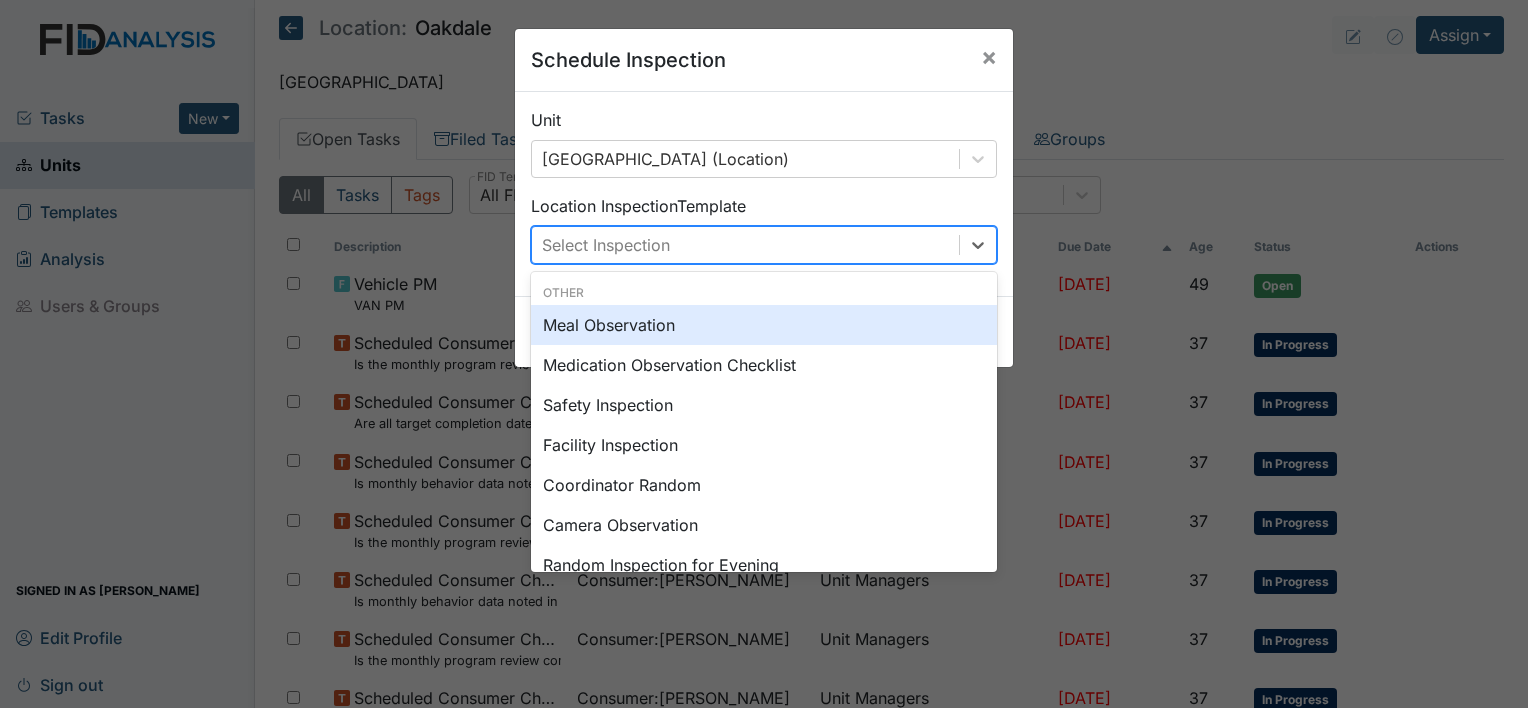 click on "Select Inspection" at bounding box center [745, 245] 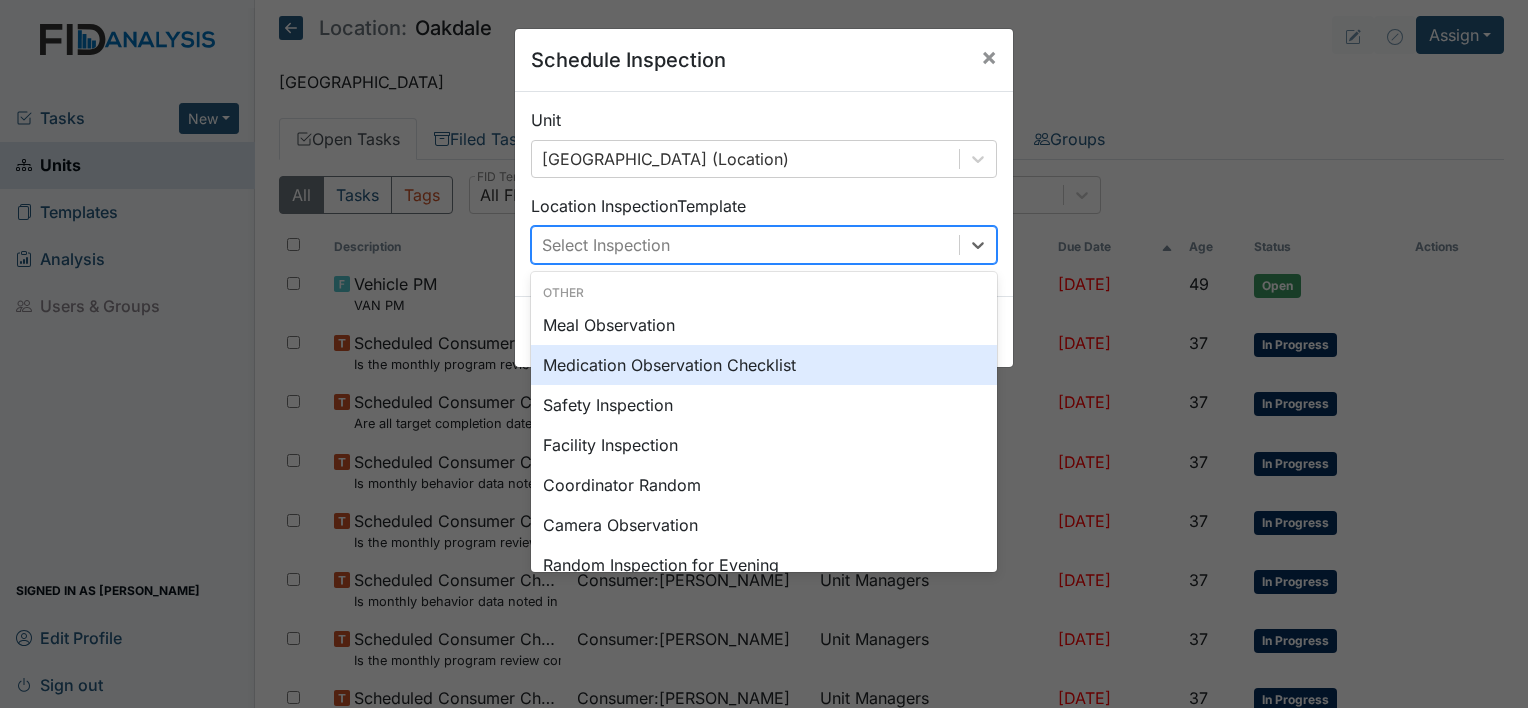click on "Medication Observation Checklist" at bounding box center [764, 365] 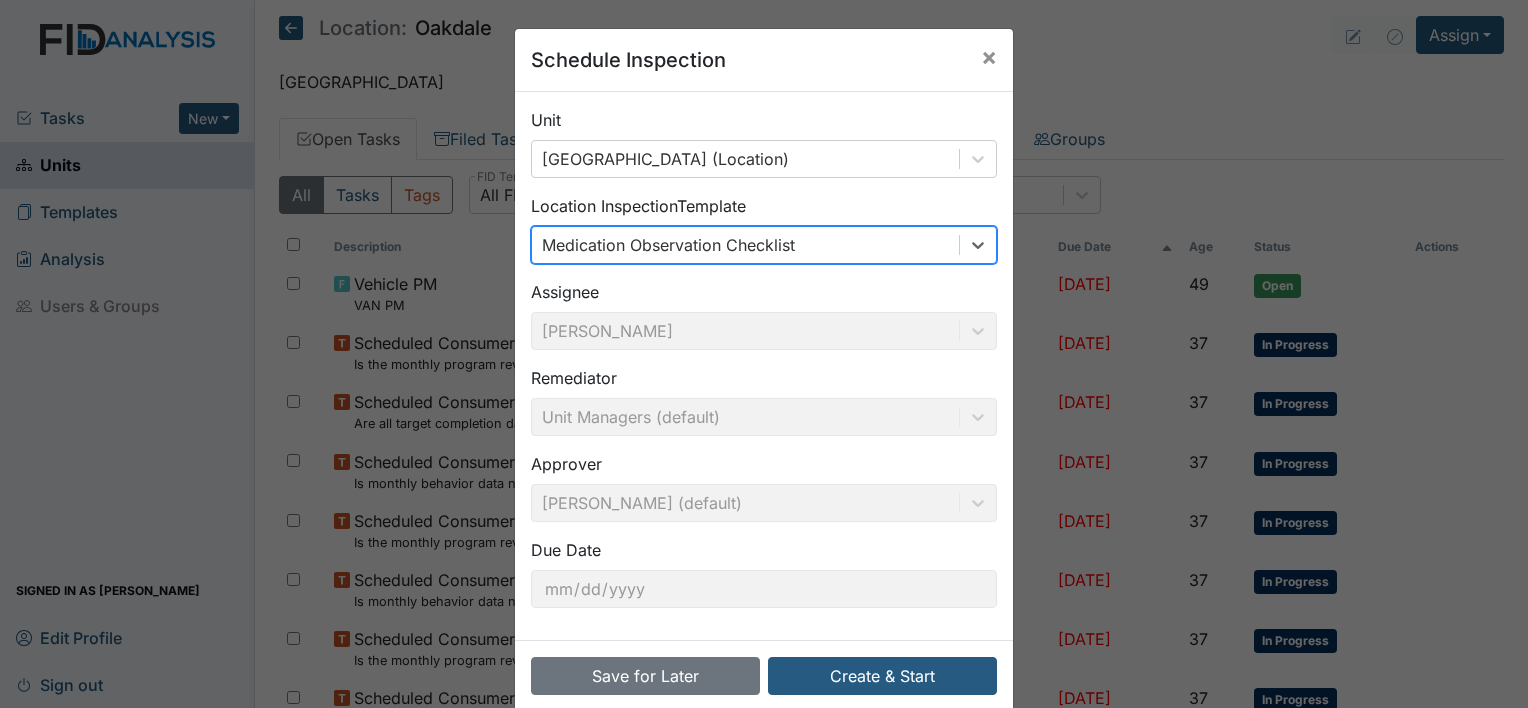 scroll, scrollTop: 31, scrollLeft: 0, axis: vertical 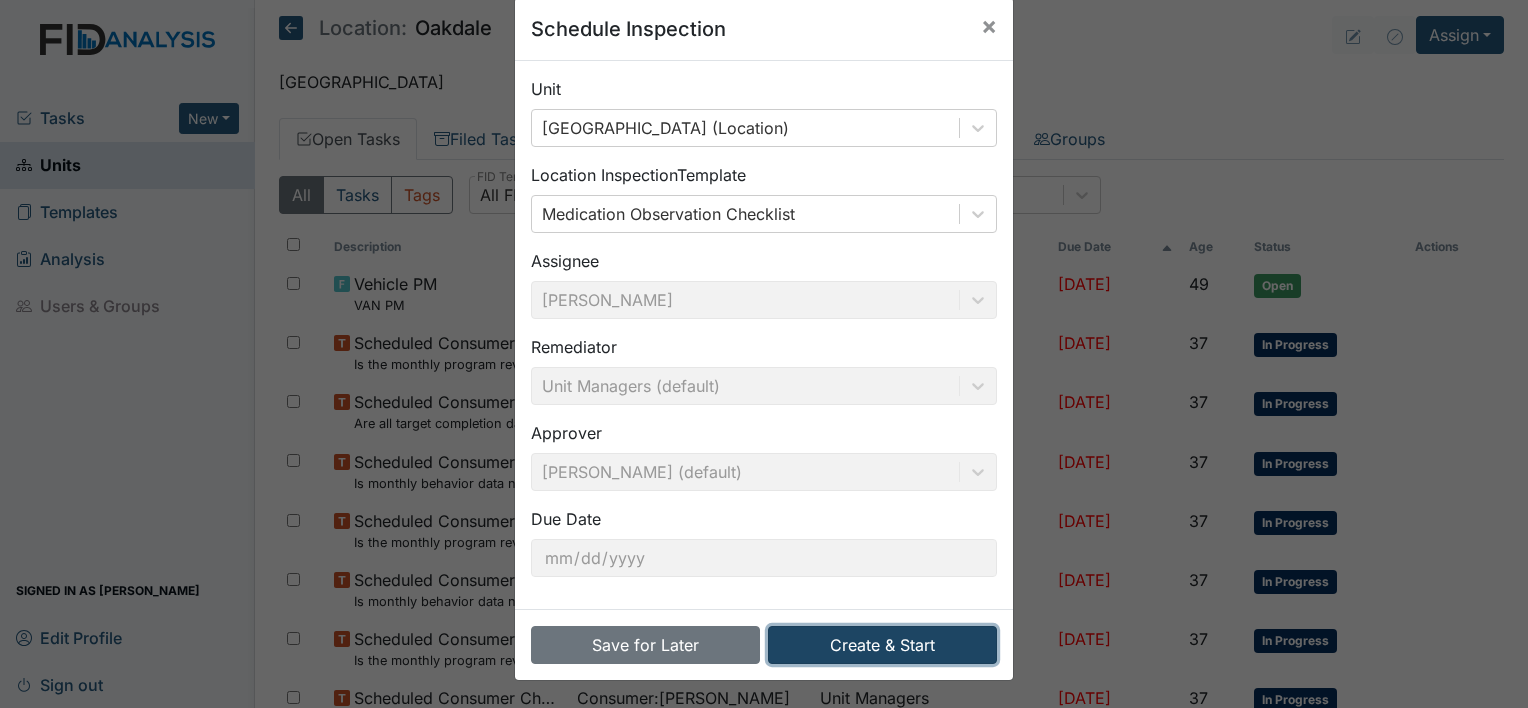 click on "Create & Start" at bounding box center (882, 645) 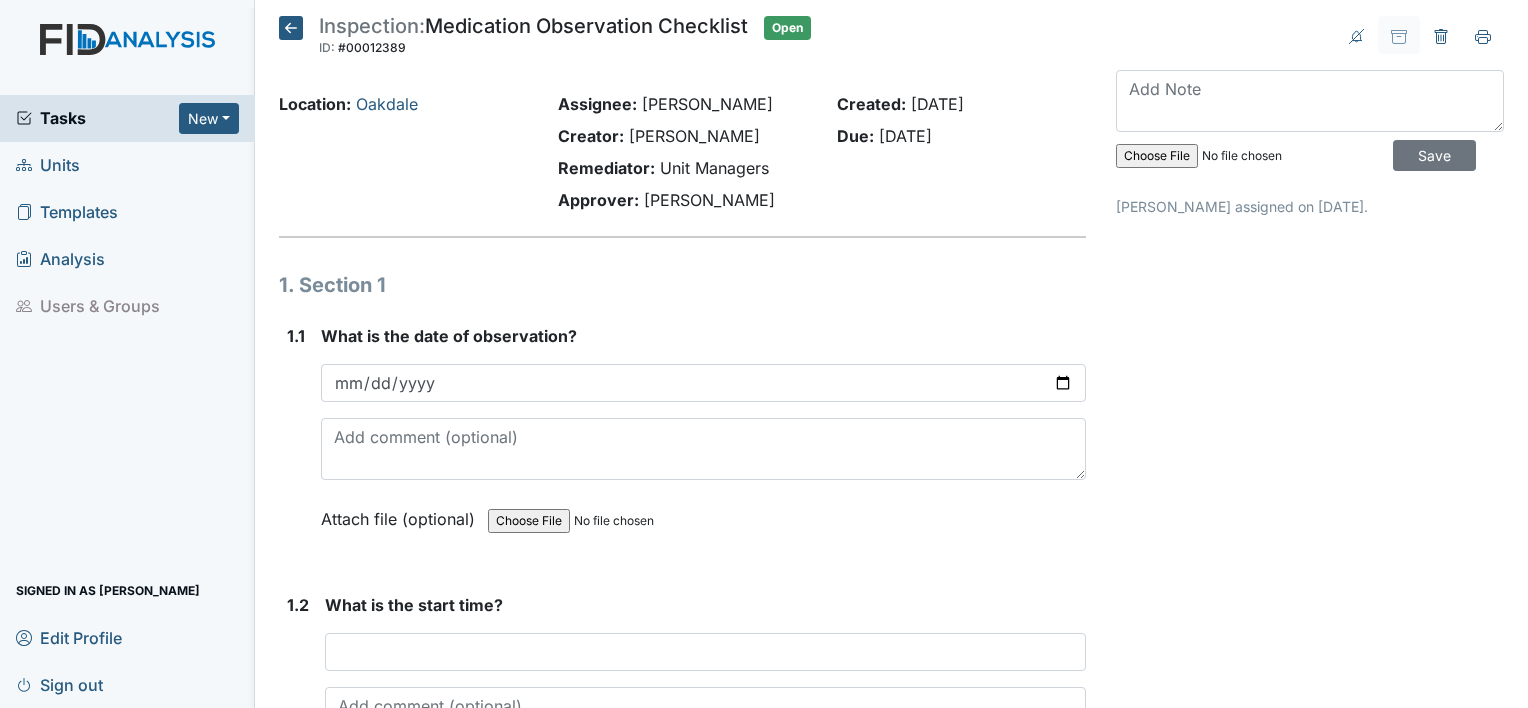 scroll, scrollTop: 0, scrollLeft: 0, axis: both 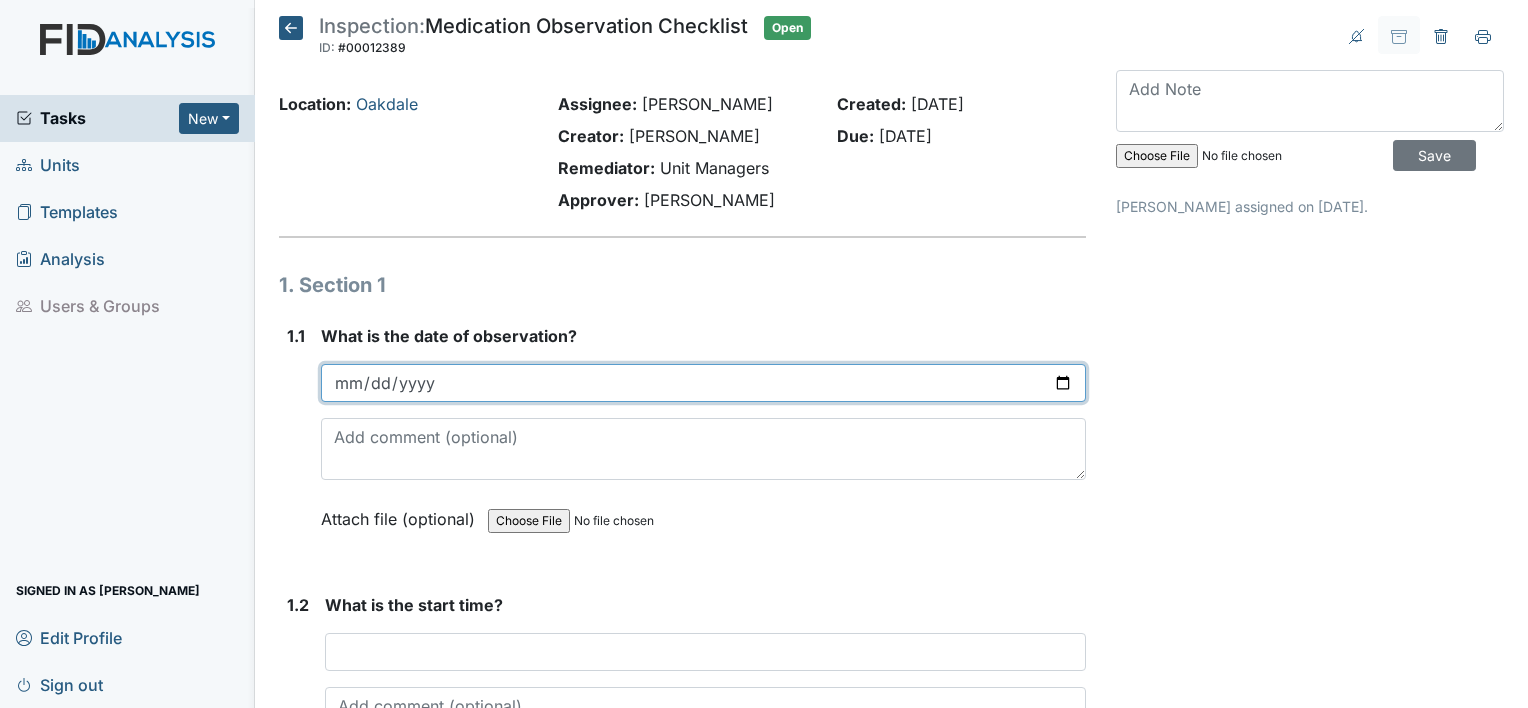 click at bounding box center (703, 383) 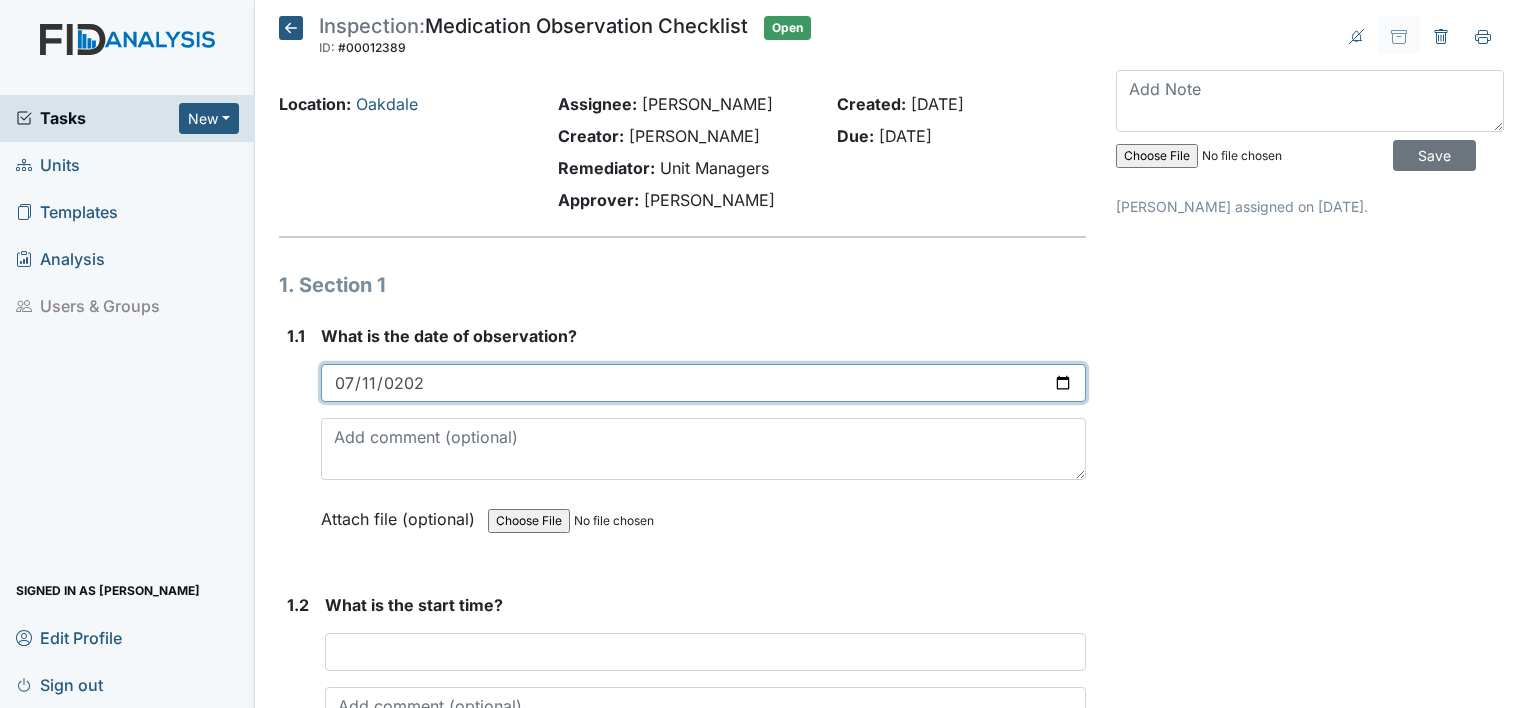 type on "2025-07-11" 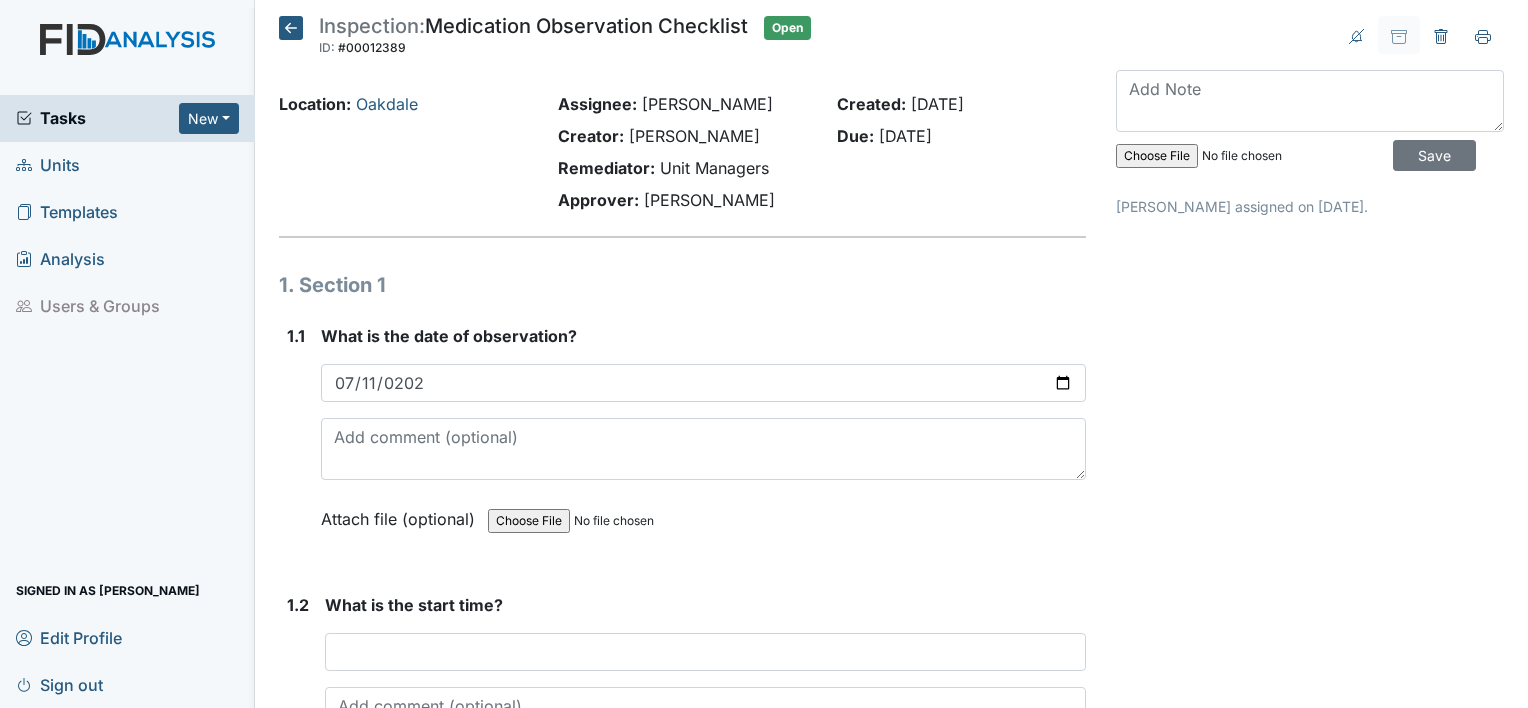 click on "1. Section 1
1.1
What is the date of observation?
2025-07-11
Attach file (optional)
You can upload .pdf, .txt, .jpg, .jpeg, .png, .csv, .xls, or .doc files under 100MB.
1.2
What is the start time?
This field is required.
Attach file (optional)
You can upload .pdf, .txt, .jpg, .jpeg, .png, .csv, .xls, or .doc files under 100MB.
1.3
Name of staff being observed?
This field is required.
Attach file (optional)
You can upload .pdf, .txt, .jpg, .jpeg, .png, .csv, .xls, or .doc files under 100MB.
1.4
List Initials of consumer receiving medication.
This field is required.
2. Section 2
2.1
Are all materials prepared prior to med pass? (Water, food to mix, cups, etc.)
You must select one of the below options.
Yes
No
2.2" at bounding box center (682, 2098) 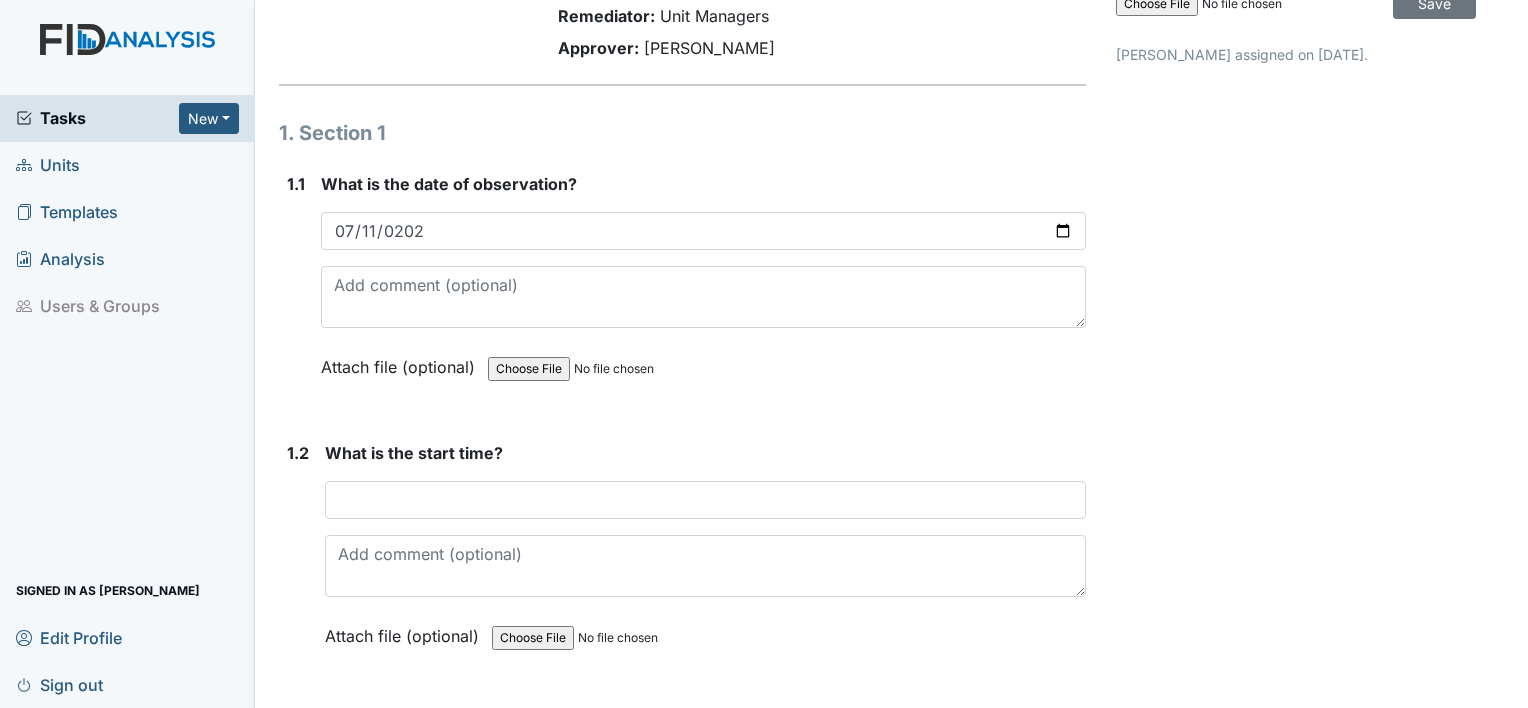 scroll, scrollTop: 156, scrollLeft: 0, axis: vertical 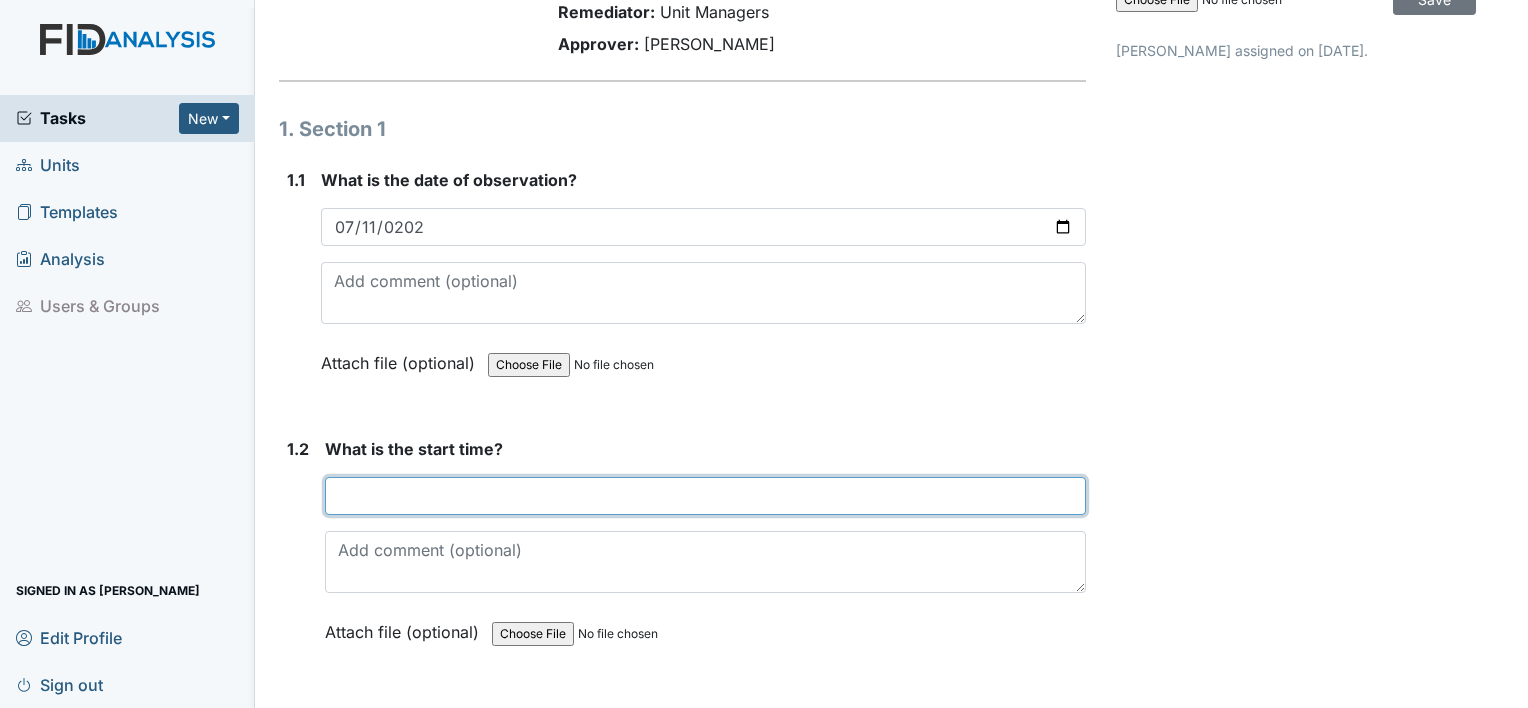 click at bounding box center (705, 496) 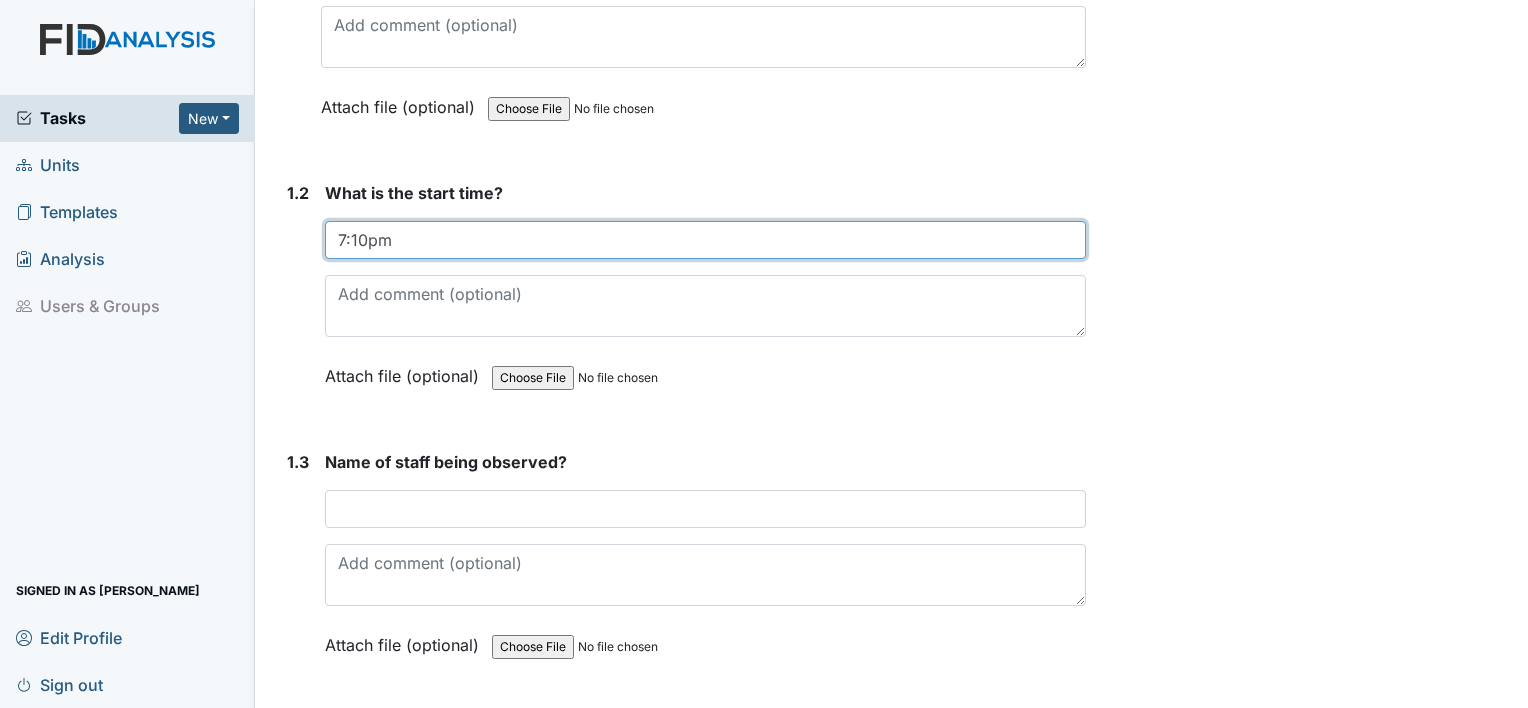 scroll, scrollTop: 414, scrollLeft: 0, axis: vertical 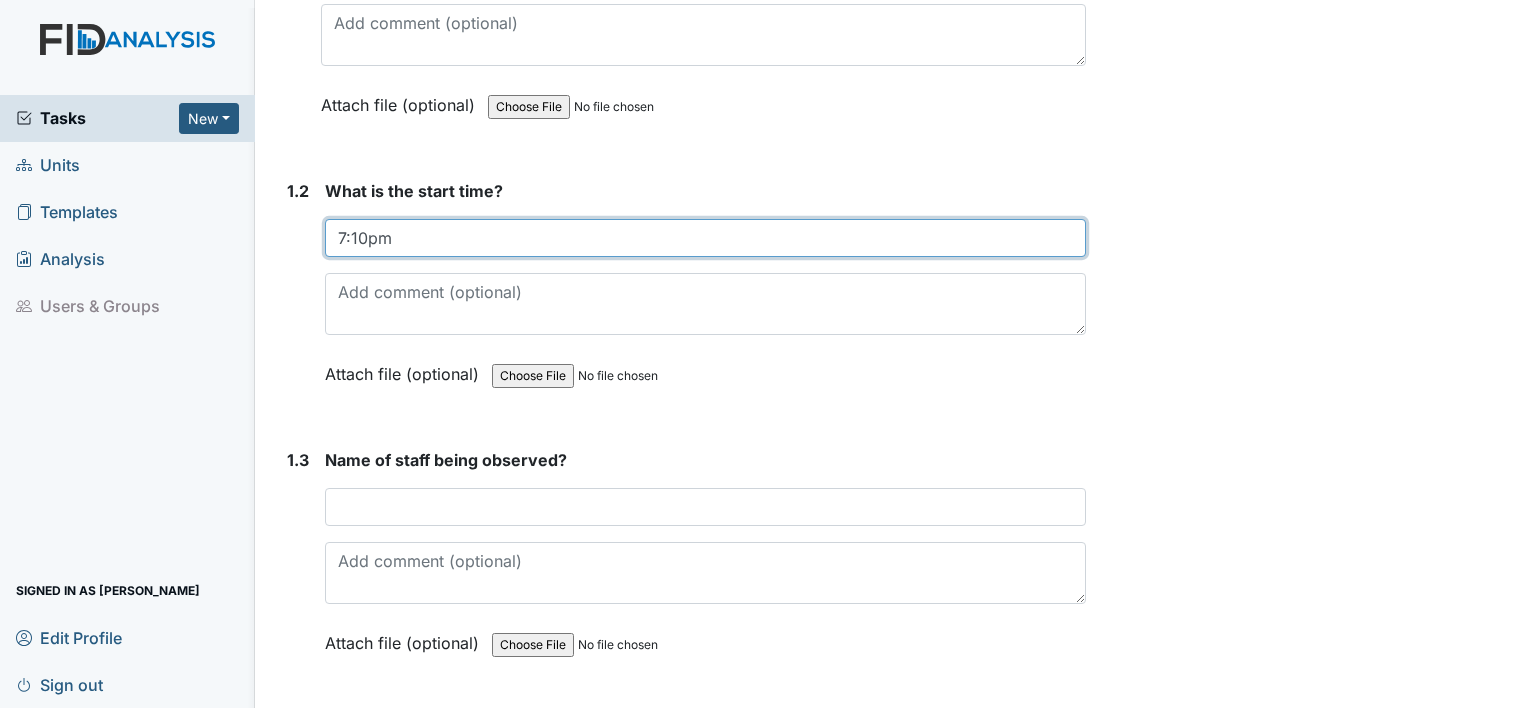 type on "7:10pm" 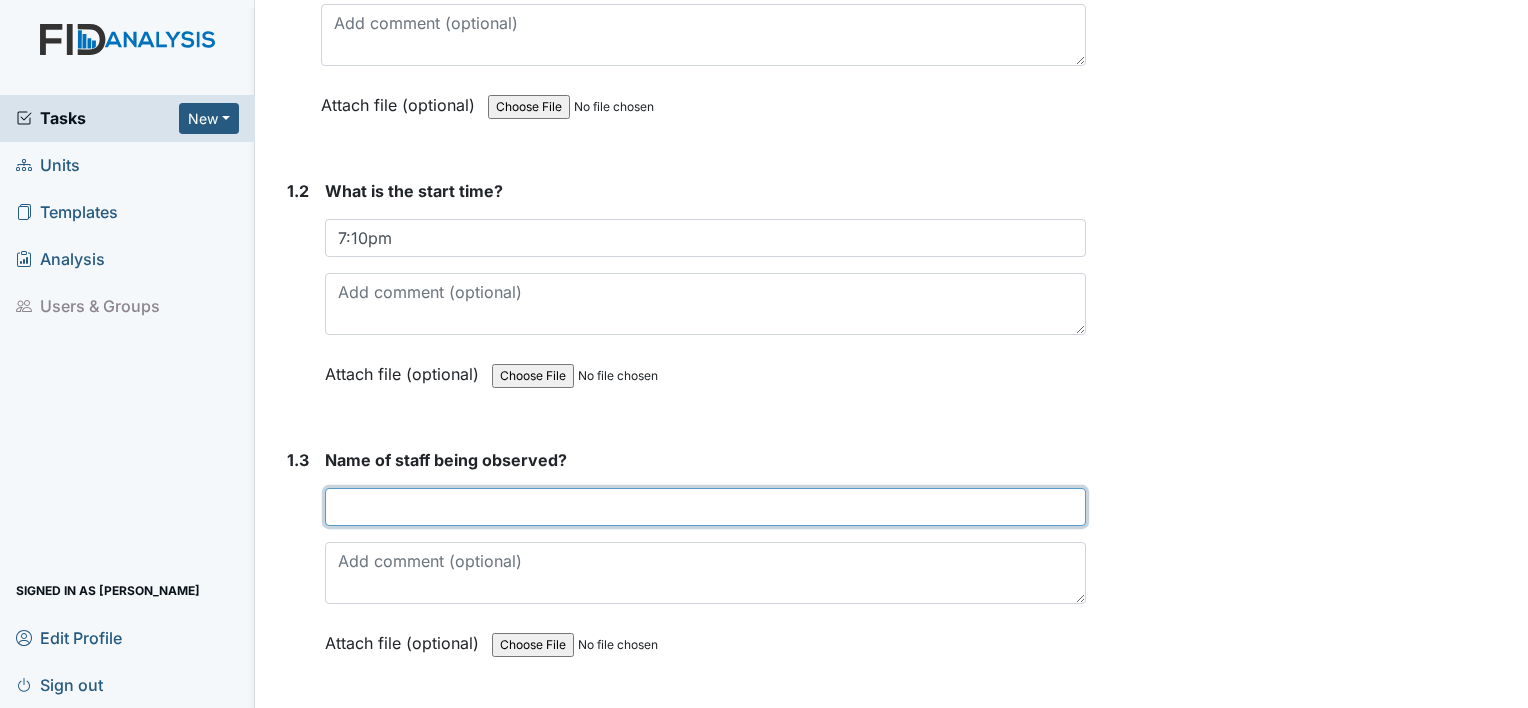 click at bounding box center (705, 507) 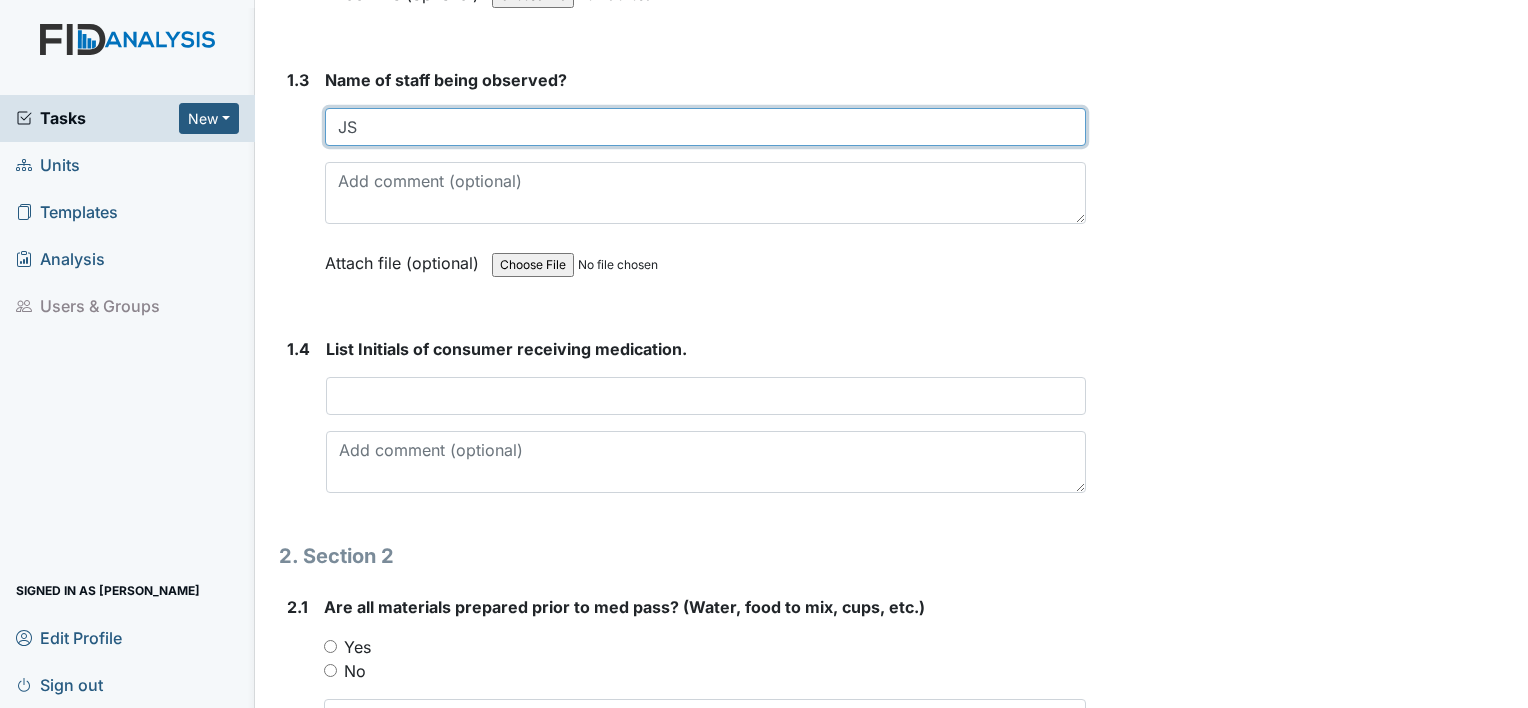 scroll, scrollTop: 807, scrollLeft: 0, axis: vertical 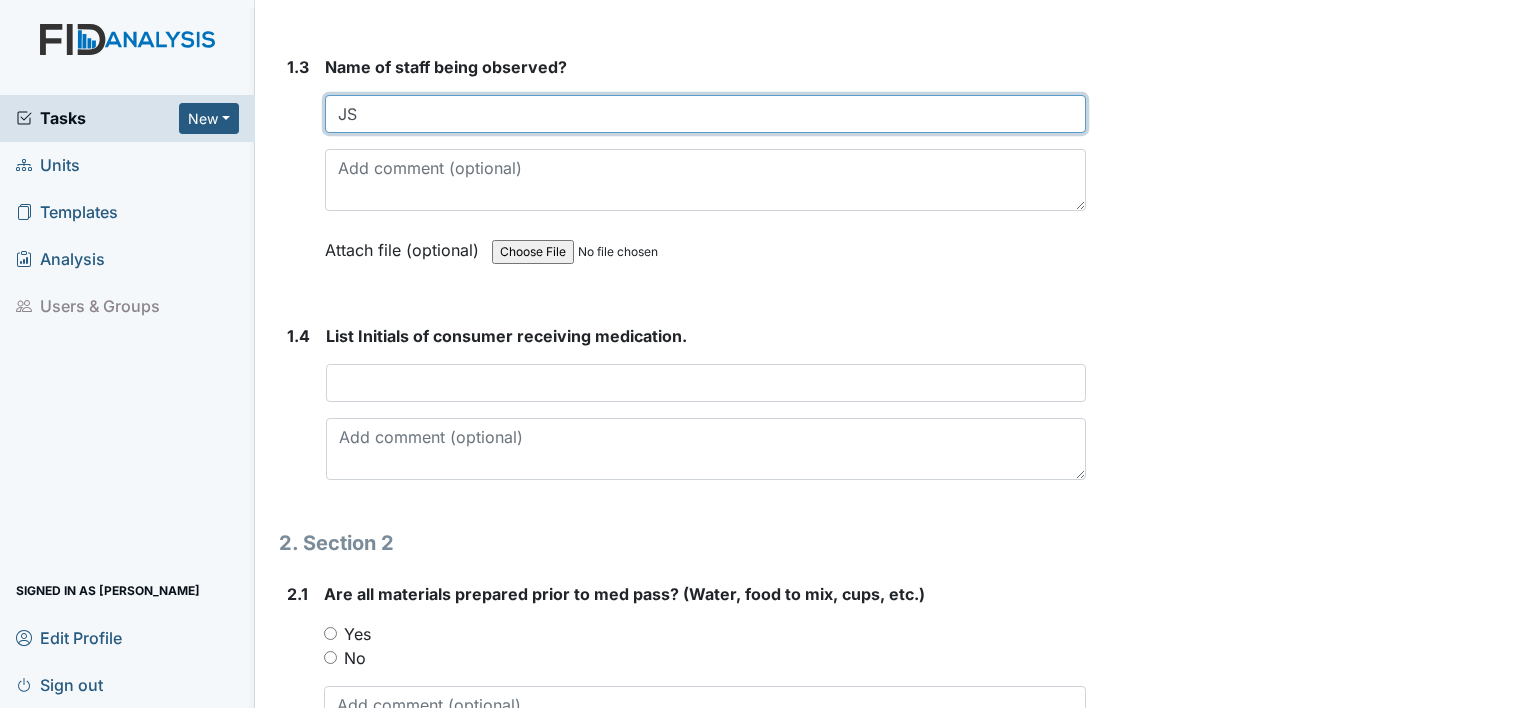 type on "JS" 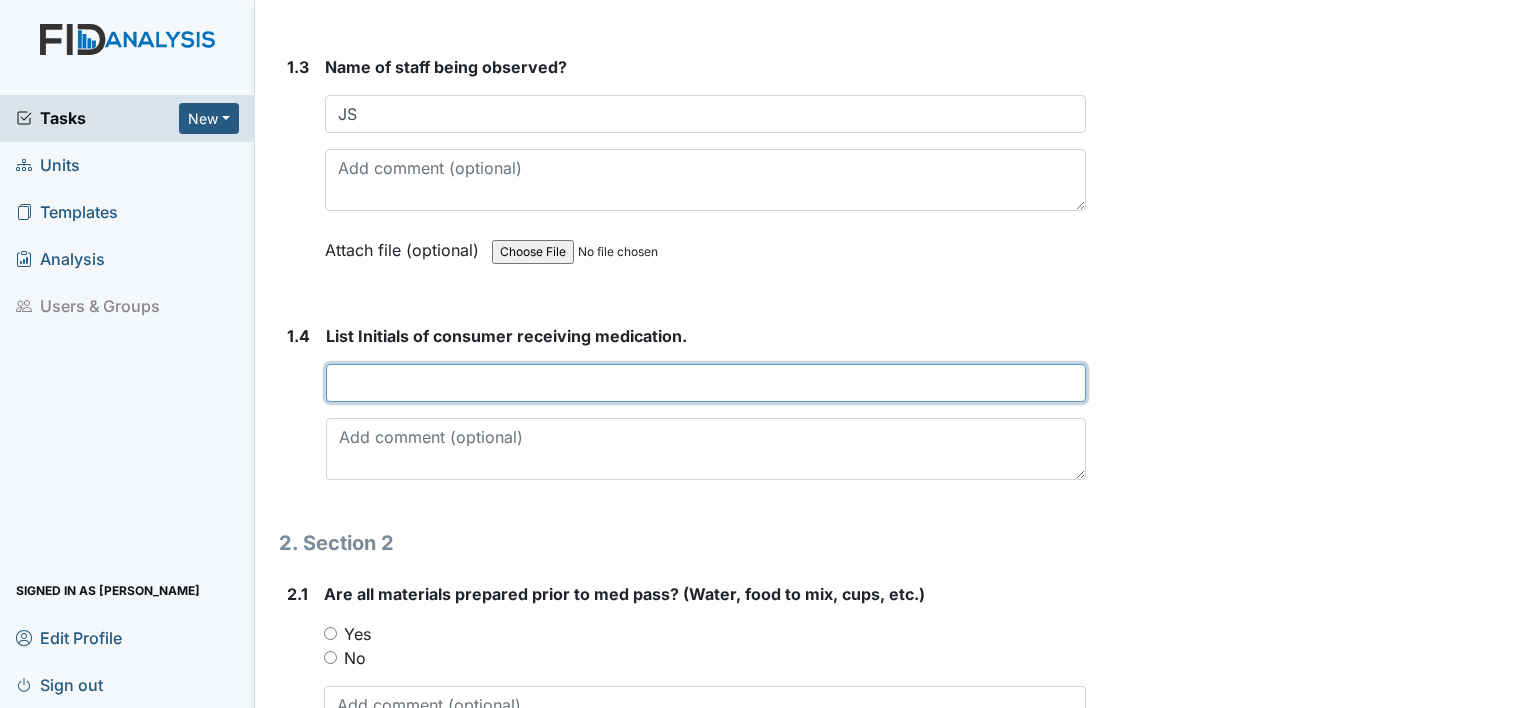 click at bounding box center [706, 383] 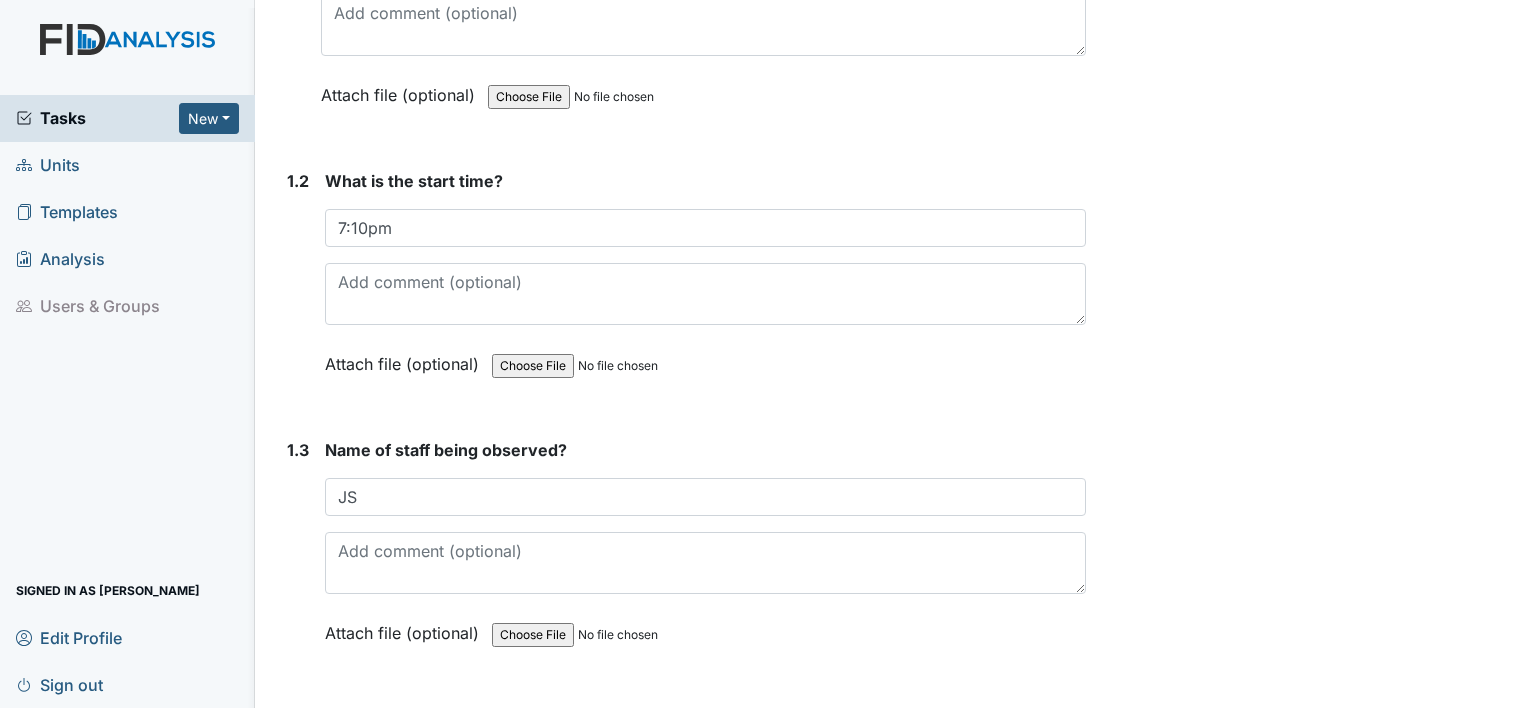 scroll, scrollTop: 427, scrollLeft: 0, axis: vertical 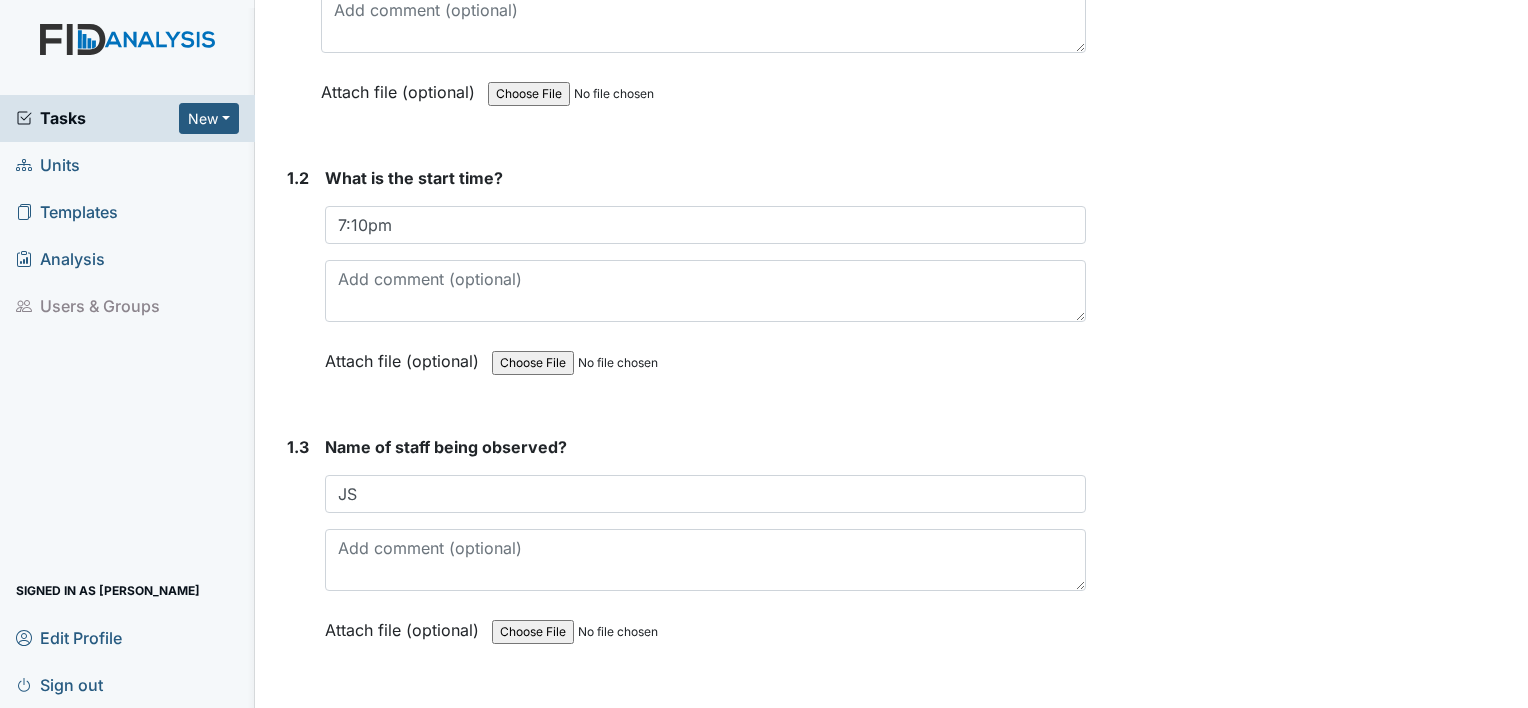 type on "AR" 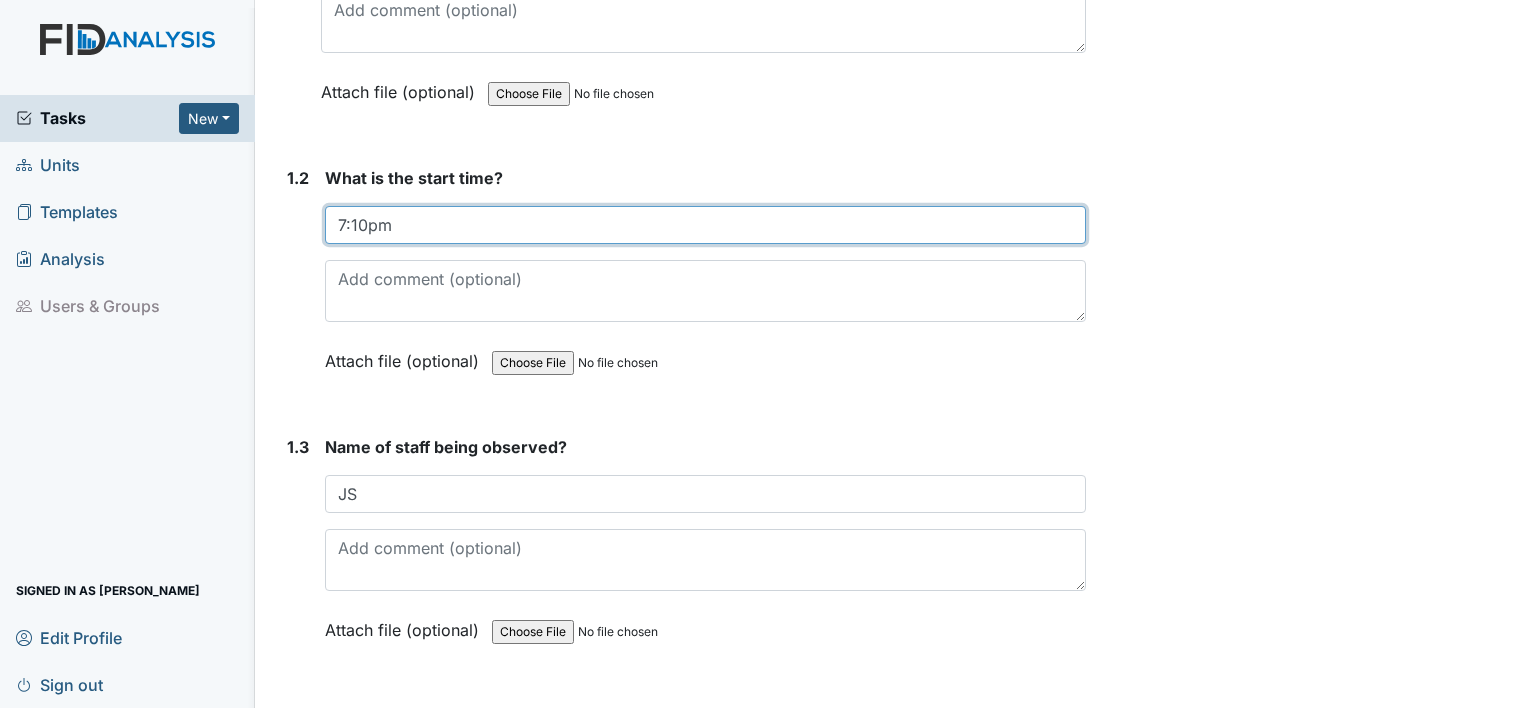 click on "7:10pm" at bounding box center [705, 225] 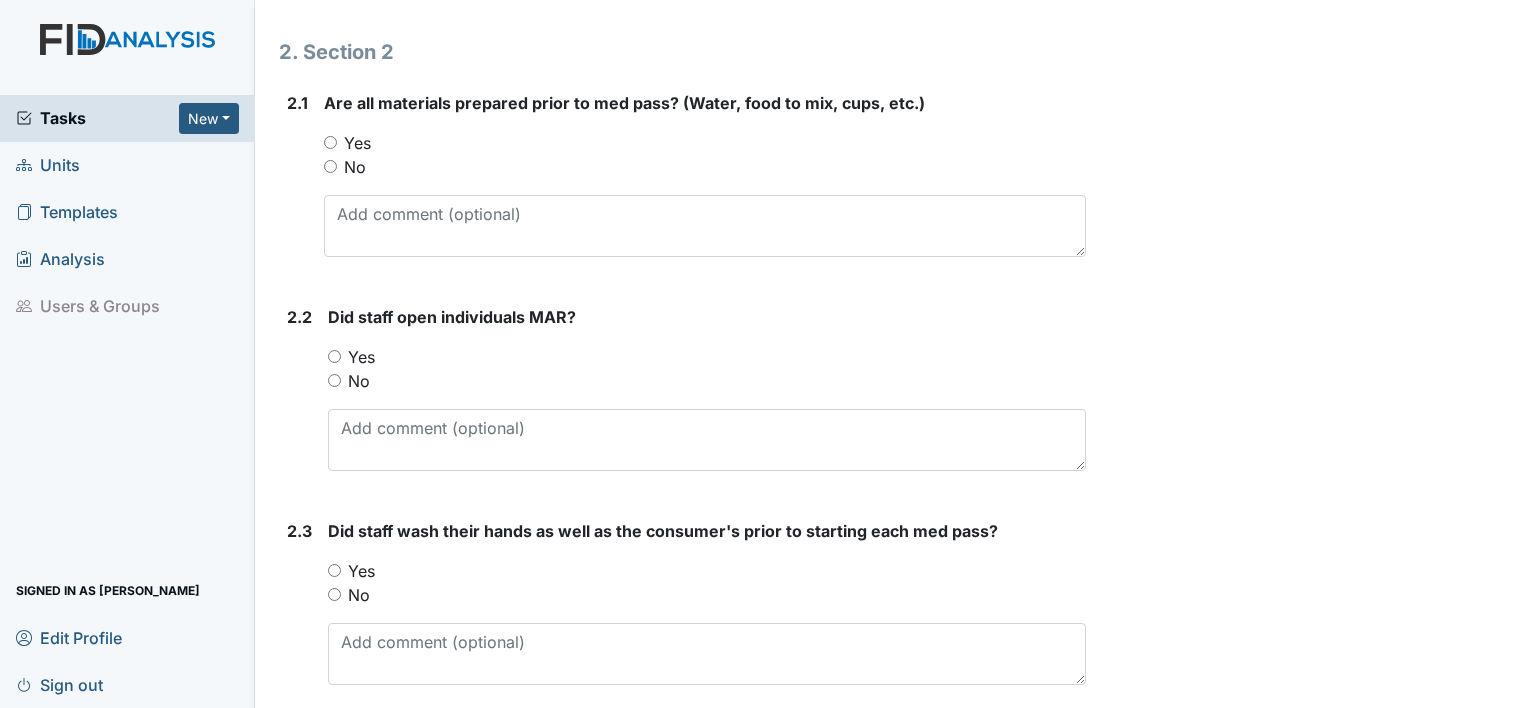 scroll, scrollTop: 1302, scrollLeft: 0, axis: vertical 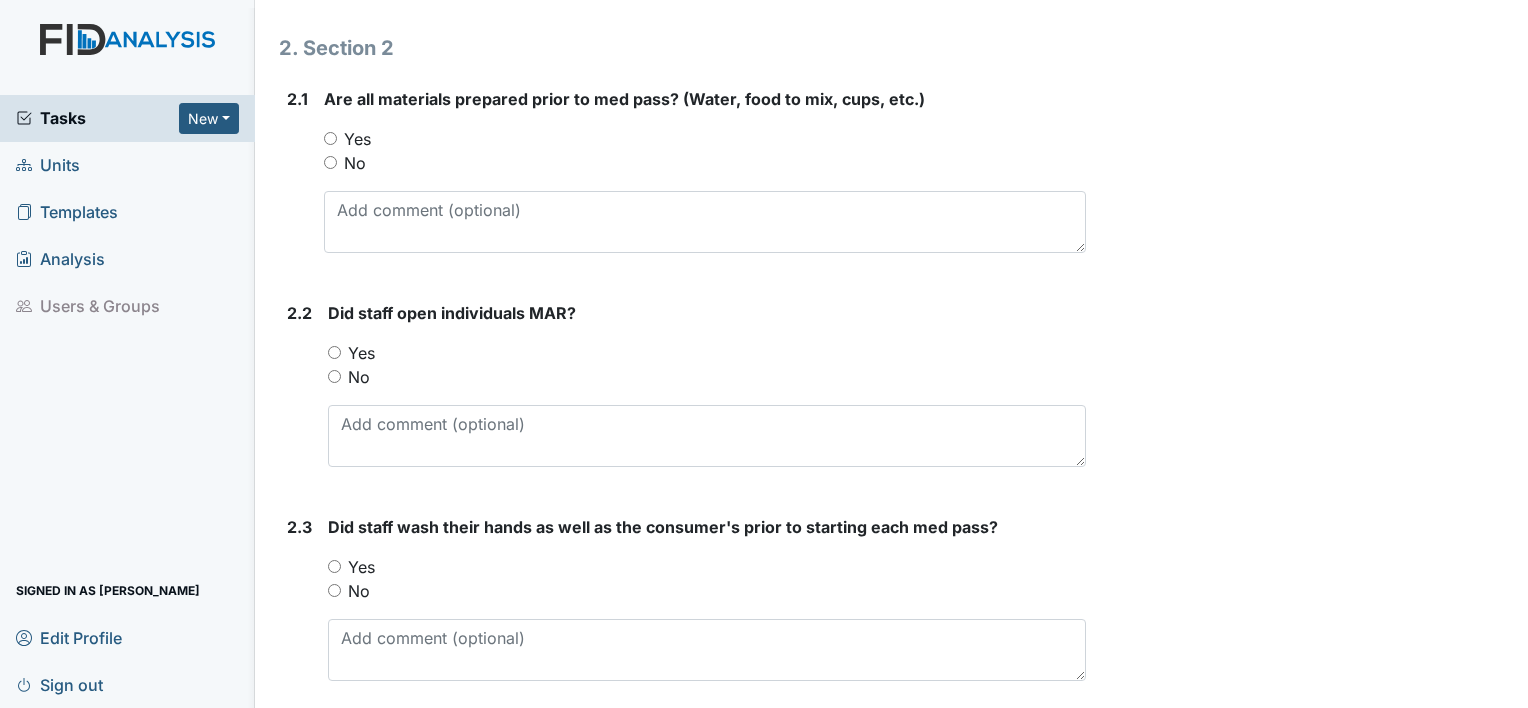 type on "8:01pm" 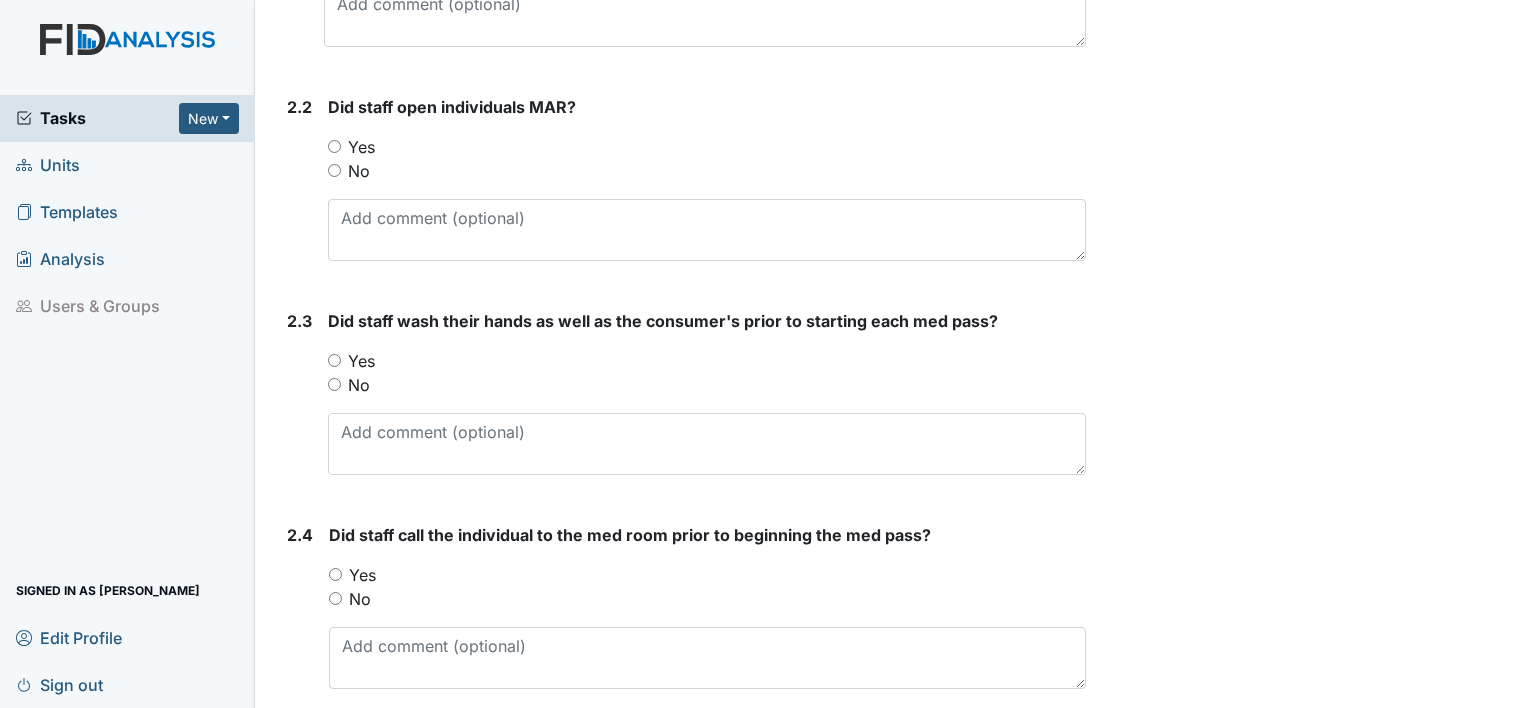 scroll, scrollTop: 1510, scrollLeft: 0, axis: vertical 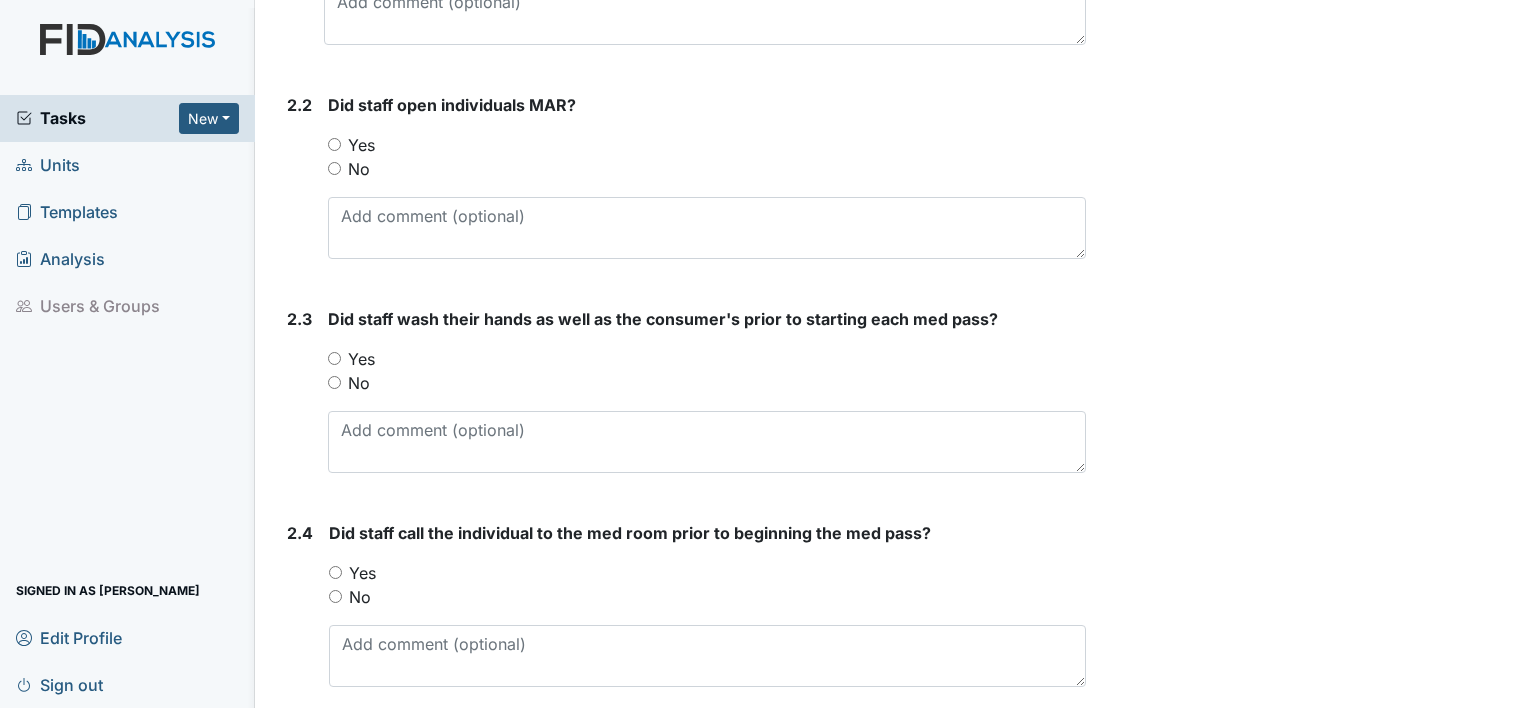 click on "Yes" at bounding box center (361, 145) 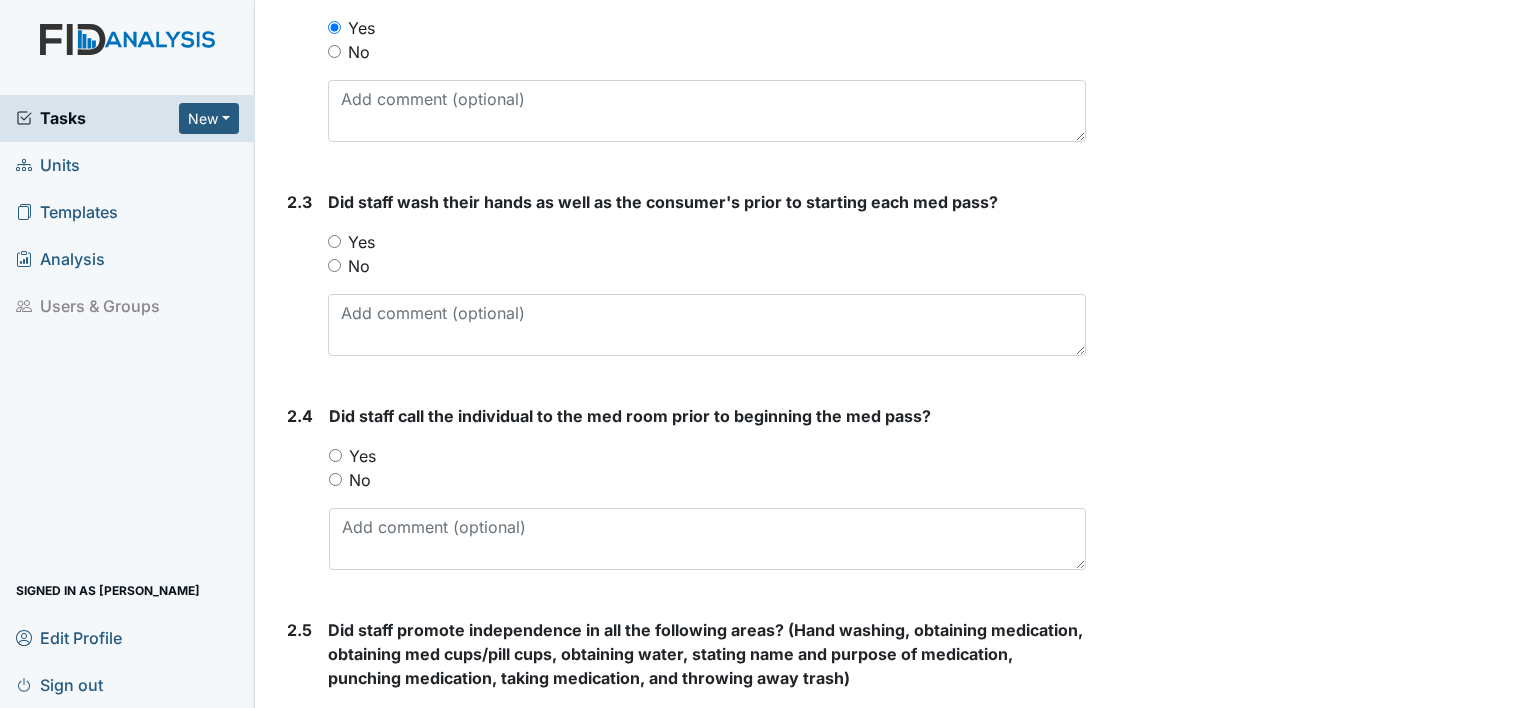 scroll, scrollTop: 1634, scrollLeft: 0, axis: vertical 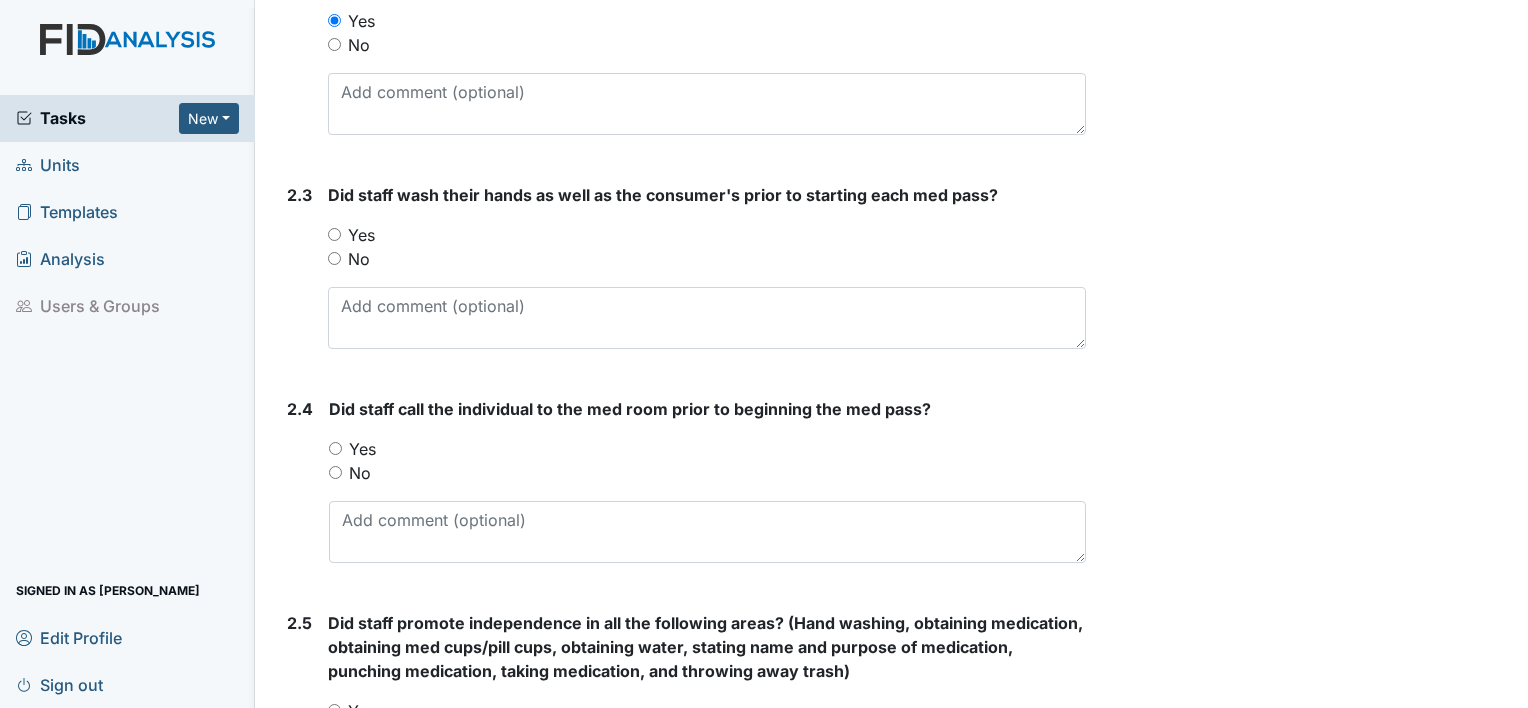 click on "Yes" at bounding box center [361, 235] 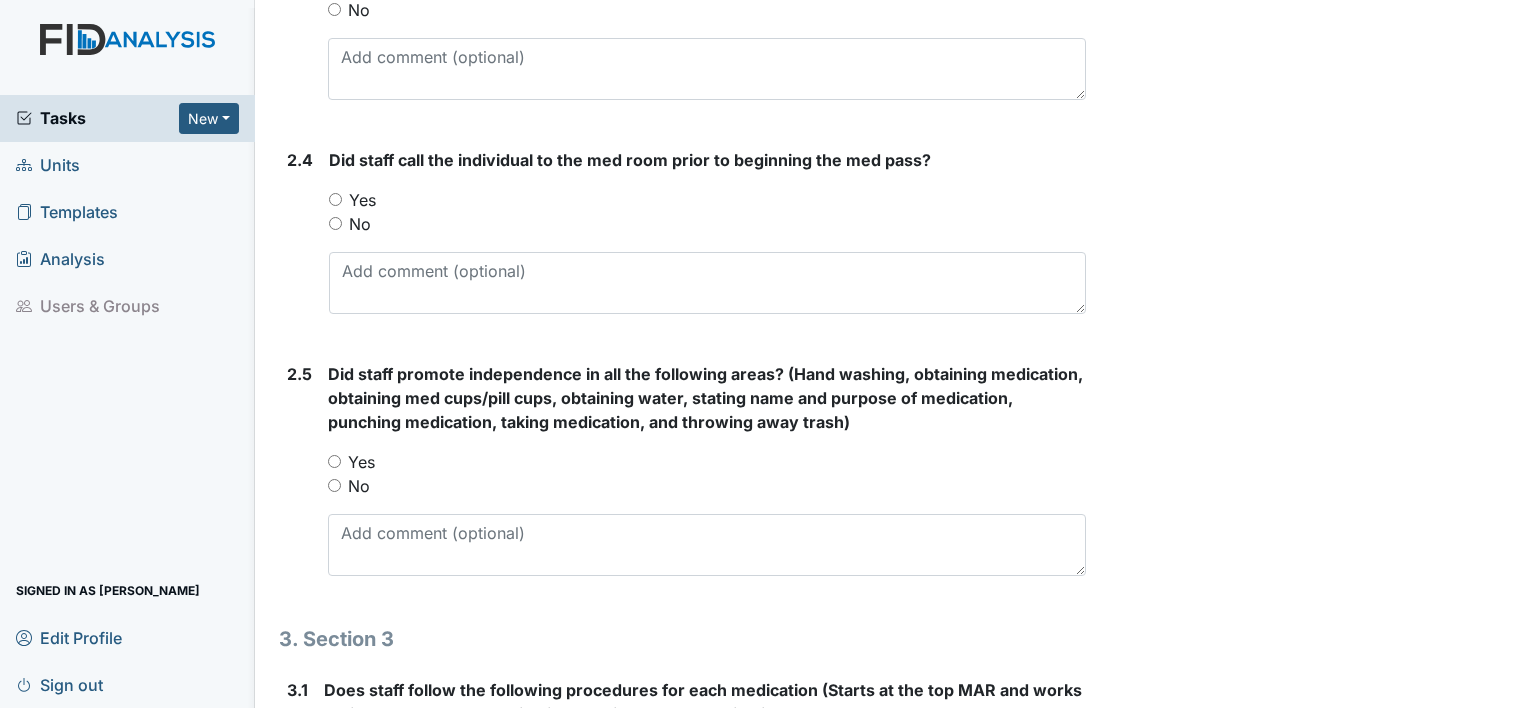 scroll, scrollTop: 1898, scrollLeft: 0, axis: vertical 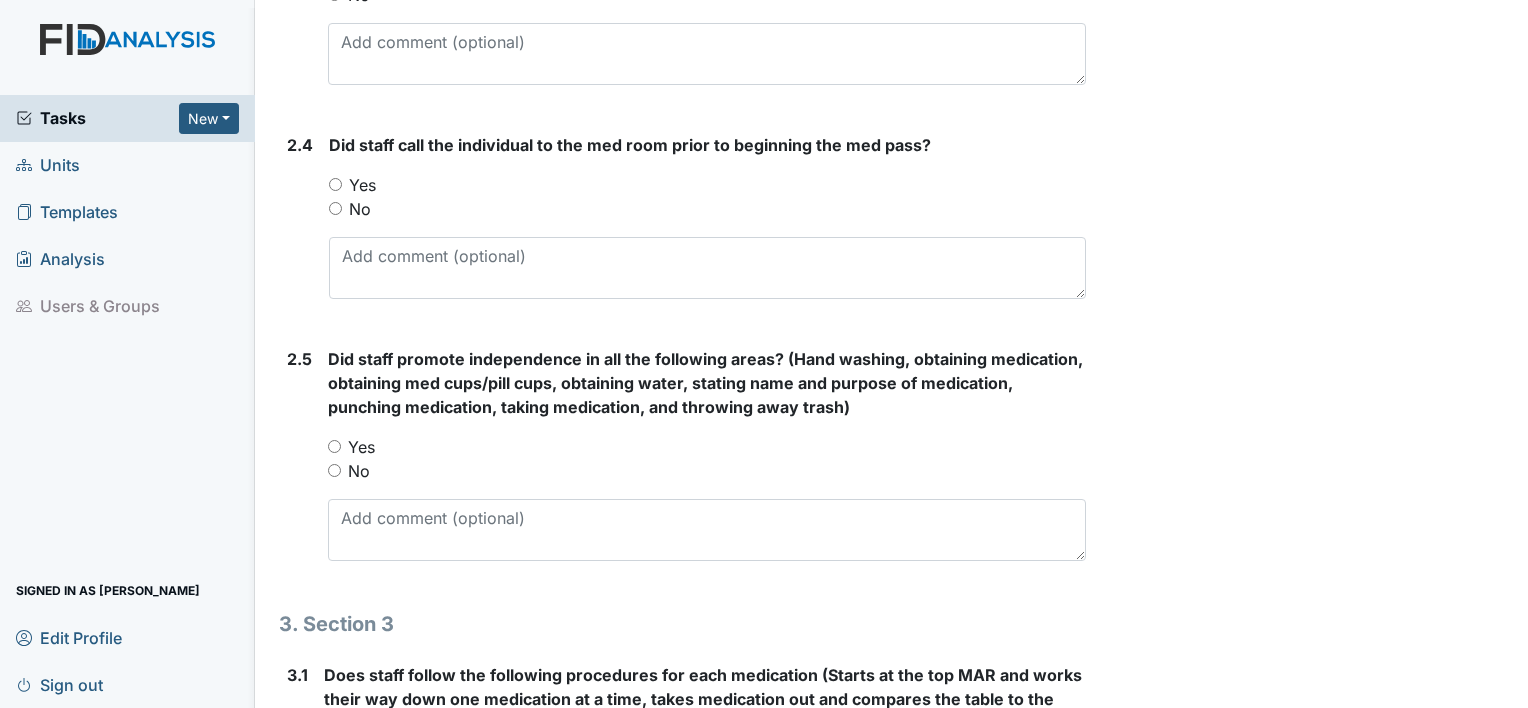 click on "Yes" at bounding box center [362, 185] 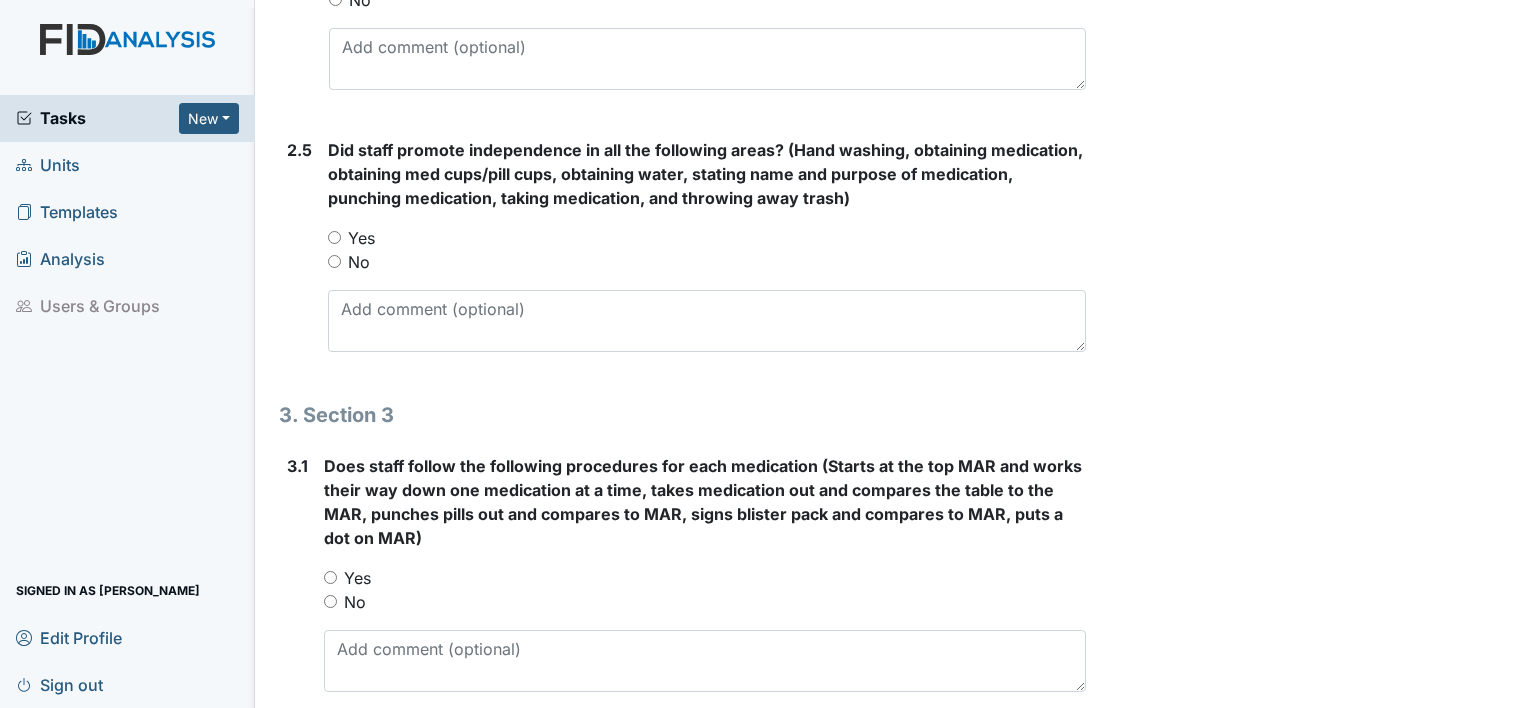 scroll, scrollTop: 2108, scrollLeft: 0, axis: vertical 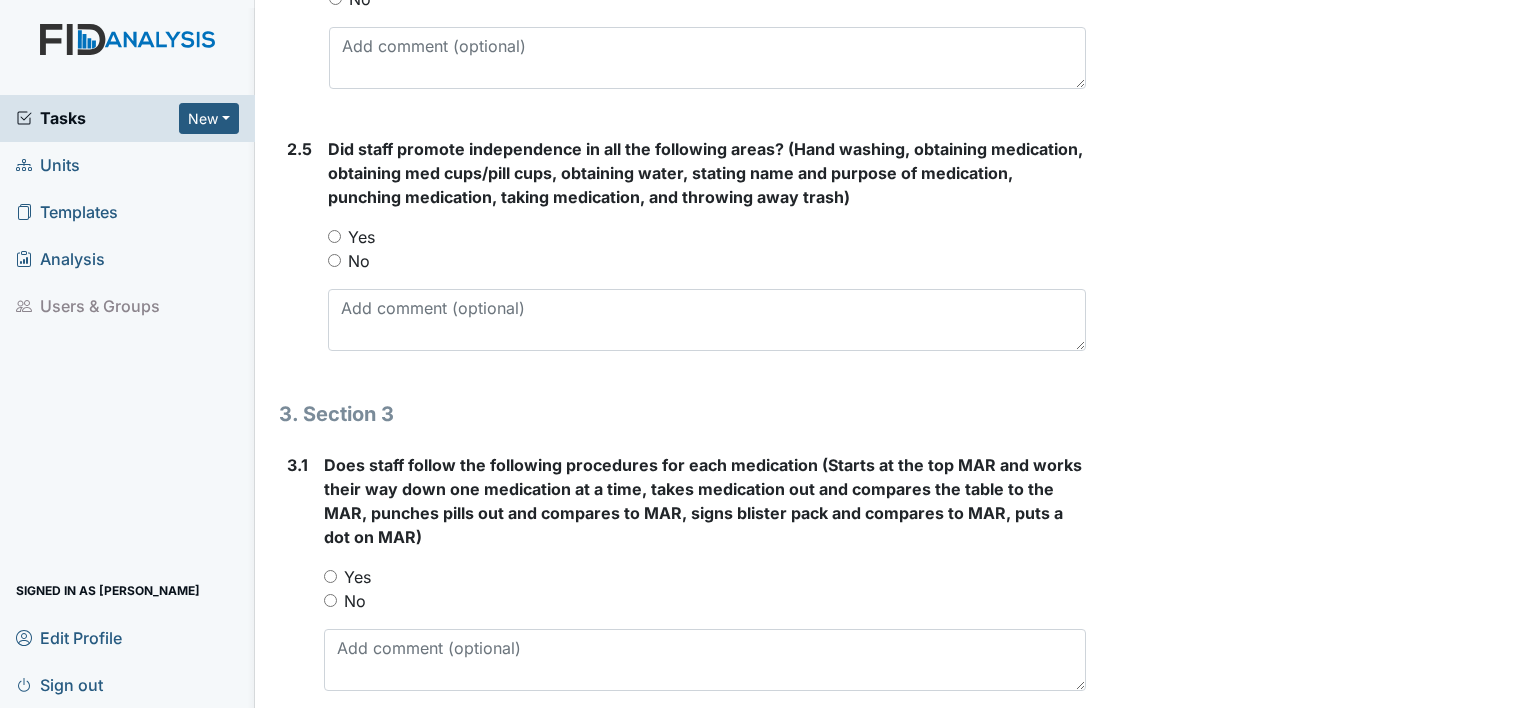 click on "Yes" at bounding box center (361, 237) 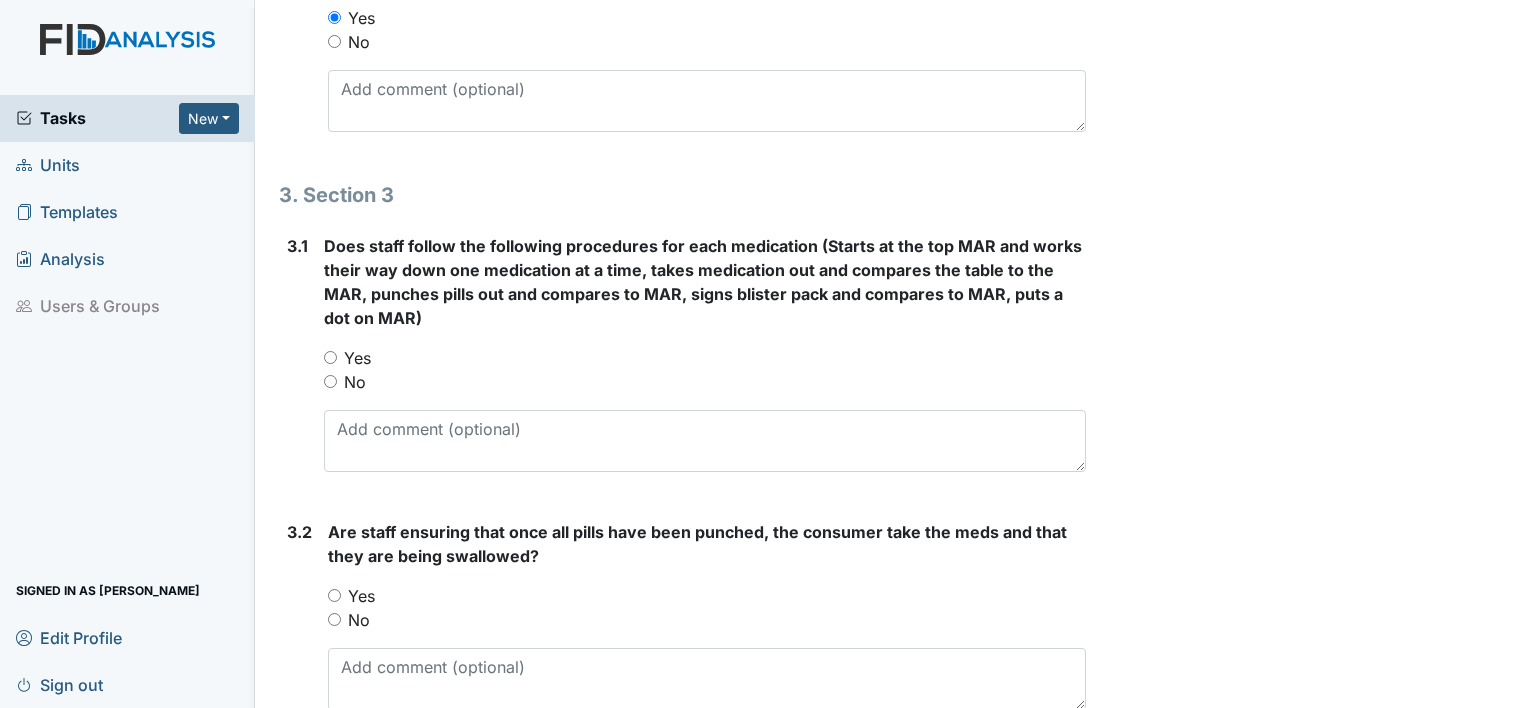 scroll, scrollTop: 2328, scrollLeft: 0, axis: vertical 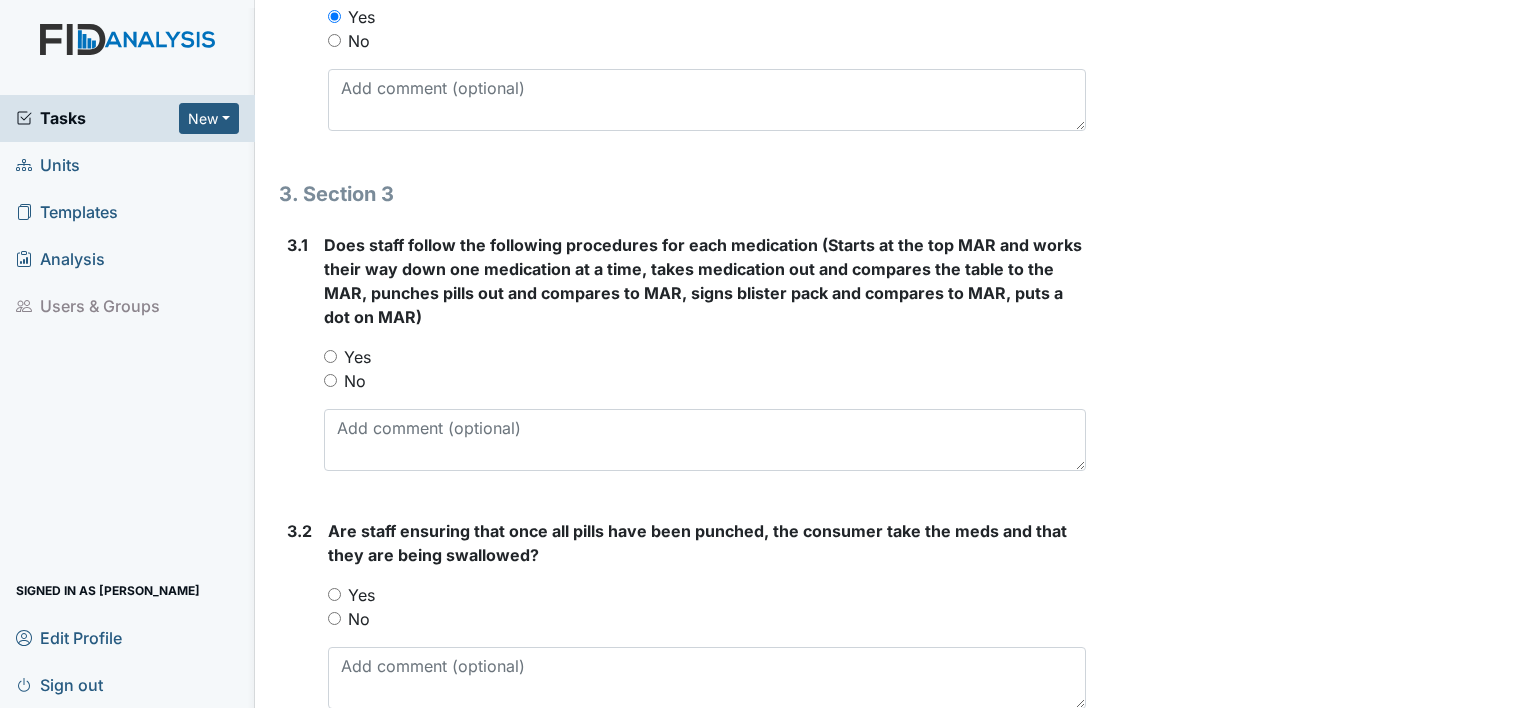 click on "Yes" at bounding box center (357, 357) 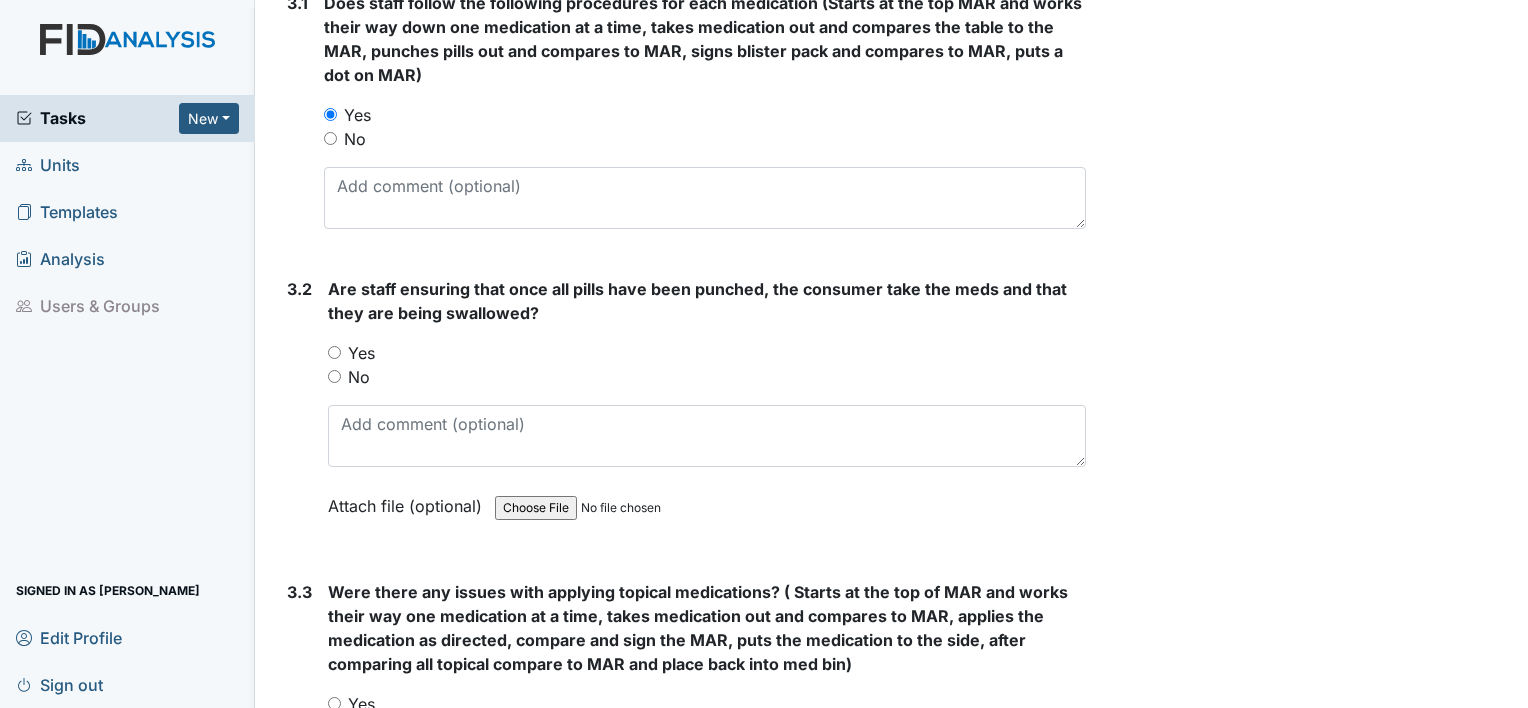 scroll, scrollTop: 2580, scrollLeft: 0, axis: vertical 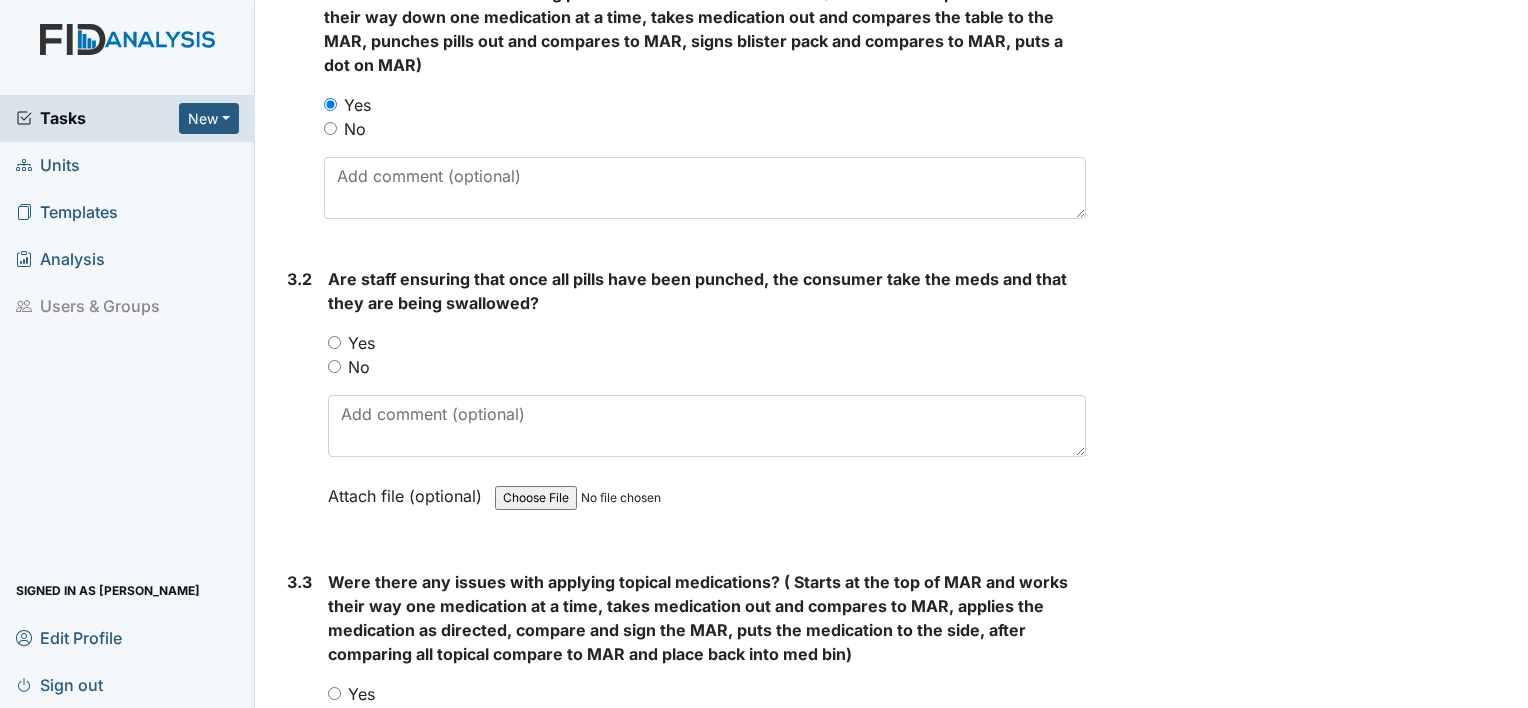 click on "Yes" at bounding box center [361, 343] 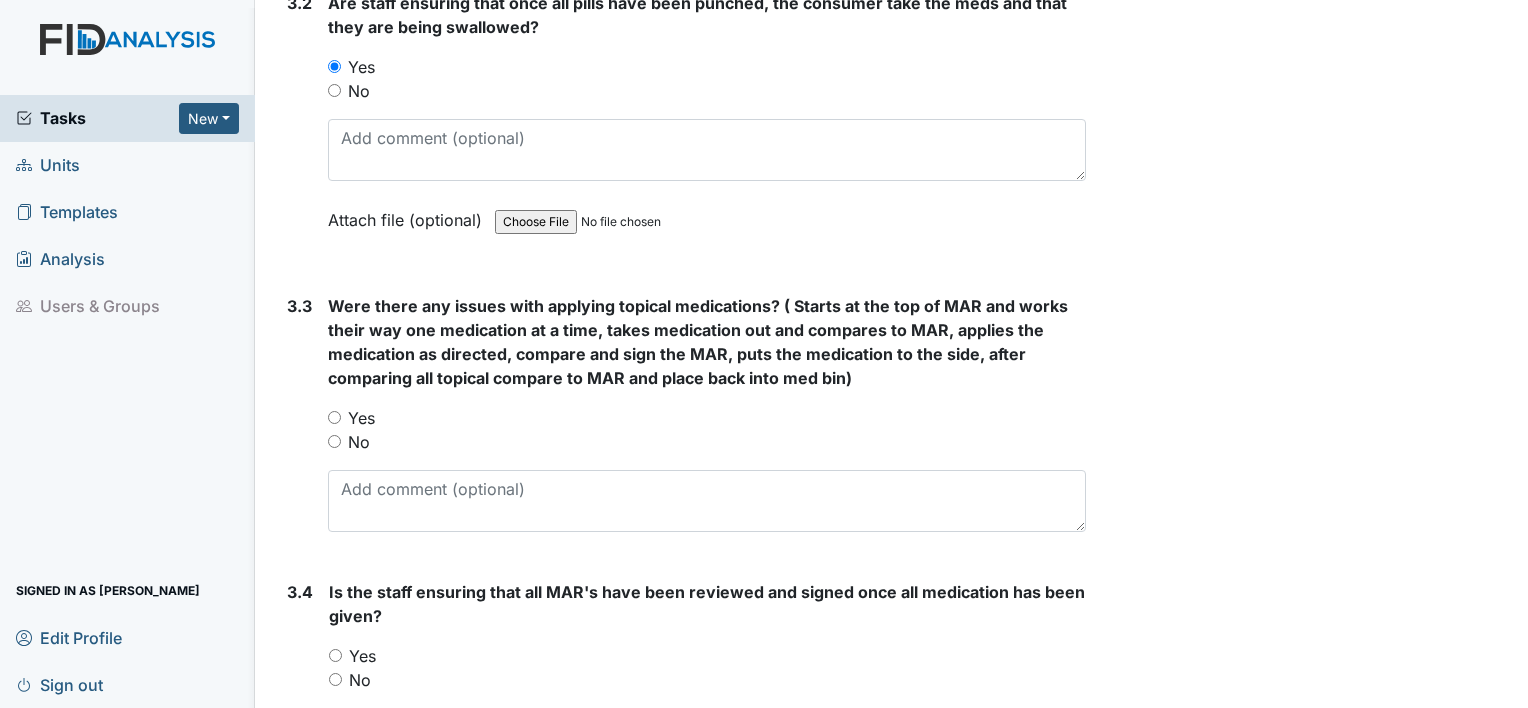 scroll, scrollTop: 2858, scrollLeft: 0, axis: vertical 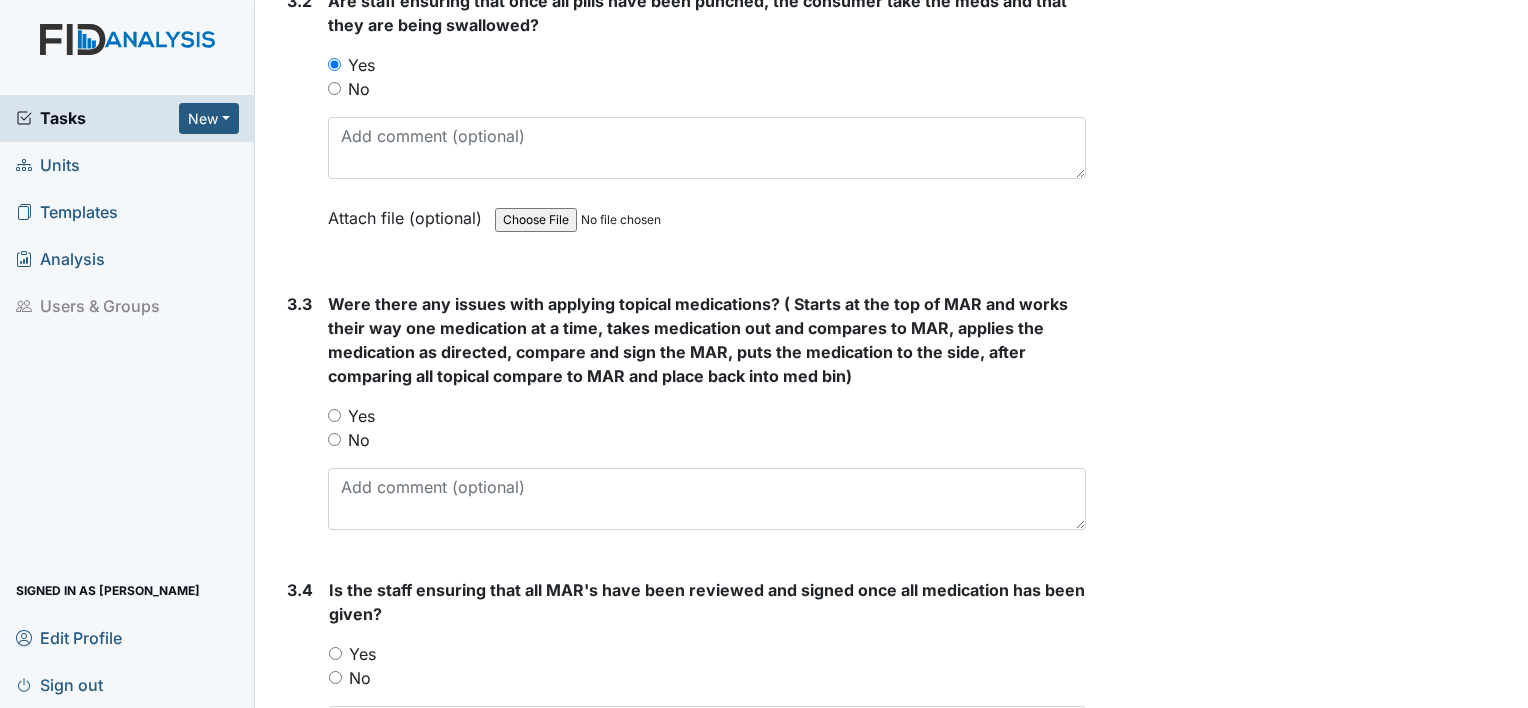 click on "No" at bounding box center [359, 440] 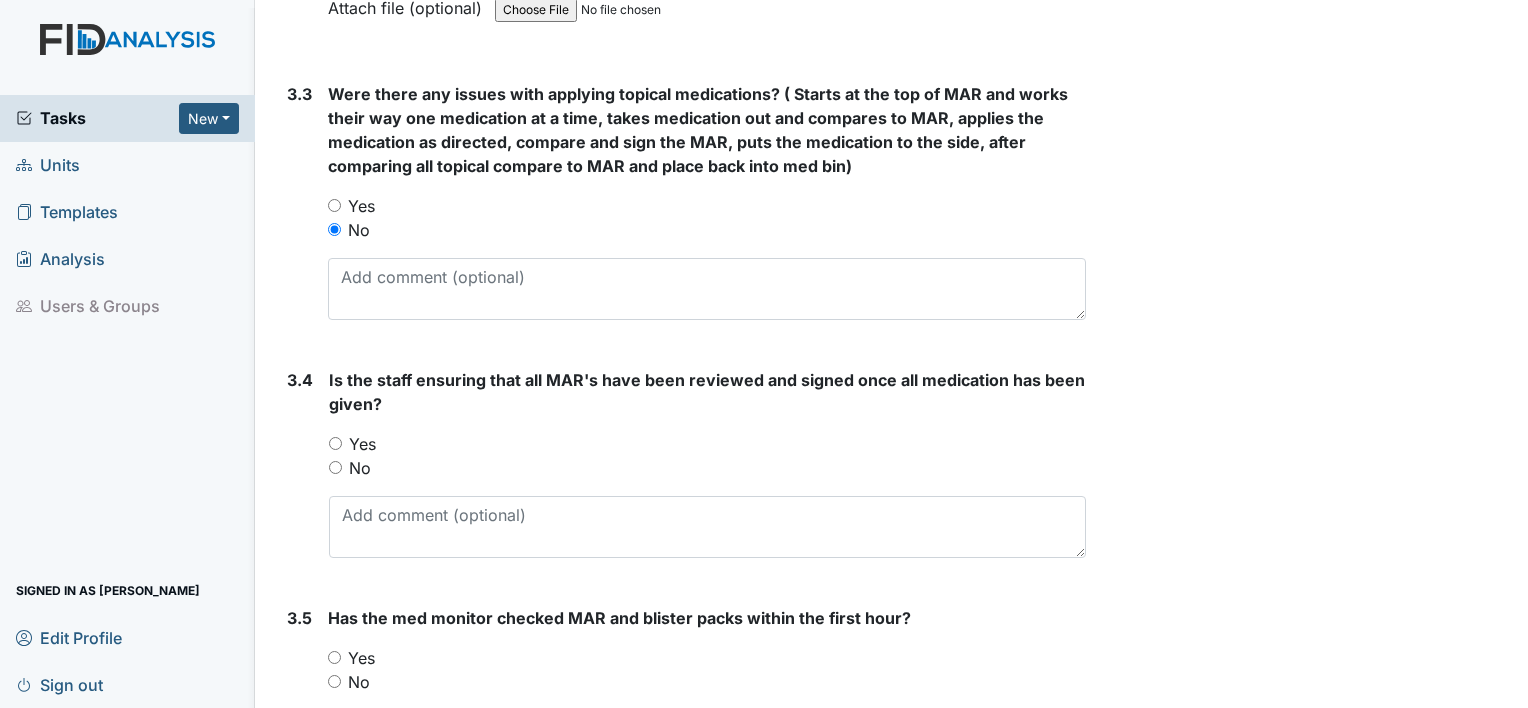 scroll, scrollTop: 3070, scrollLeft: 0, axis: vertical 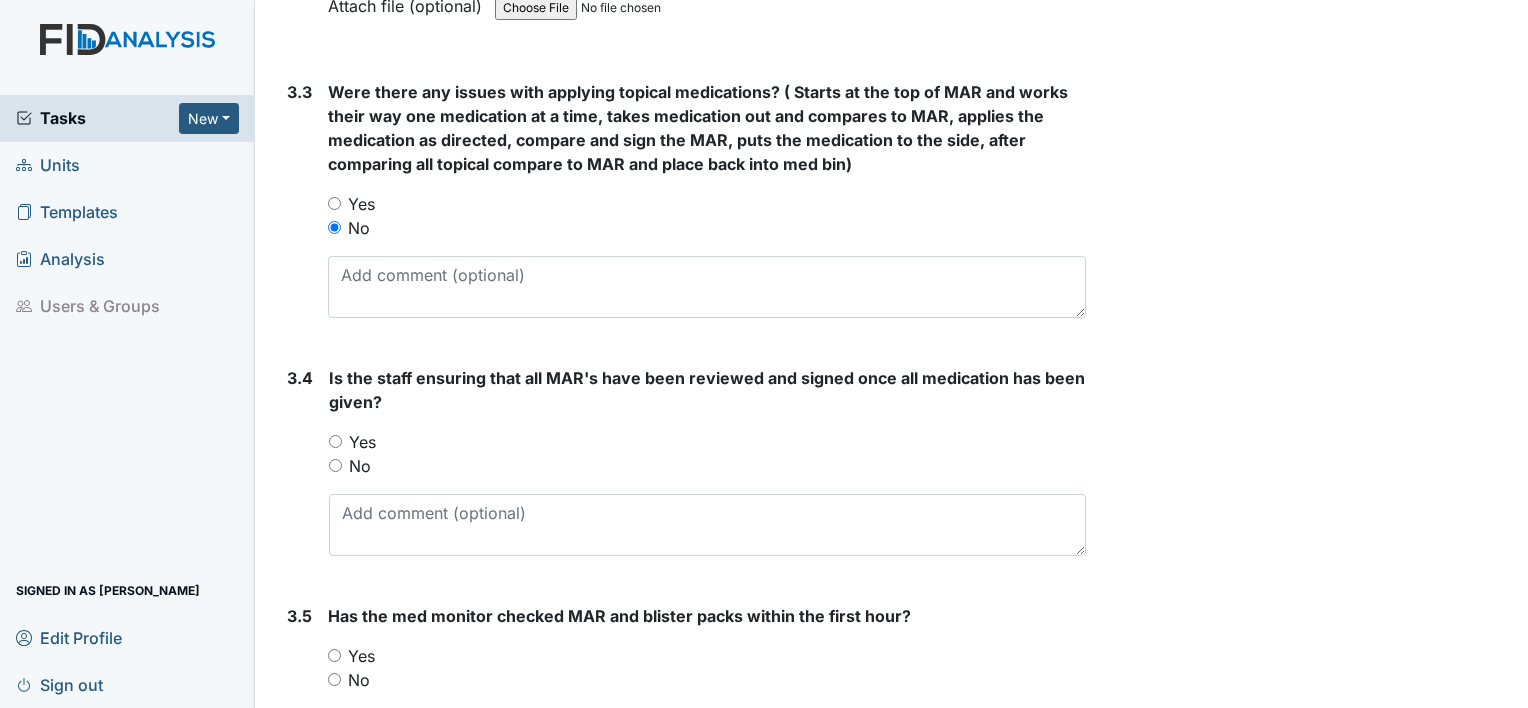 click on "Yes" at bounding box center (362, 442) 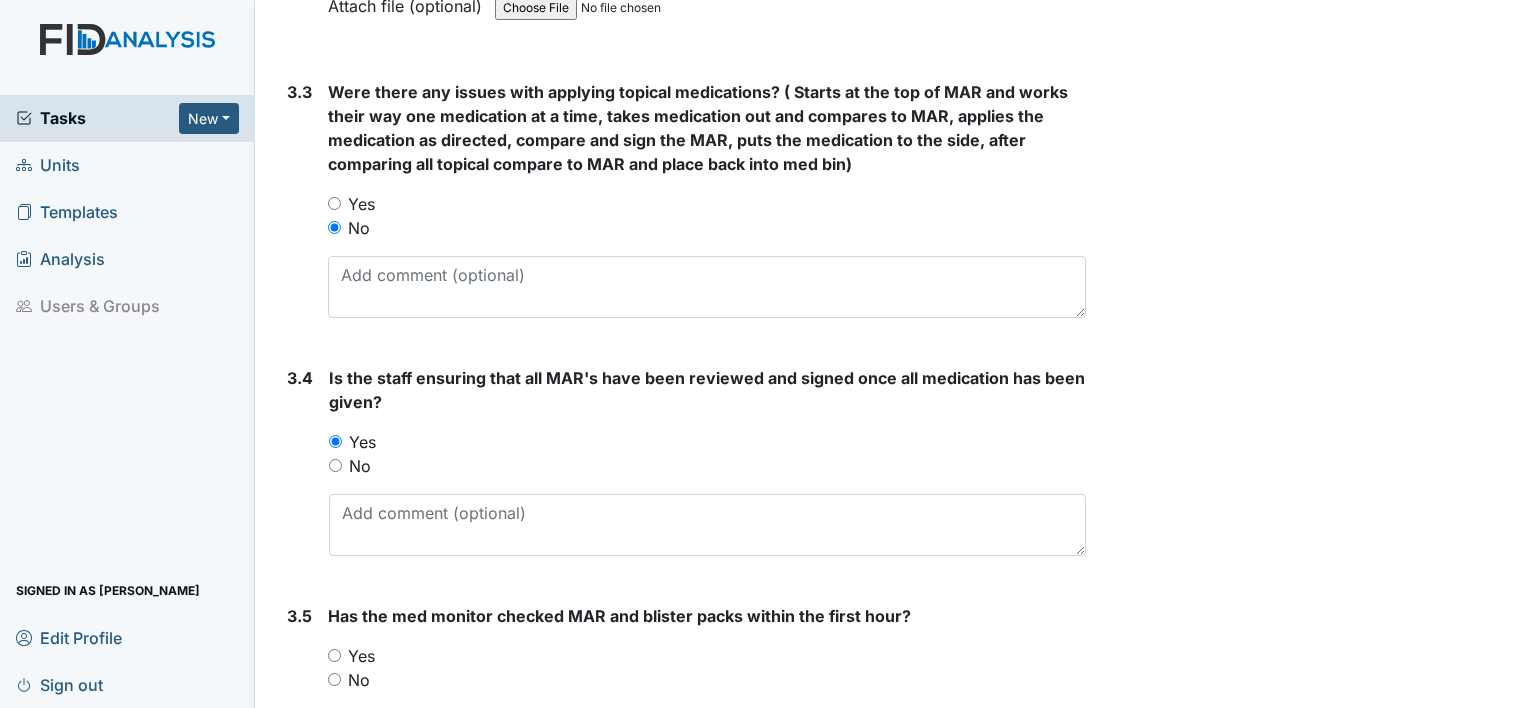 scroll, scrollTop: 3225, scrollLeft: 0, axis: vertical 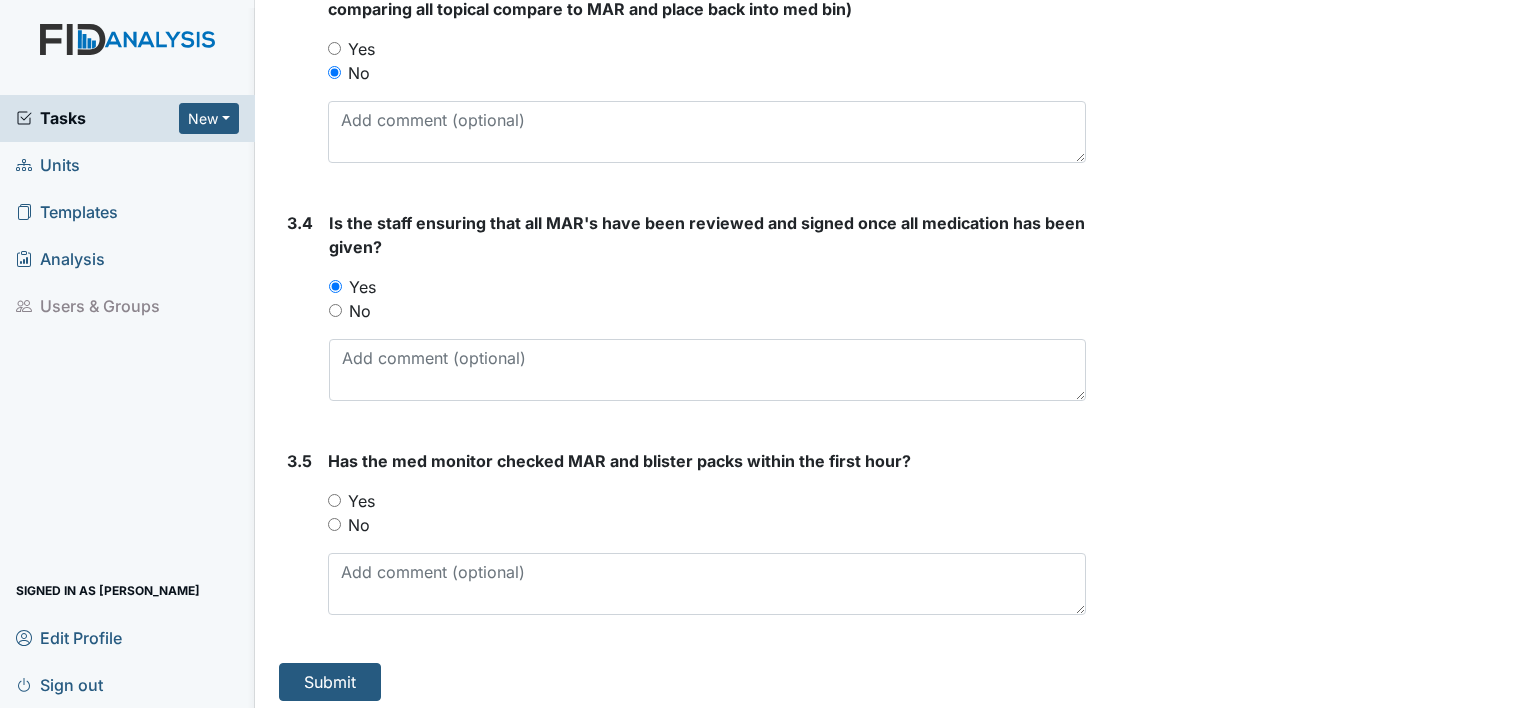 click on "Yes" at bounding box center [361, 501] 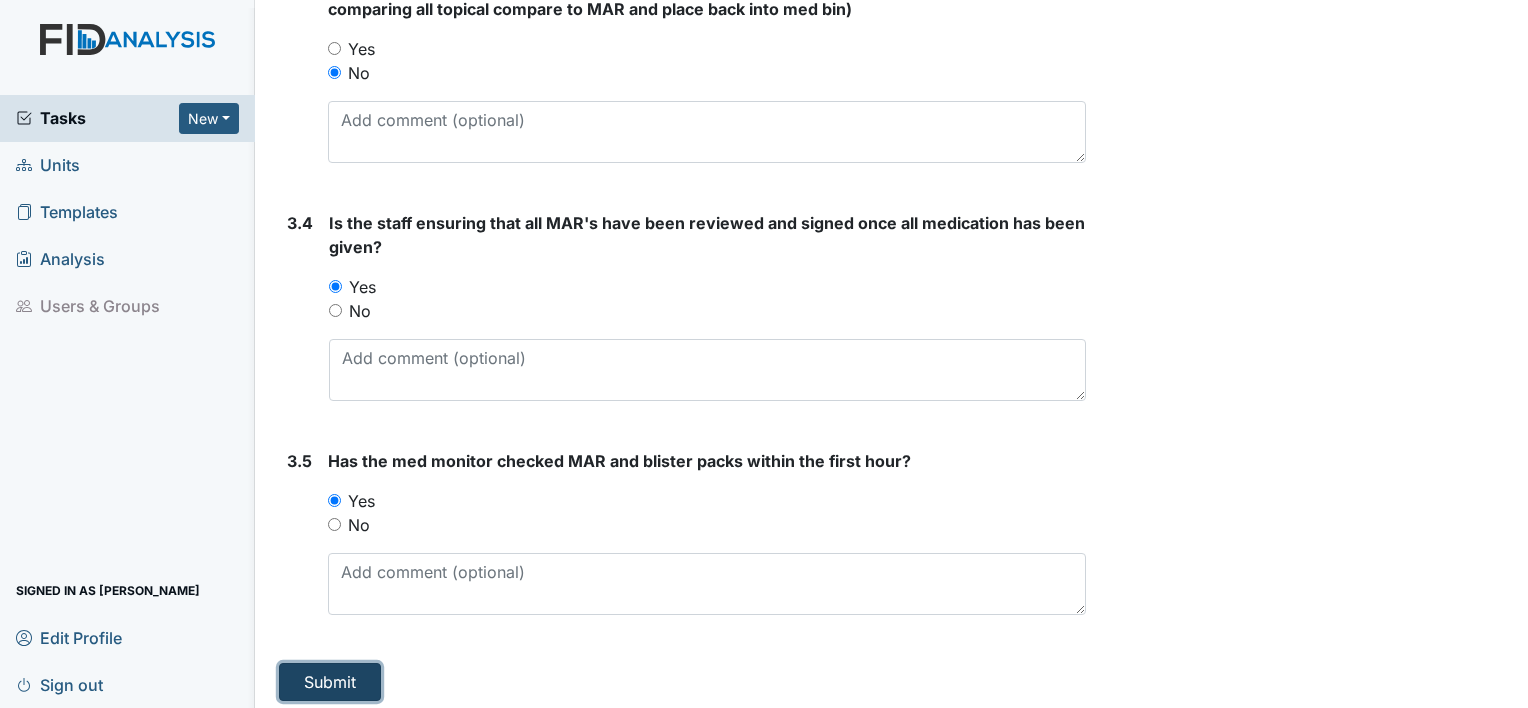 click on "Submit" at bounding box center (330, 682) 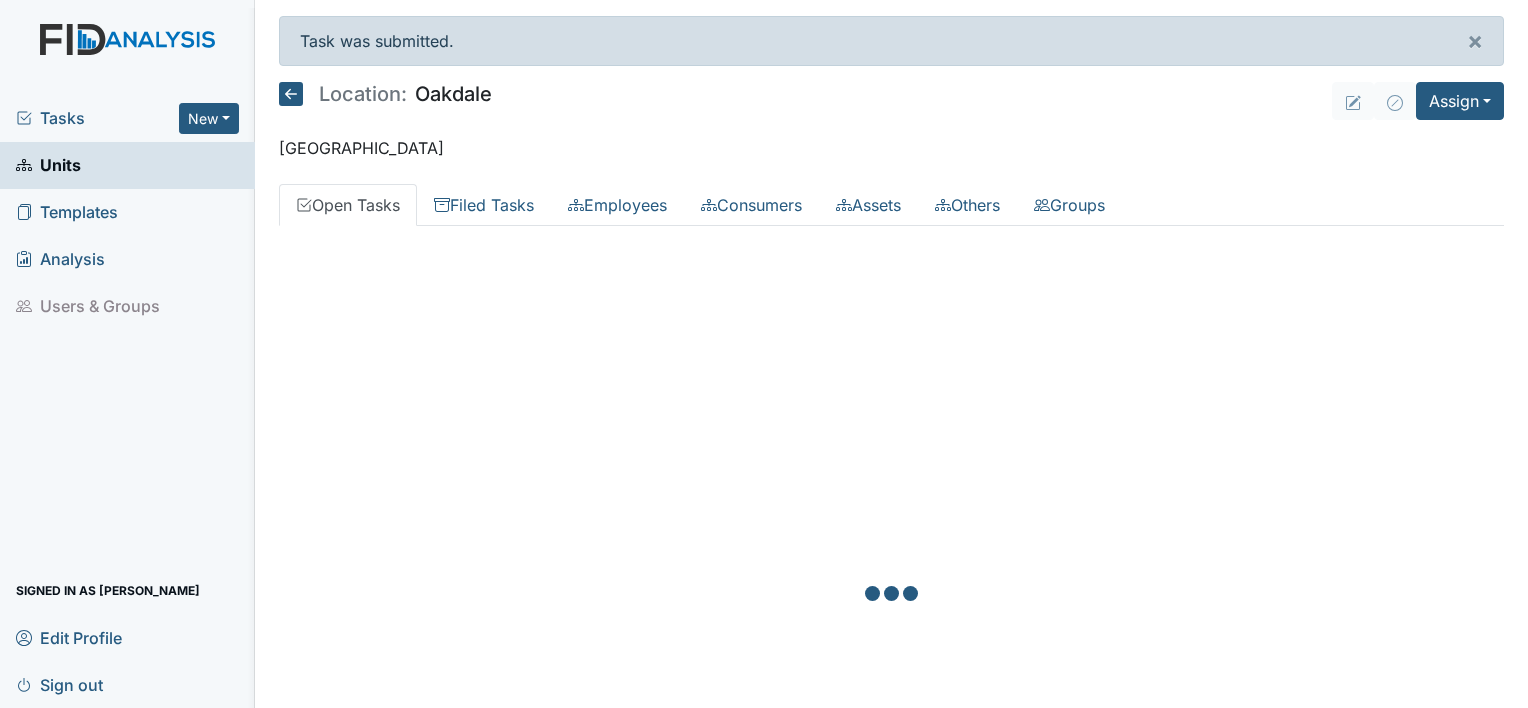 scroll, scrollTop: 0, scrollLeft: 0, axis: both 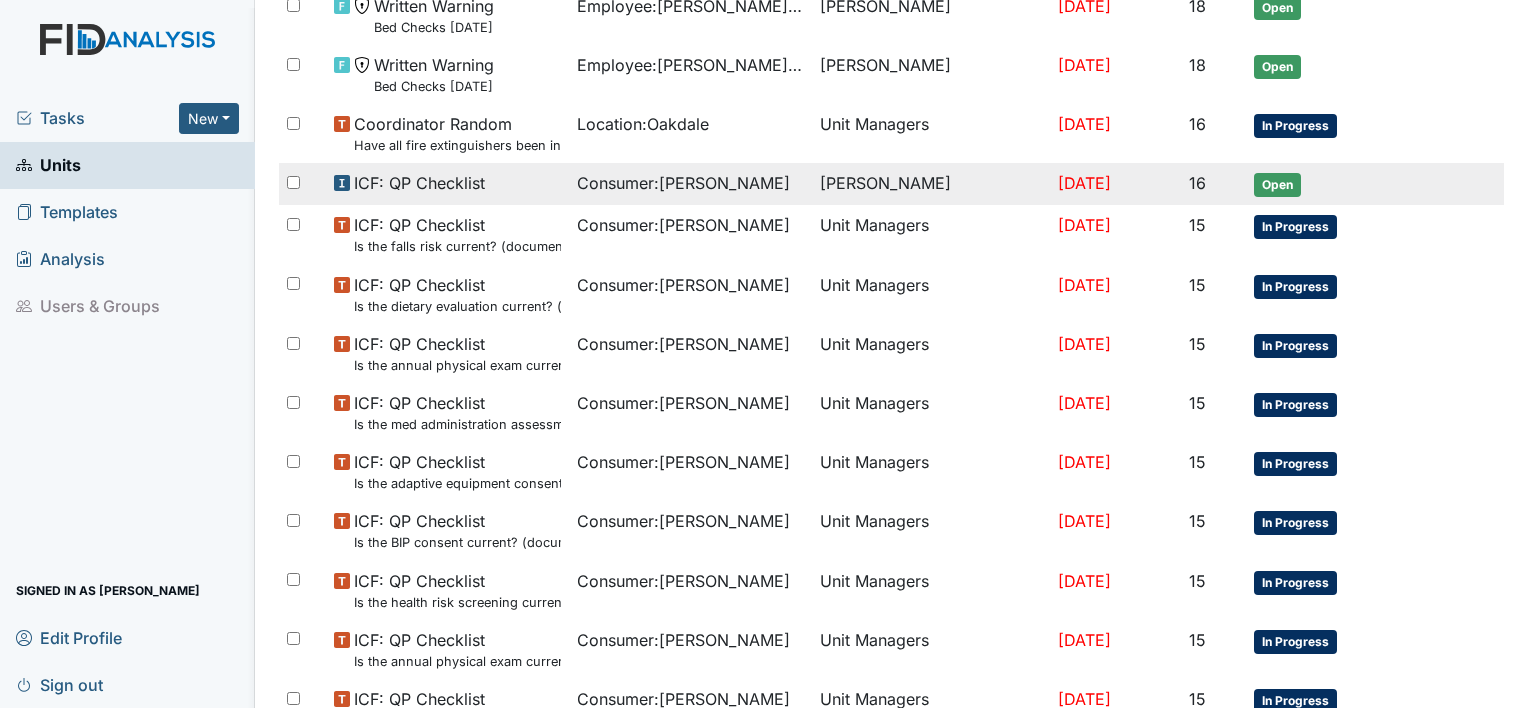 click on "Consumer :  [PERSON_NAME]" at bounding box center (683, 183) 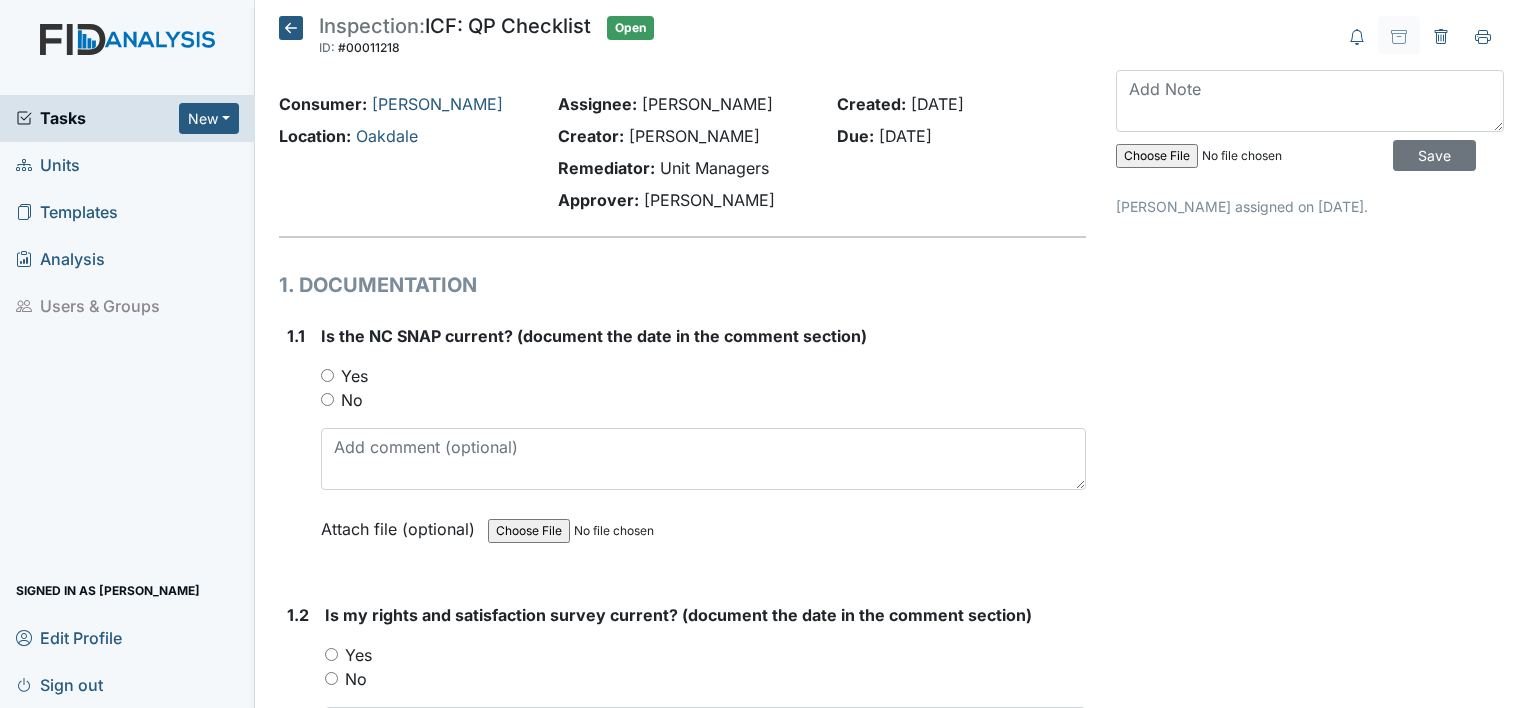 scroll, scrollTop: 0, scrollLeft: 0, axis: both 